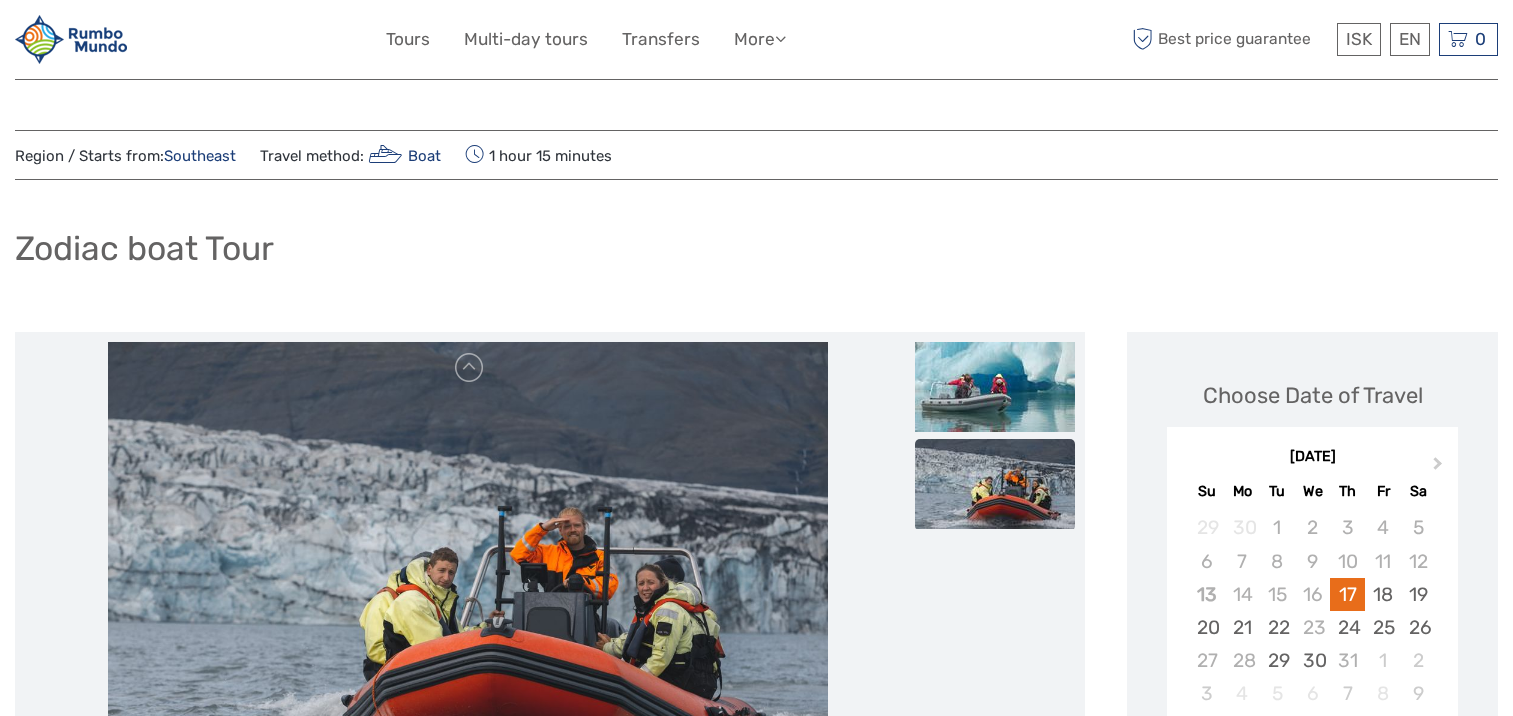 scroll, scrollTop: 0, scrollLeft: 0, axis: both 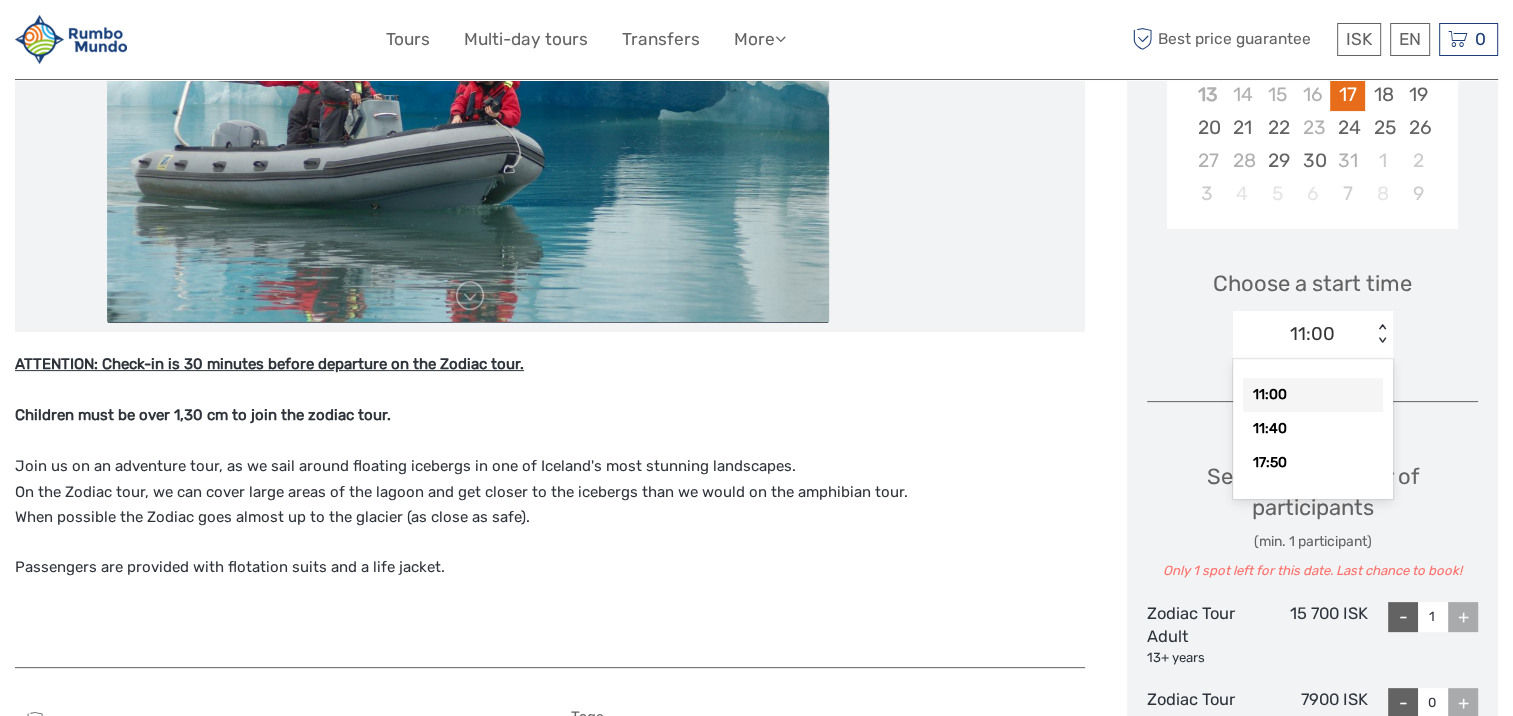 click on "11:00" at bounding box center [1302, 334] 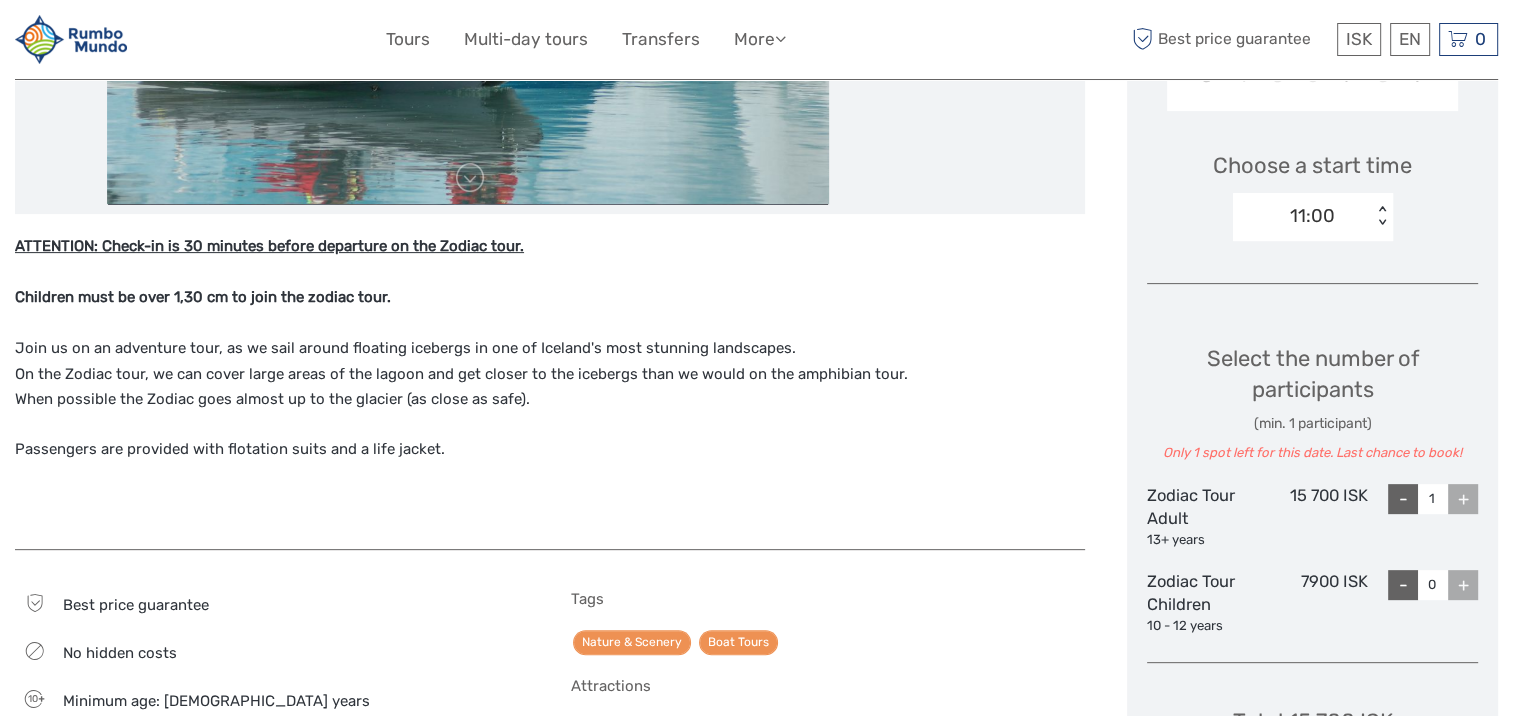scroll, scrollTop: 500, scrollLeft: 0, axis: vertical 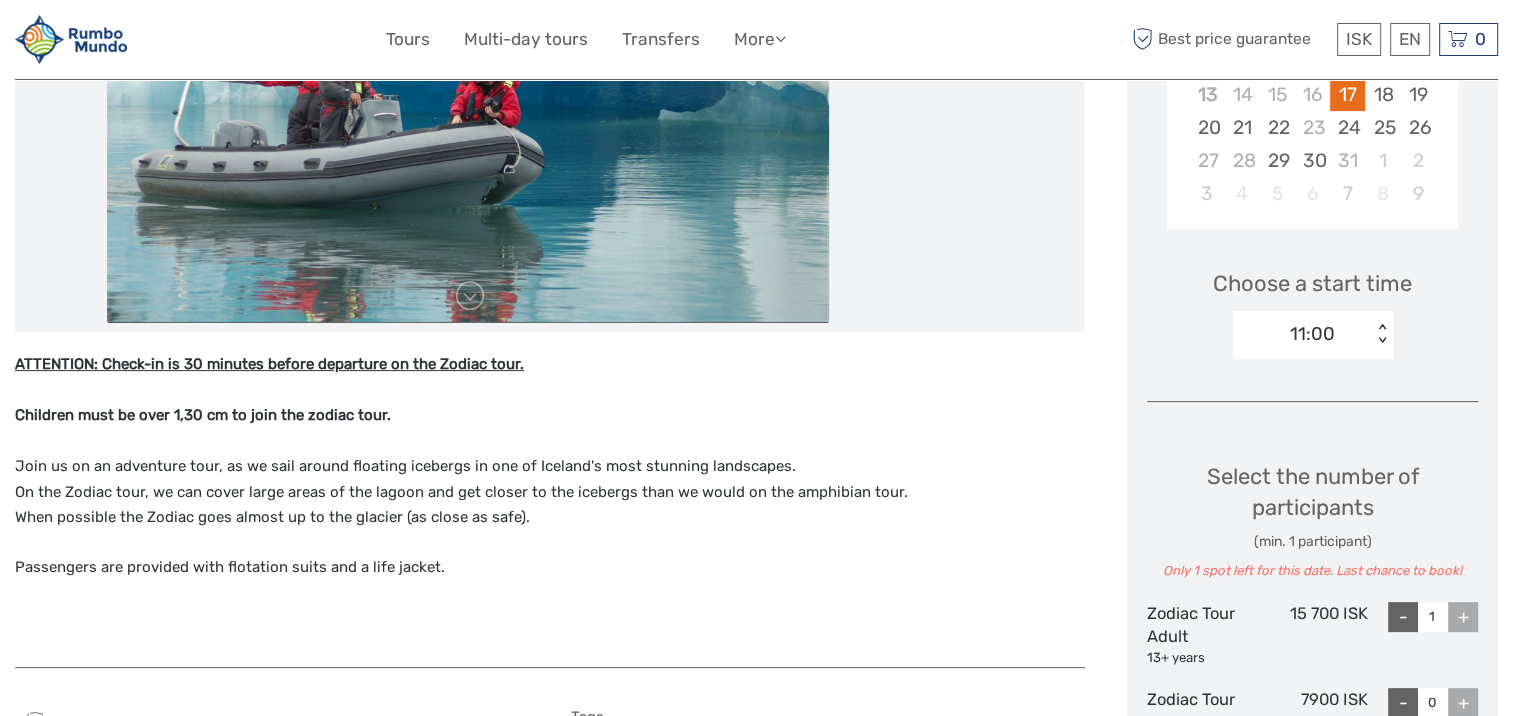 click on "11:00 < >" at bounding box center [1313, 335] 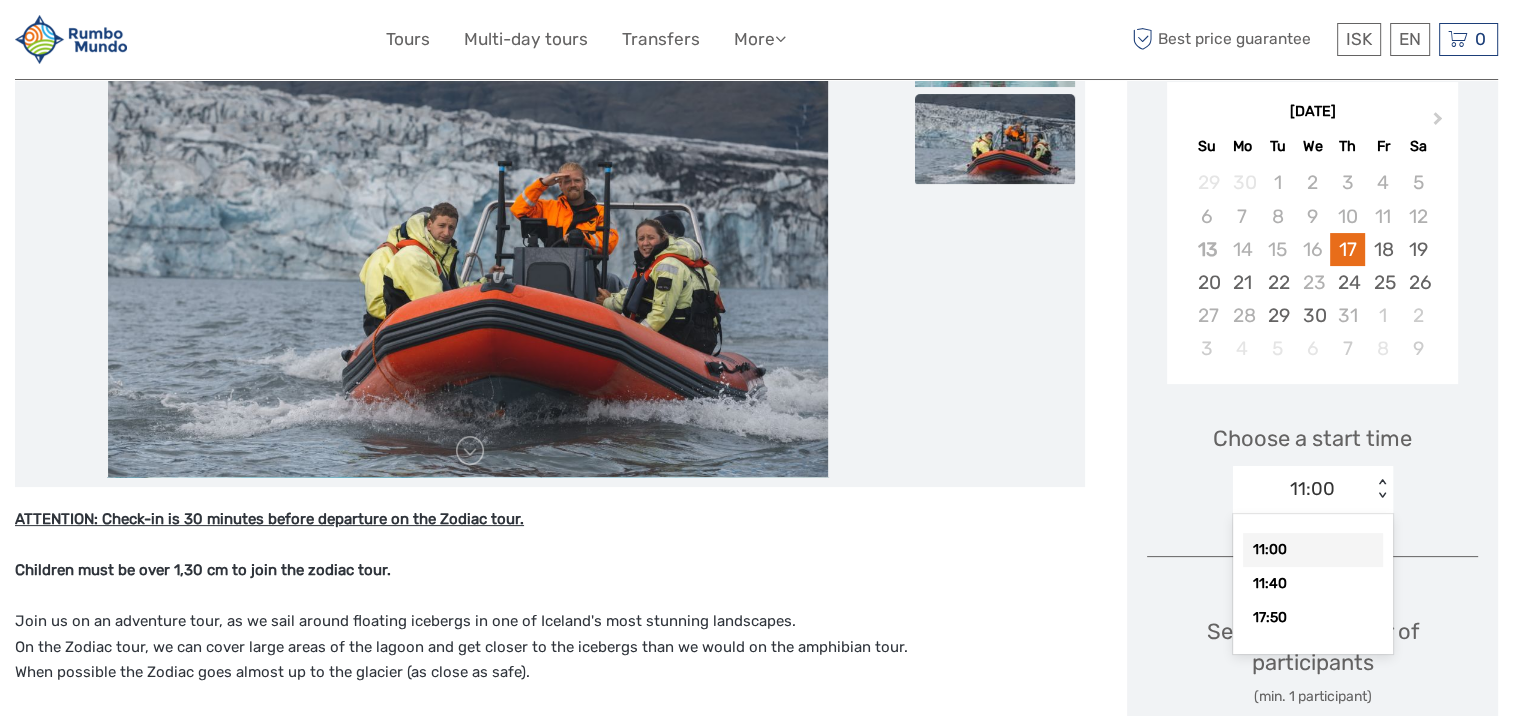 scroll, scrollTop: 100, scrollLeft: 0, axis: vertical 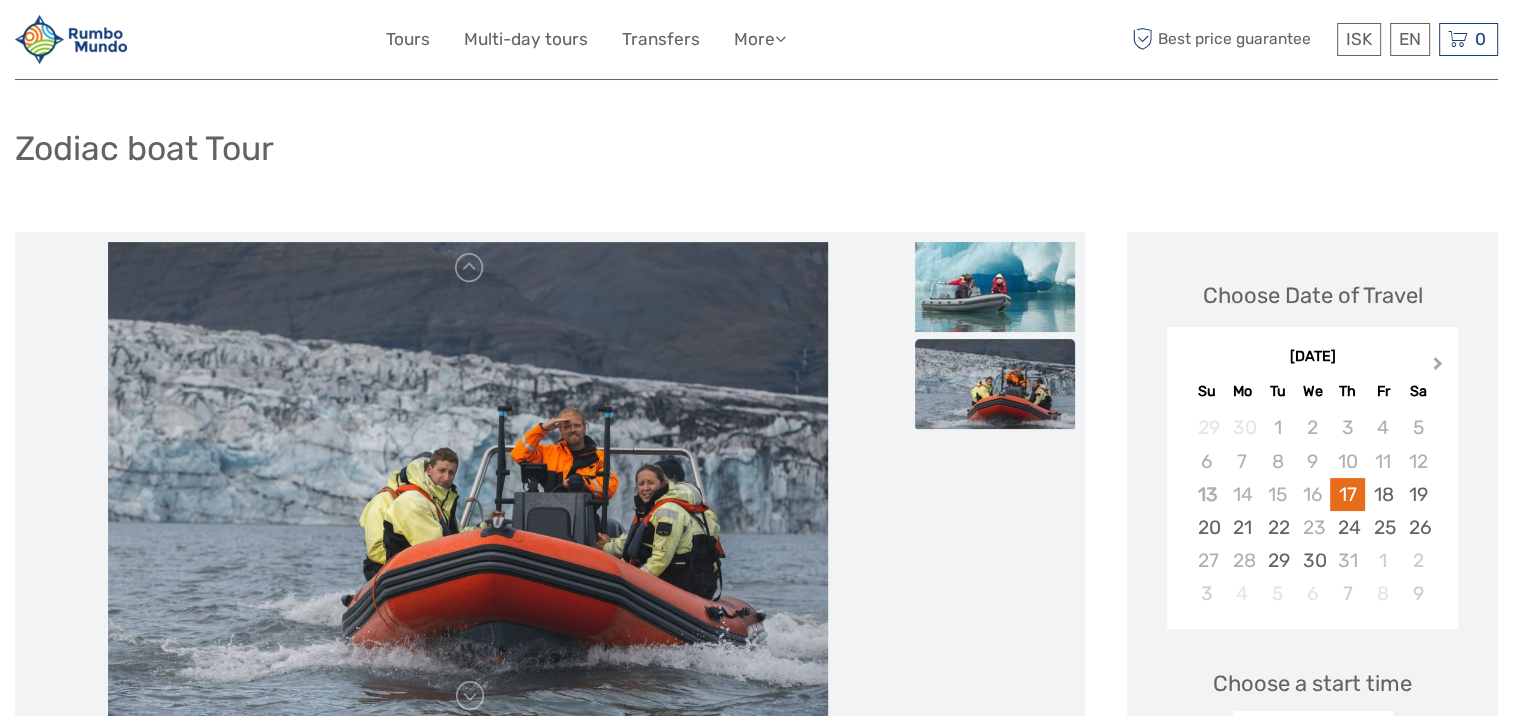 click on "Next Month" at bounding box center (1440, 368) 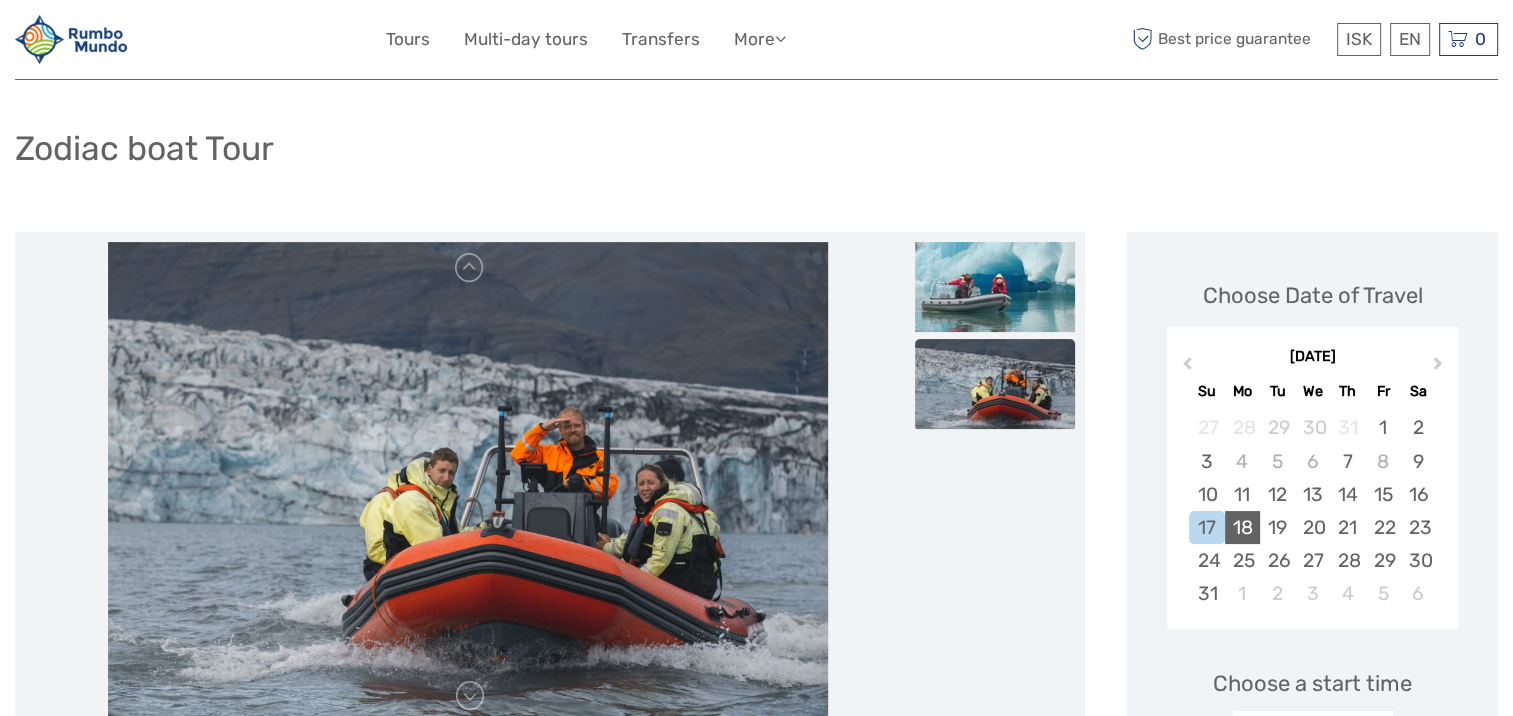 click on "18" at bounding box center (1242, 527) 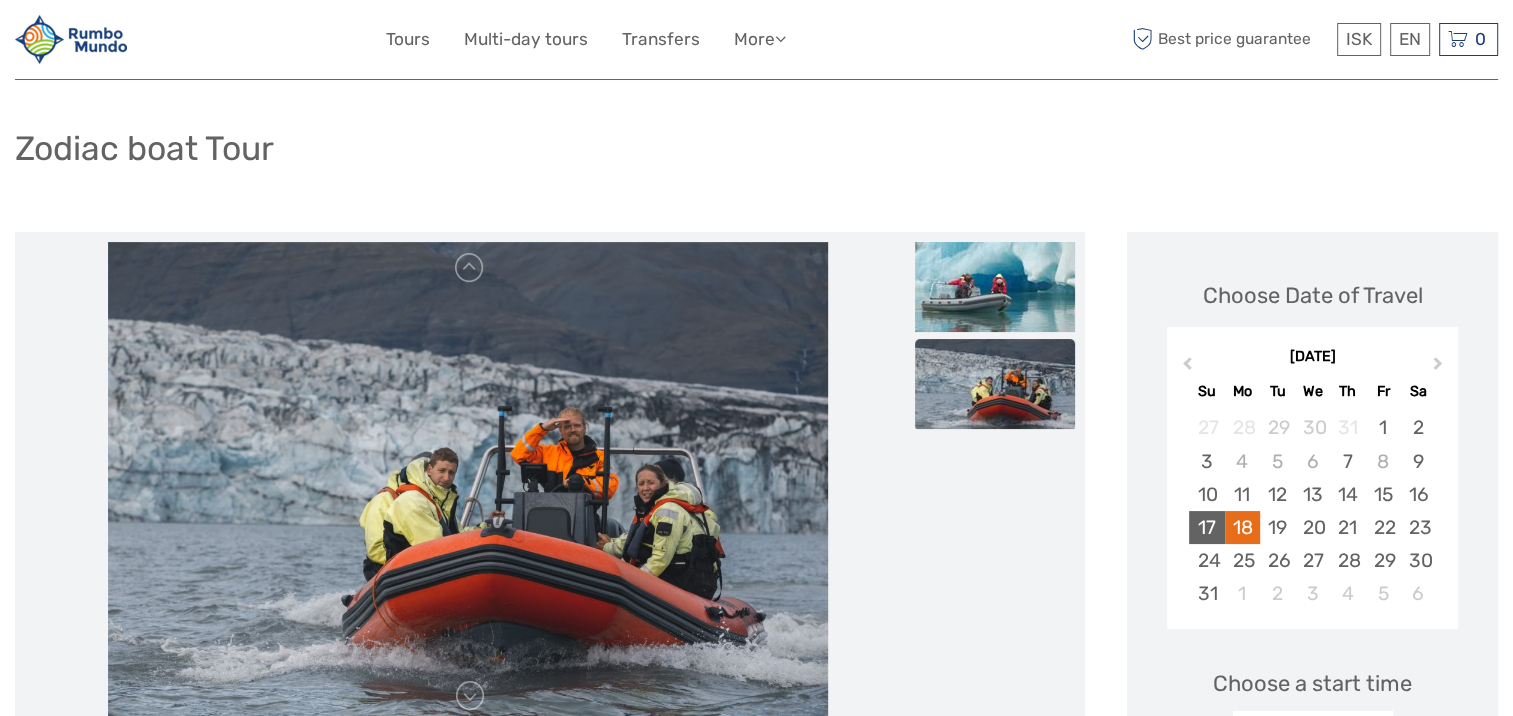 click on "17" at bounding box center [1206, 527] 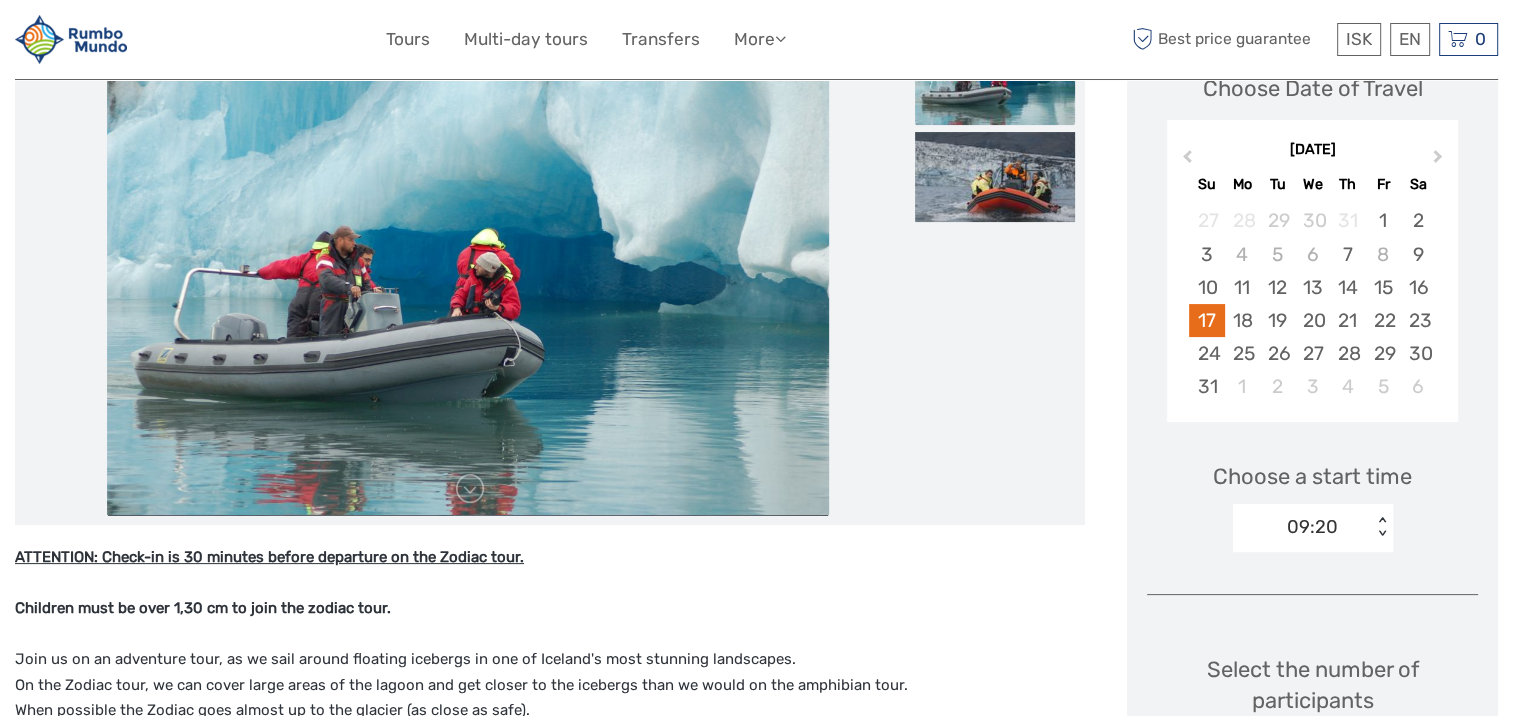 scroll, scrollTop: 100, scrollLeft: 0, axis: vertical 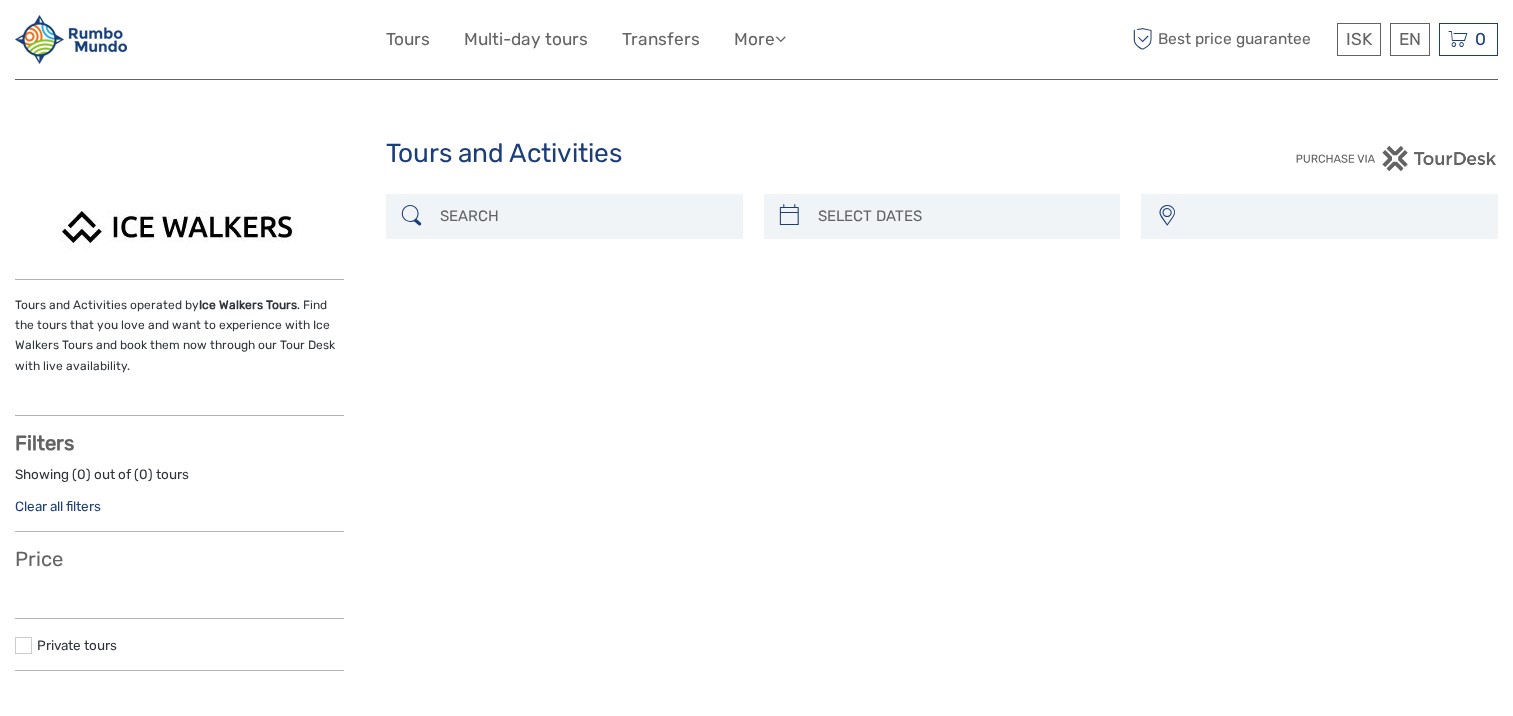 select 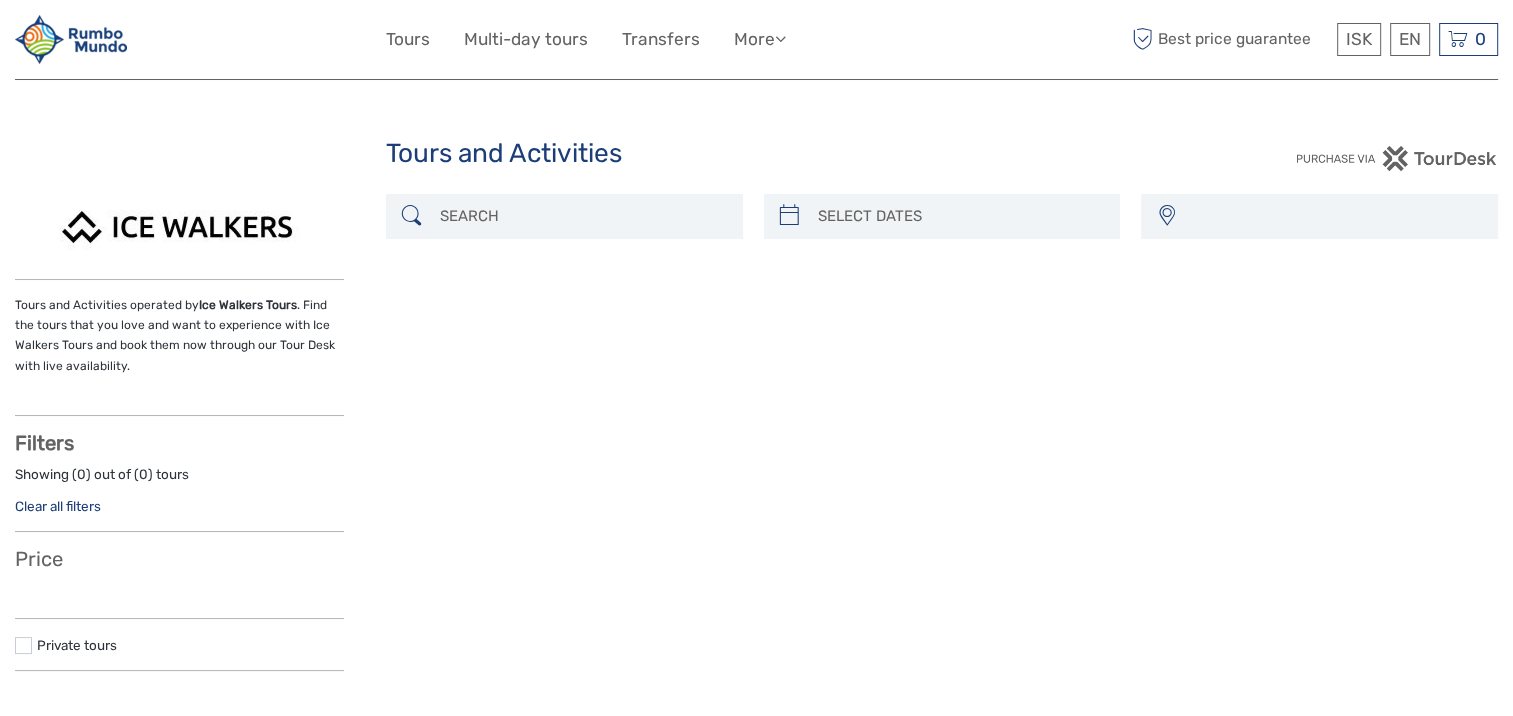 scroll, scrollTop: 0, scrollLeft: 0, axis: both 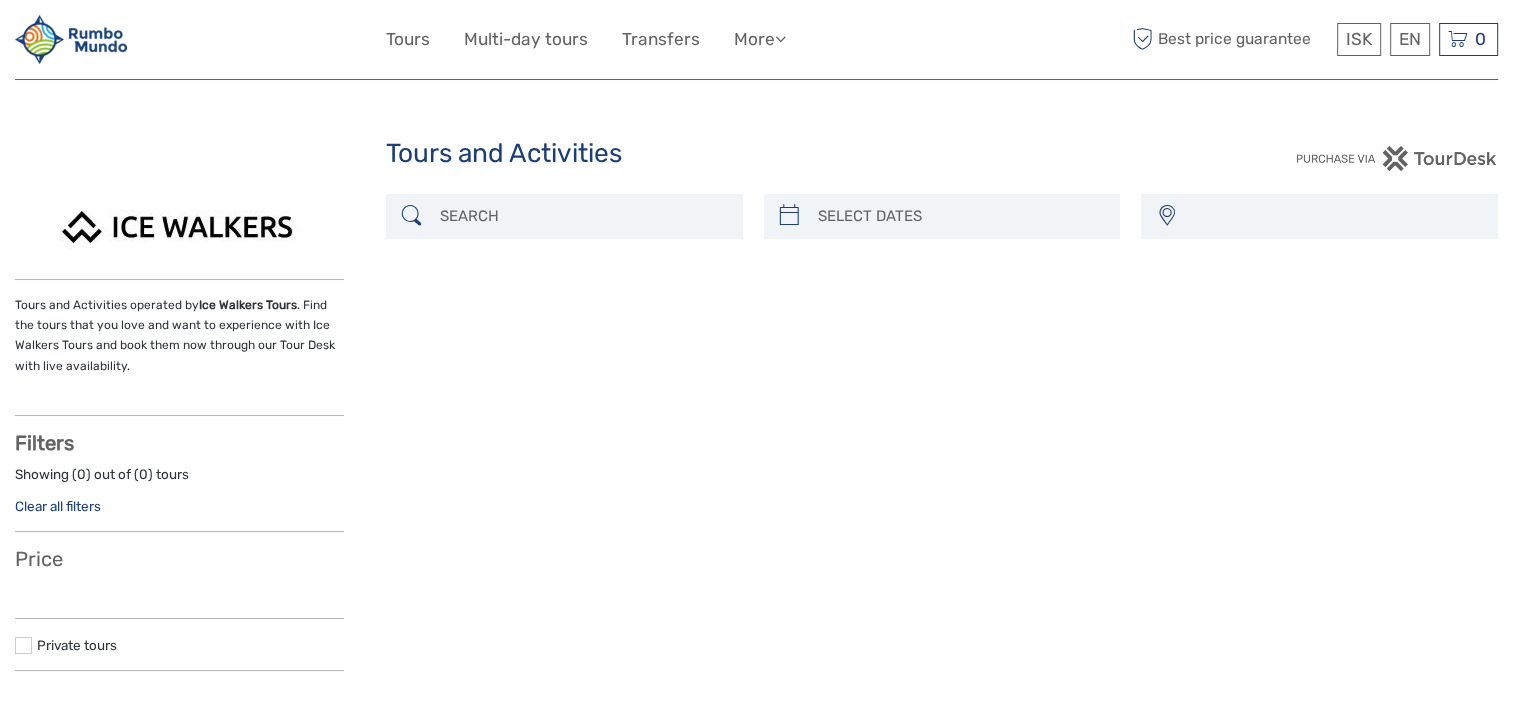 click at bounding box center [582, 216] 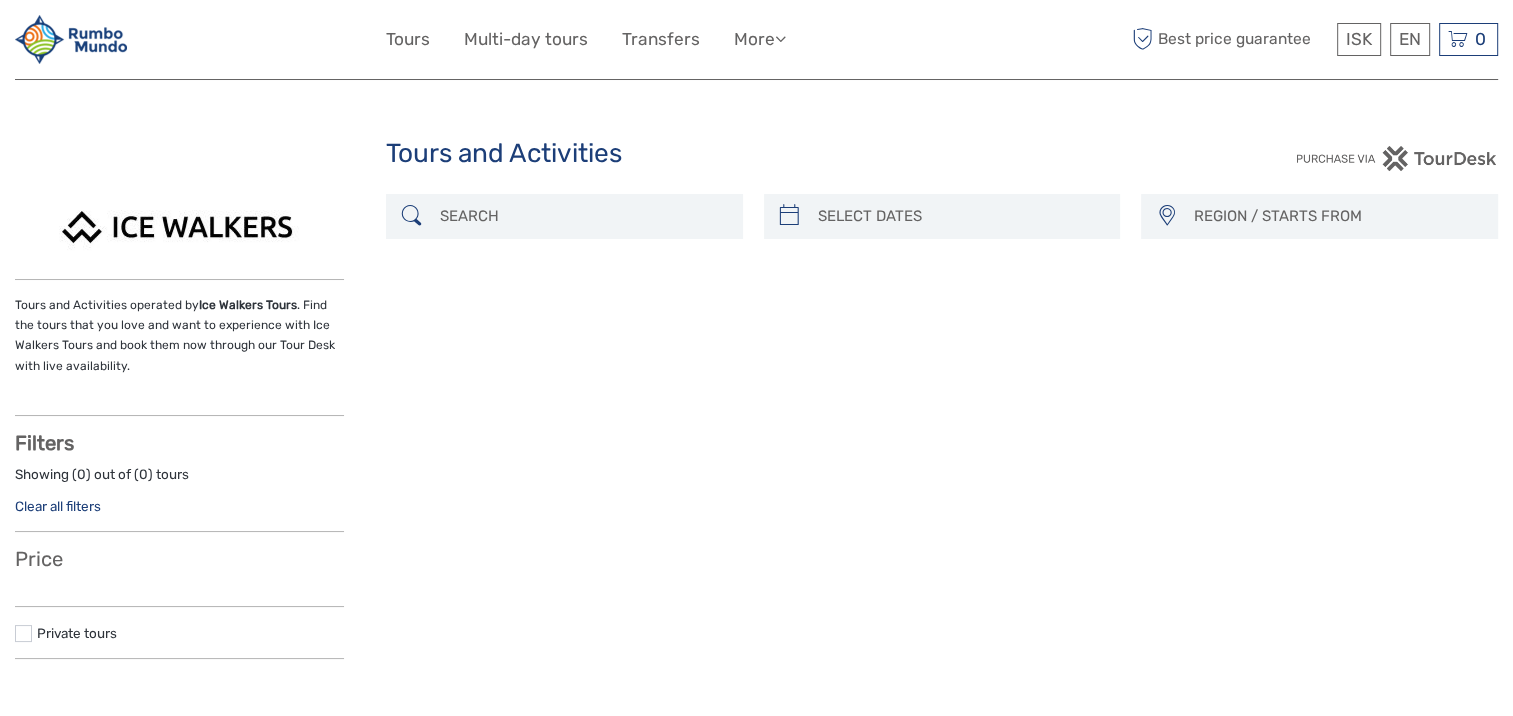 scroll, scrollTop: 0, scrollLeft: 0, axis: both 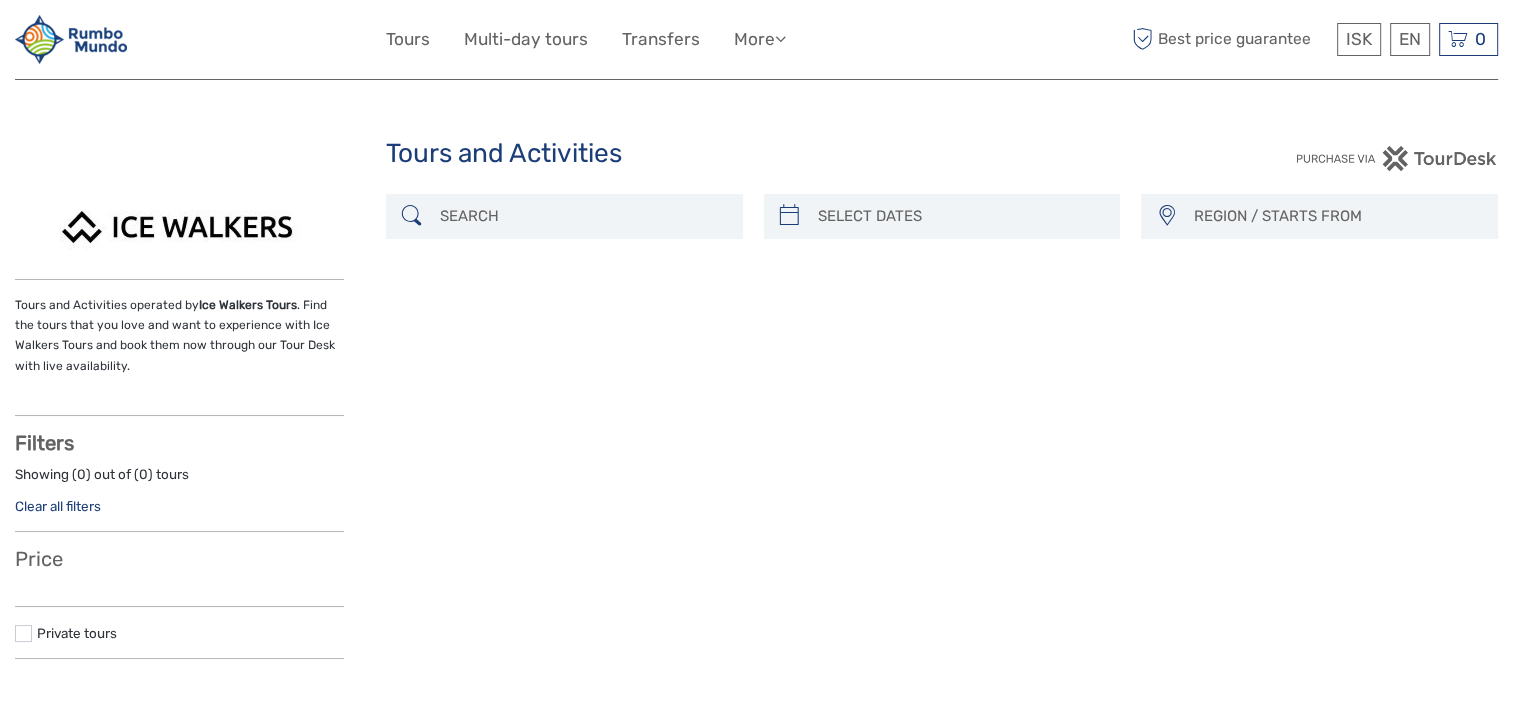 type on "13/07/2025" 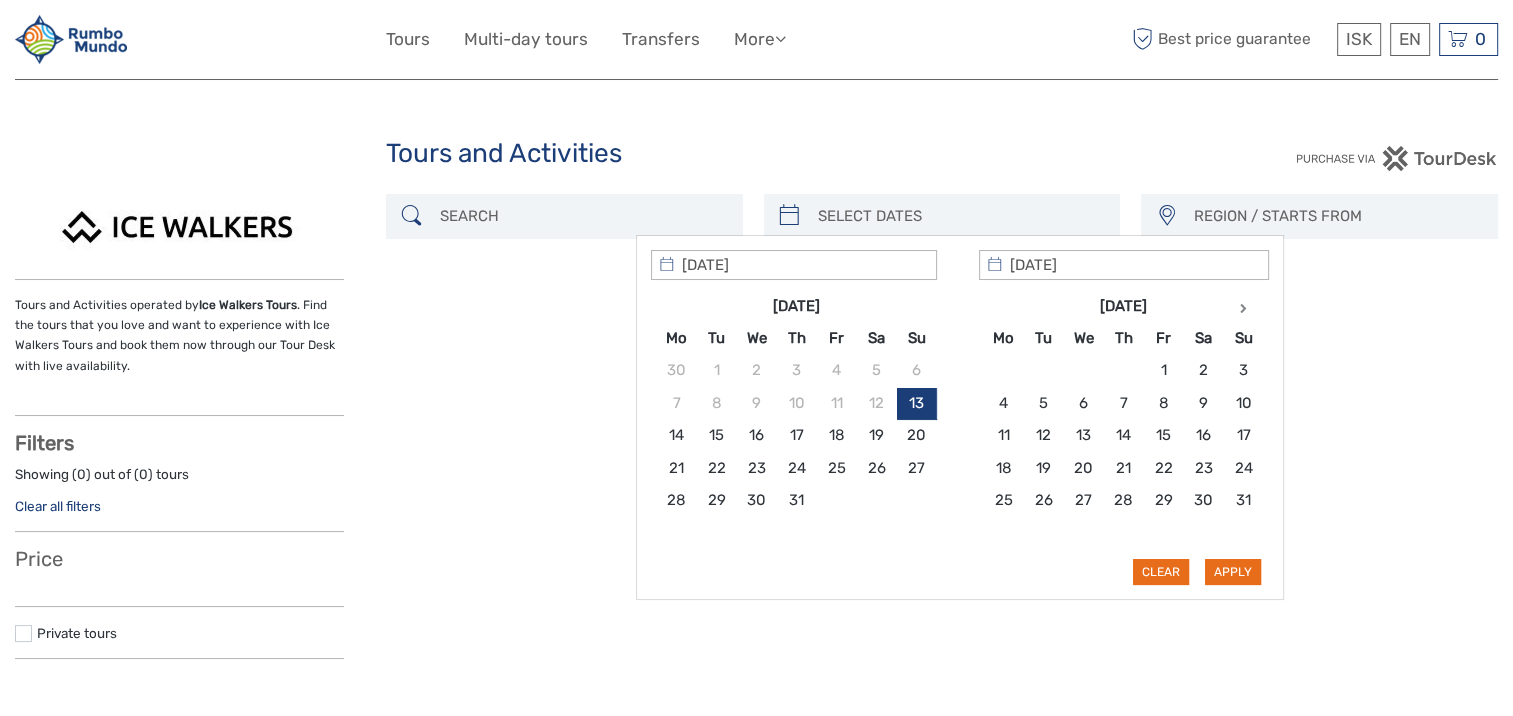 click at bounding box center [960, 216] 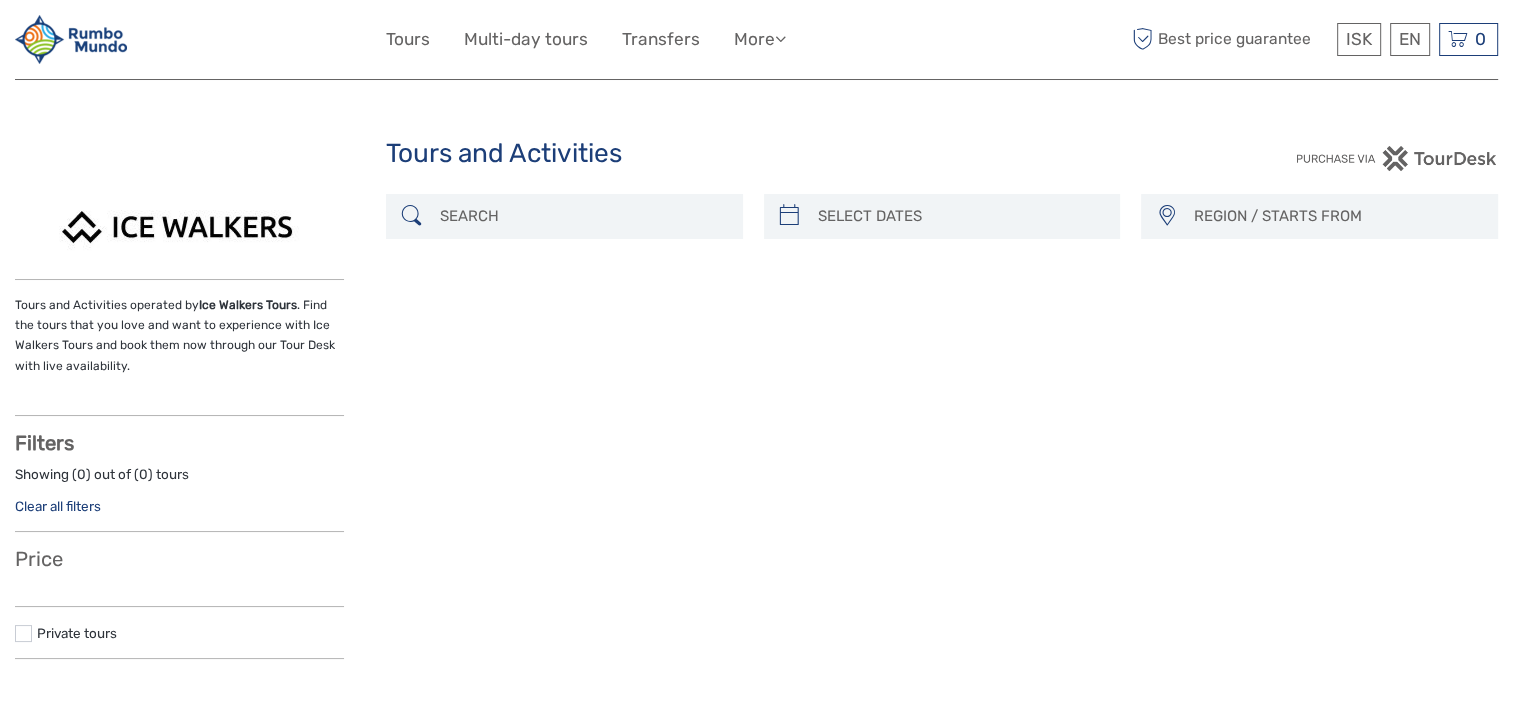 click on "REGION / STARTS FROM" at bounding box center [1336, 216] 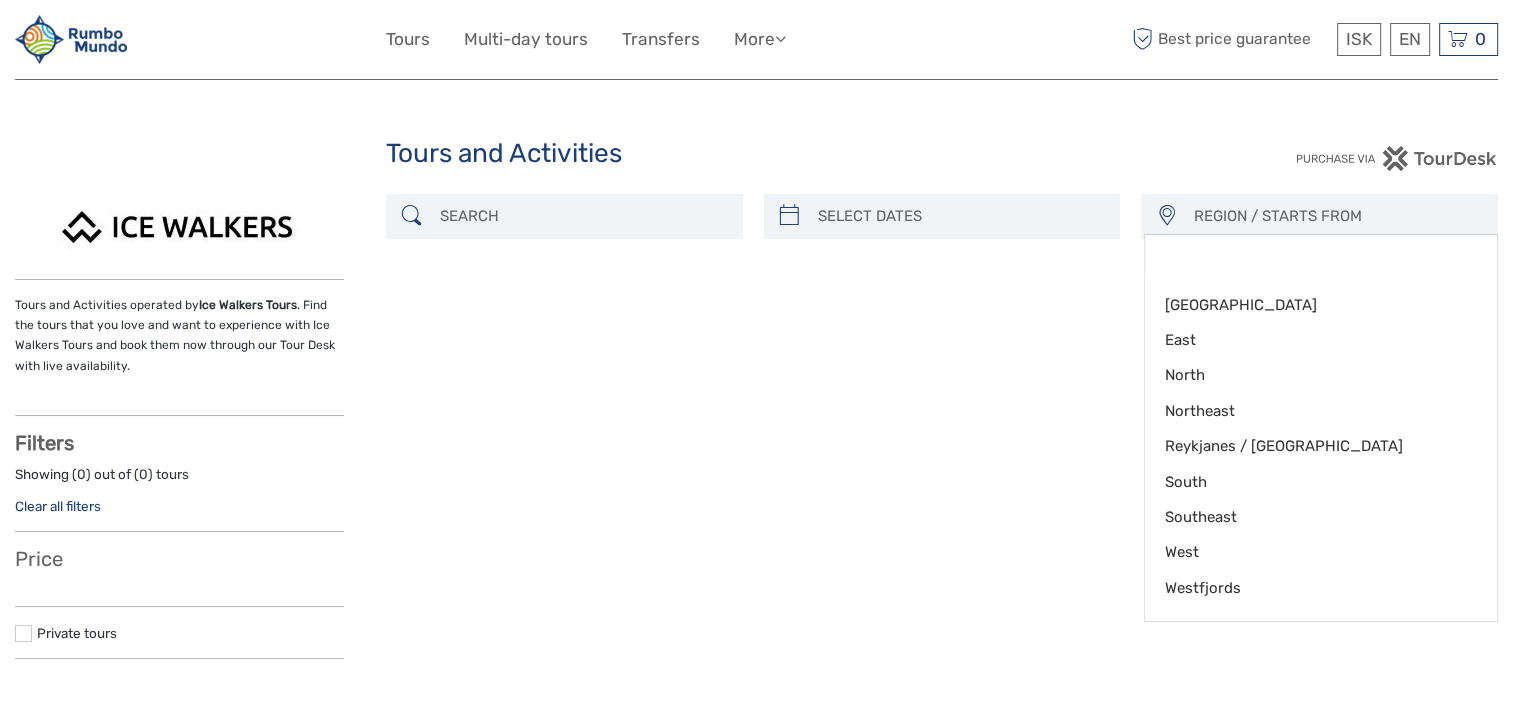 click on "REGION / STARTS FROM" at bounding box center (1336, 216) 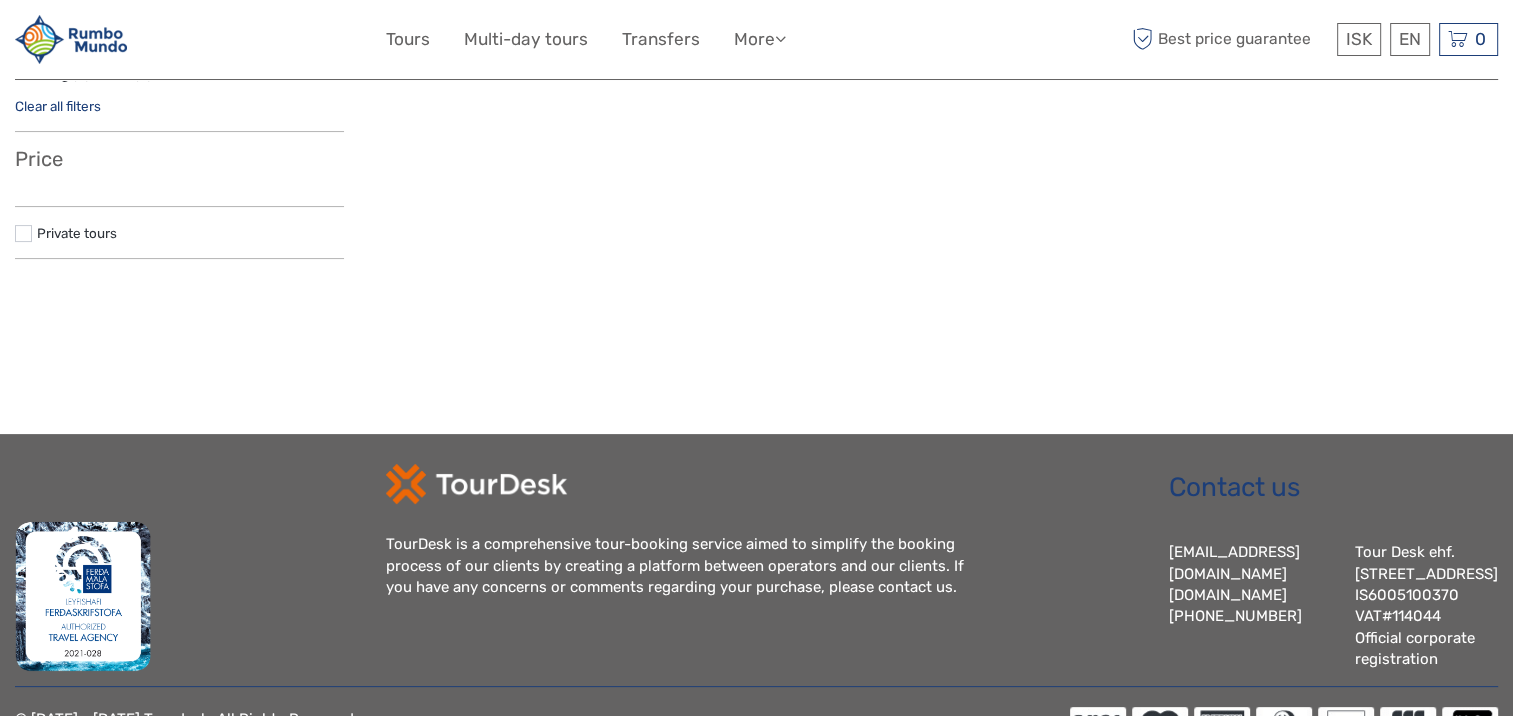 scroll, scrollTop: 531, scrollLeft: 0, axis: vertical 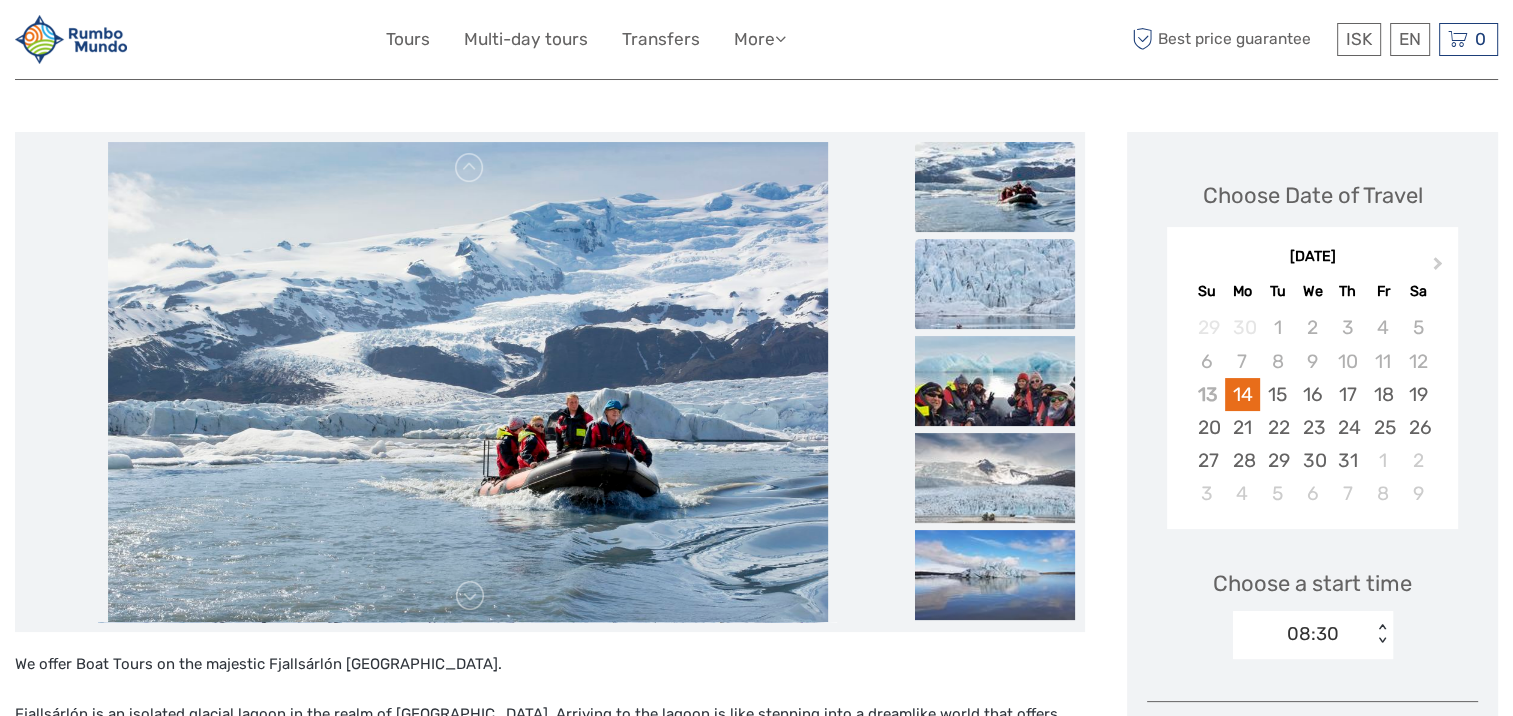 click at bounding box center (995, 284) 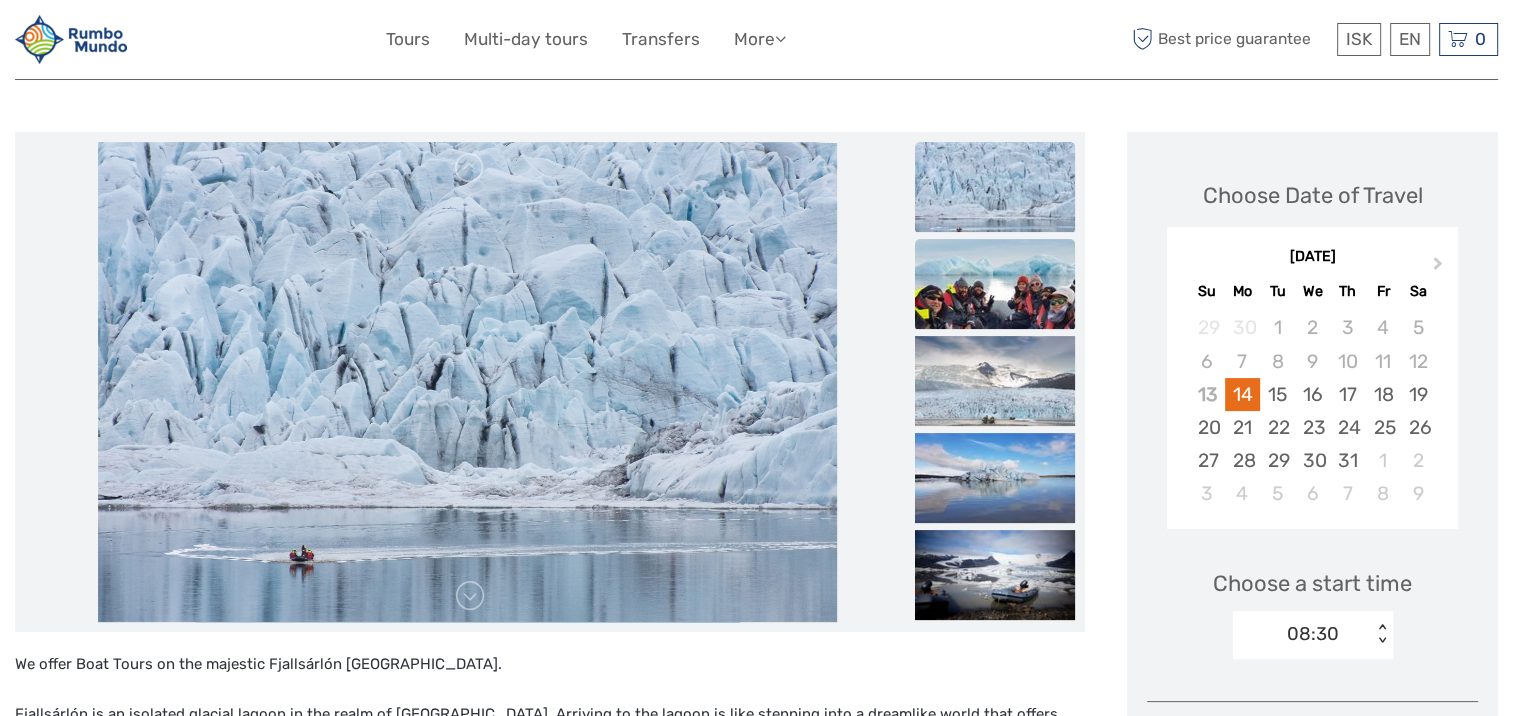 click at bounding box center [995, 284] 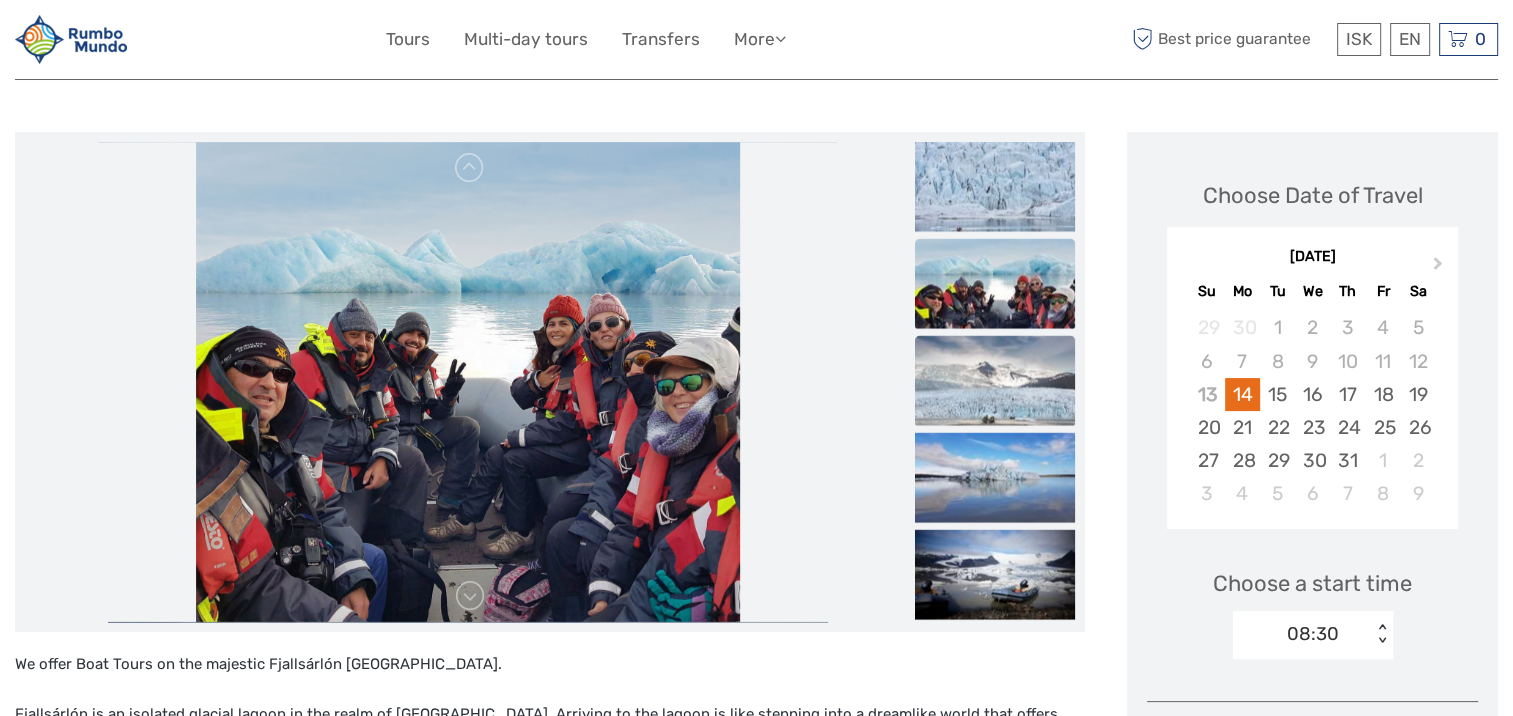 click at bounding box center [995, 381] 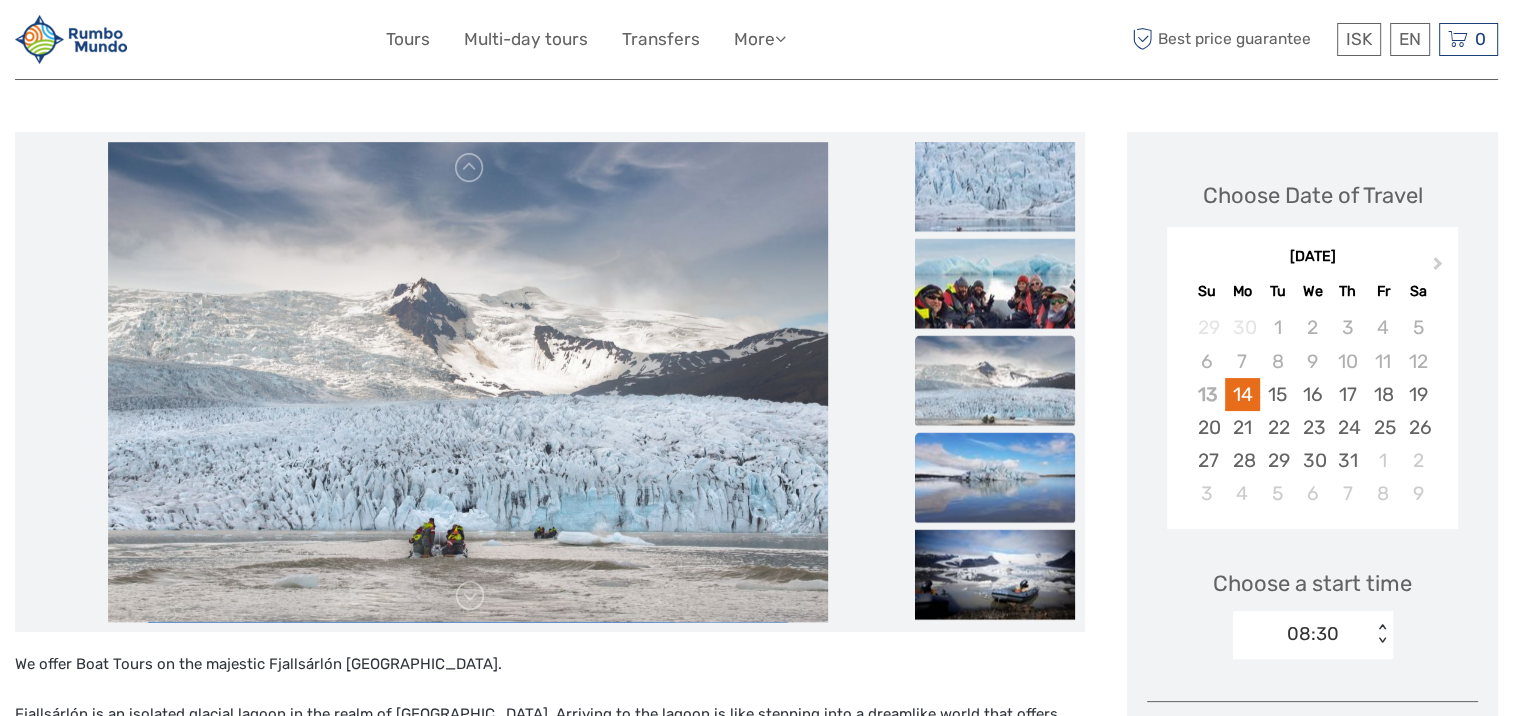 click at bounding box center [995, 478] 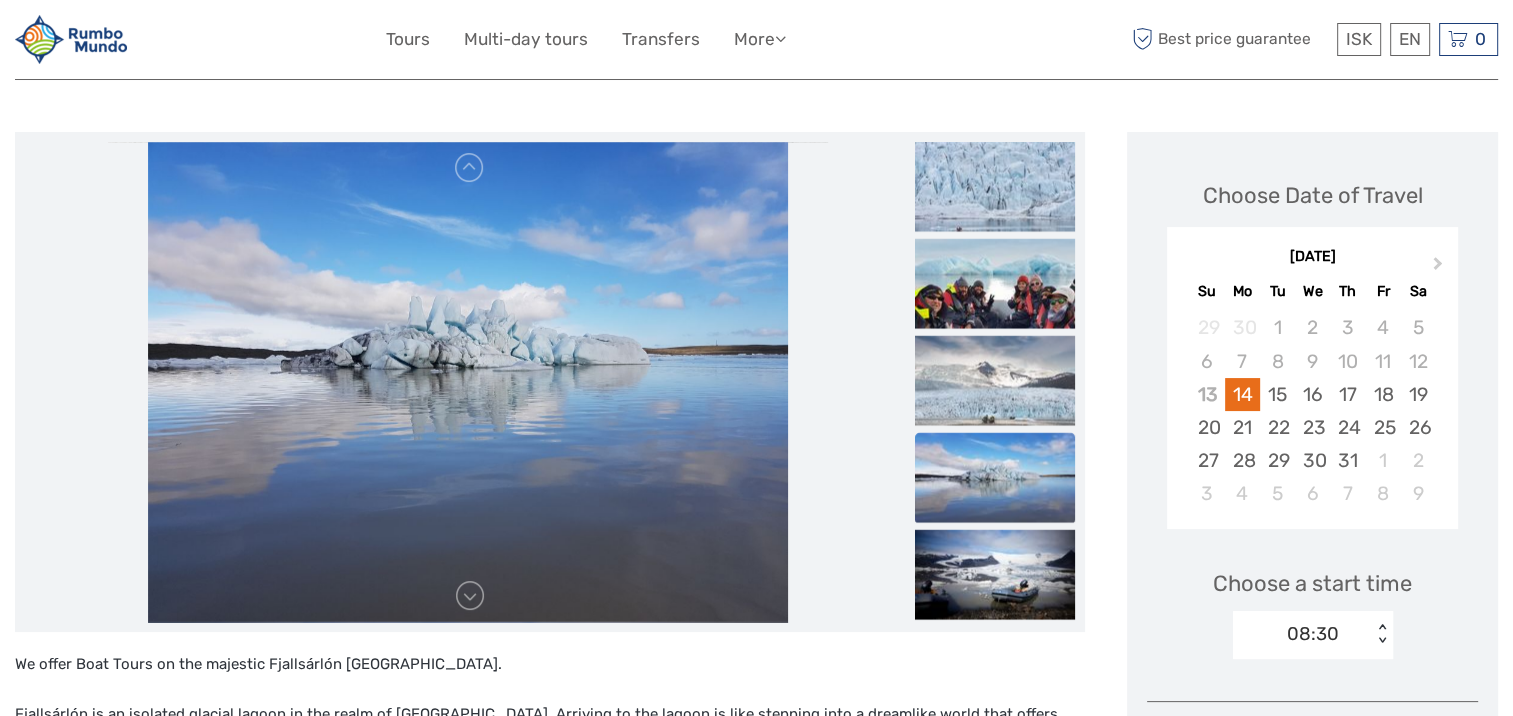 click at bounding box center [995, 478] 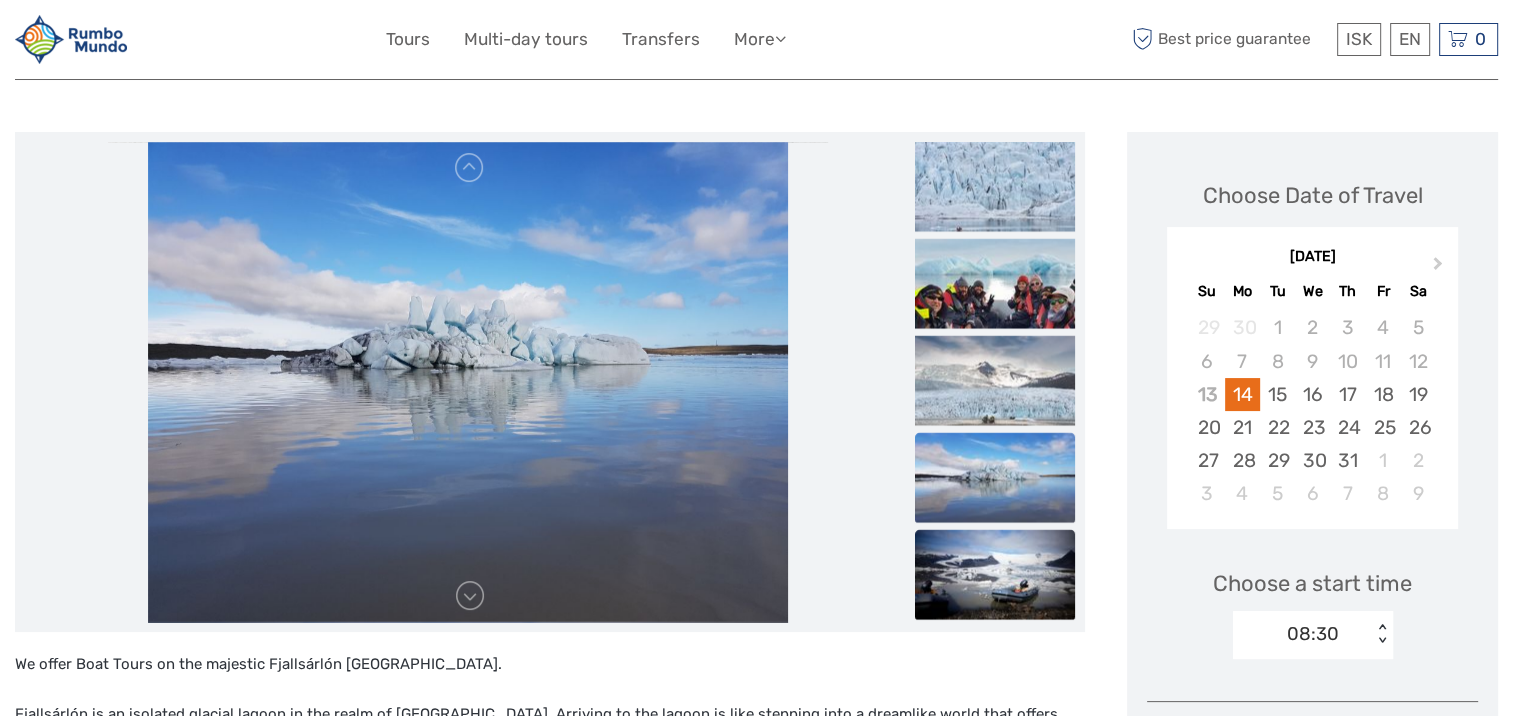 click at bounding box center [995, 575] 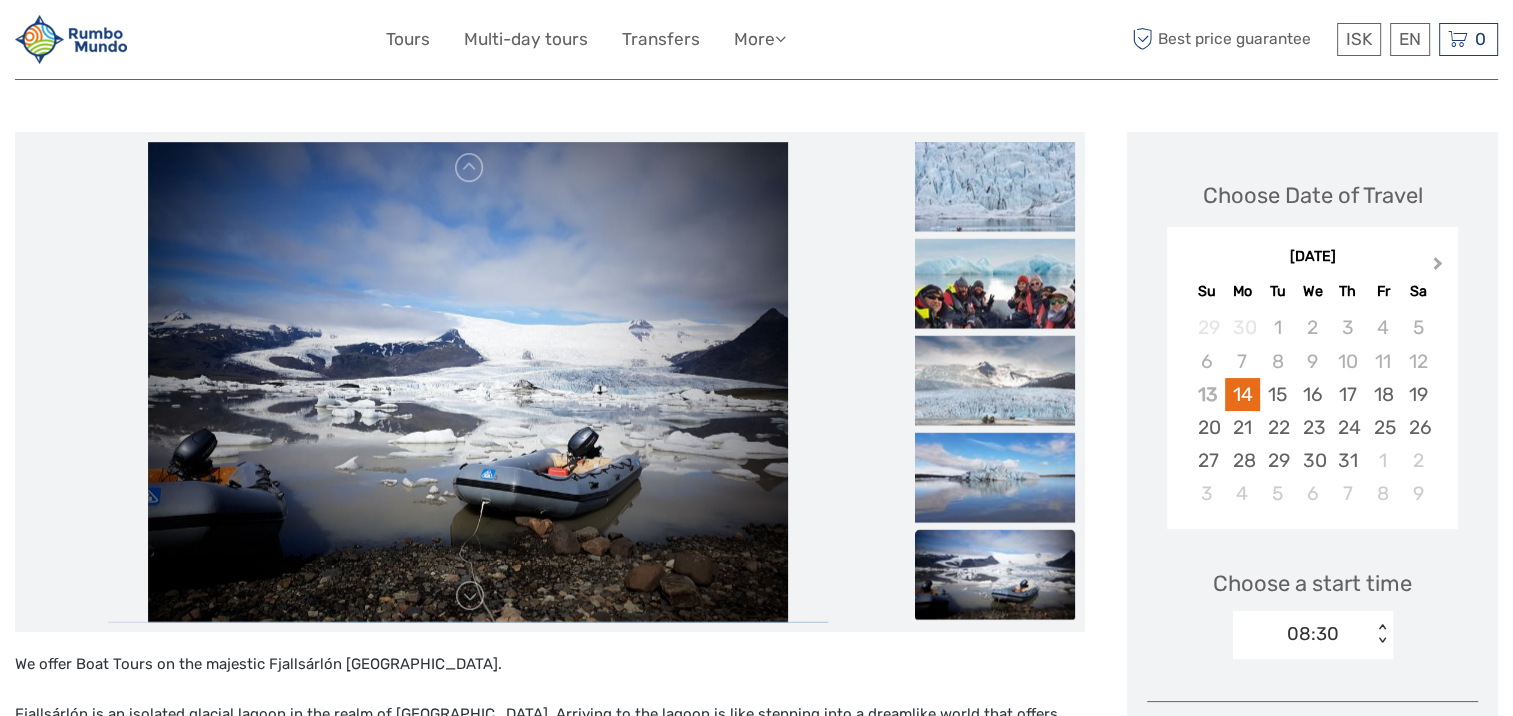 click on "Next Month" at bounding box center (1438, 267) 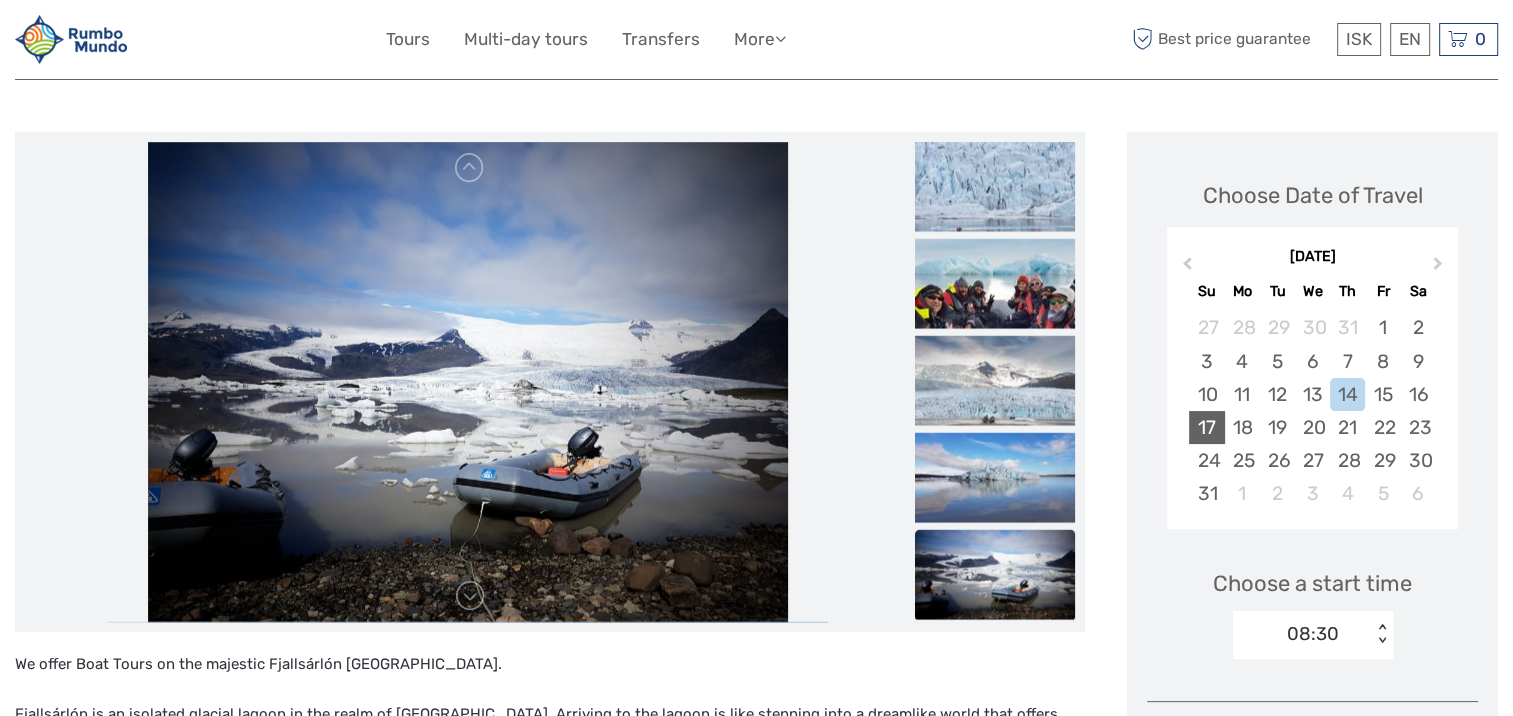 click on "17" at bounding box center [1206, 427] 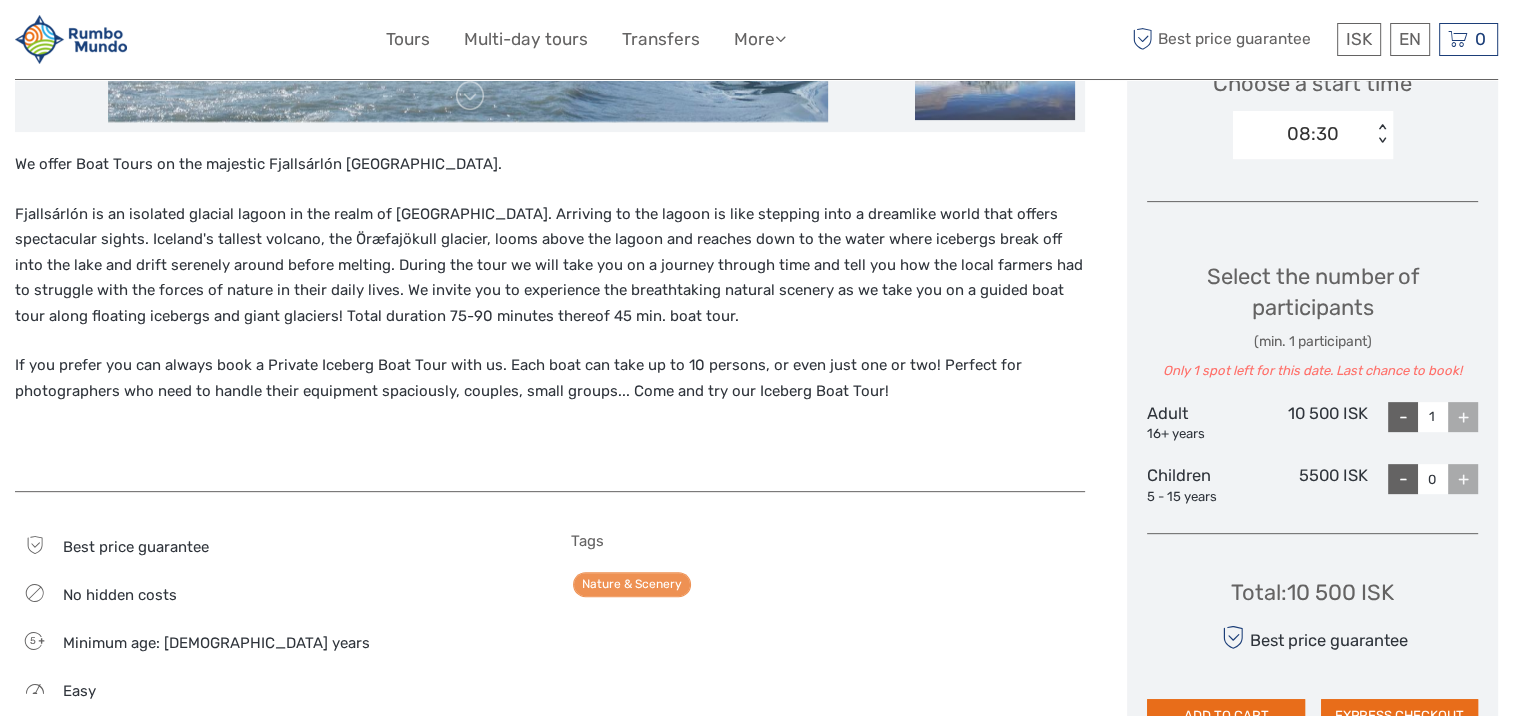 scroll, scrollTop: 600, scrollLeft: 0, axis: vertical 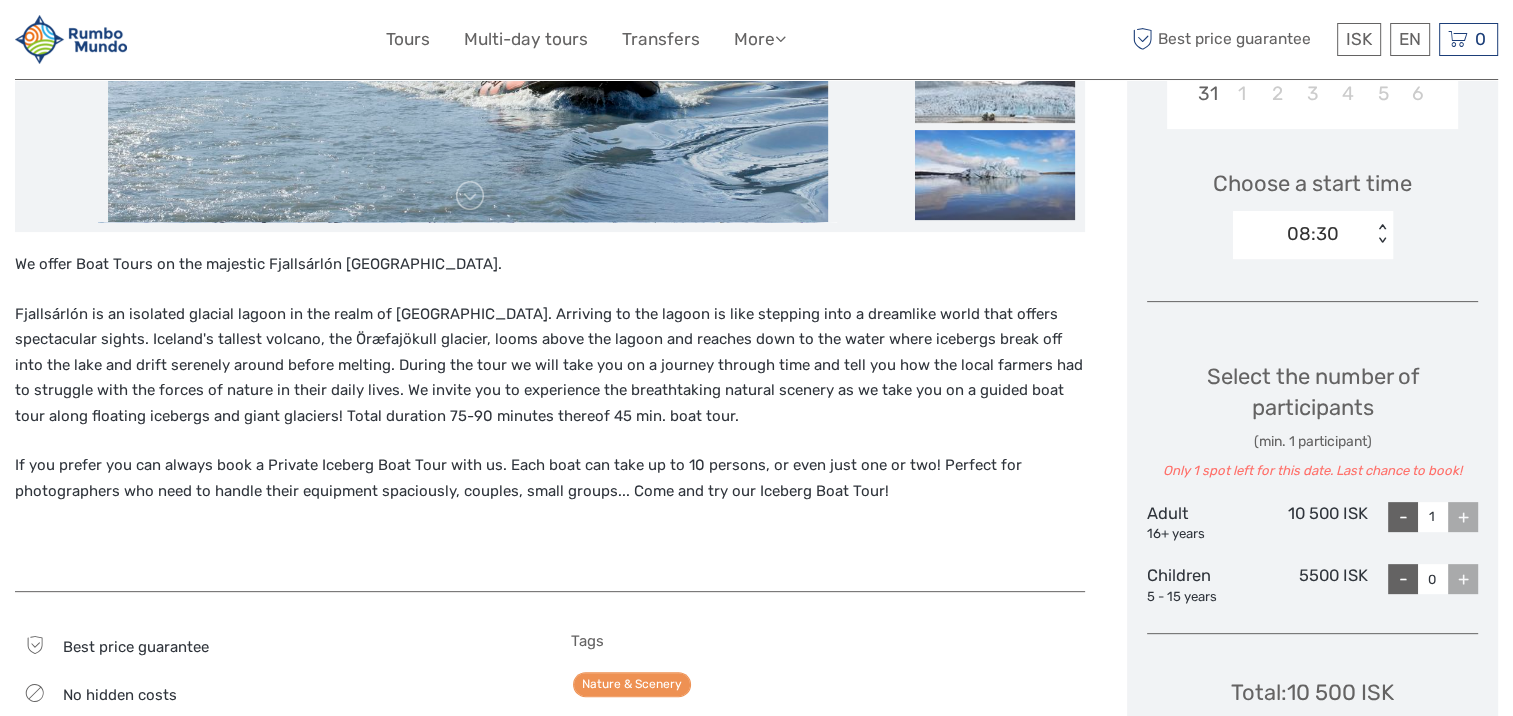click on "08:30" at bounding box center (1302, 234) 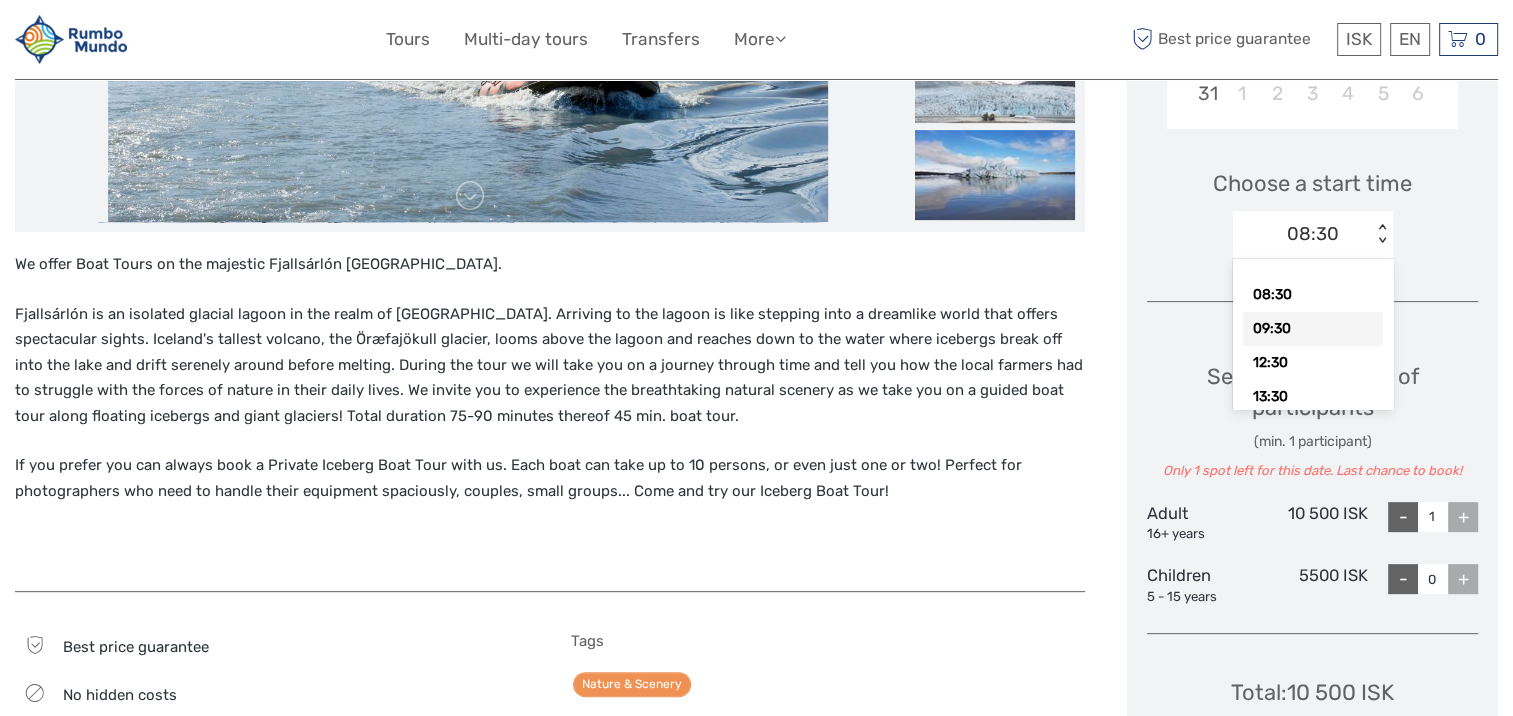 click on "09:30" at bounding box center [1313, 329] 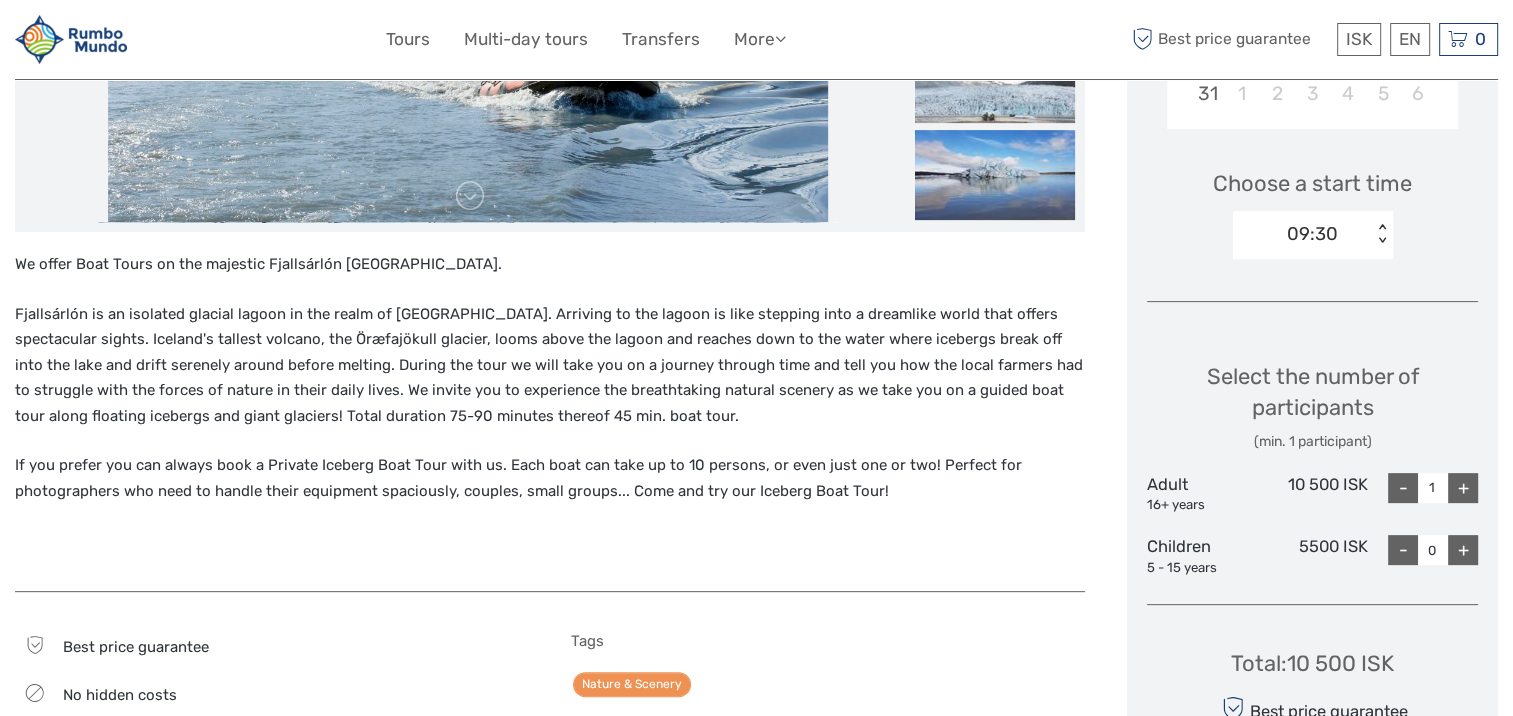 click on "09:30" at bounding box center (1302, 234) 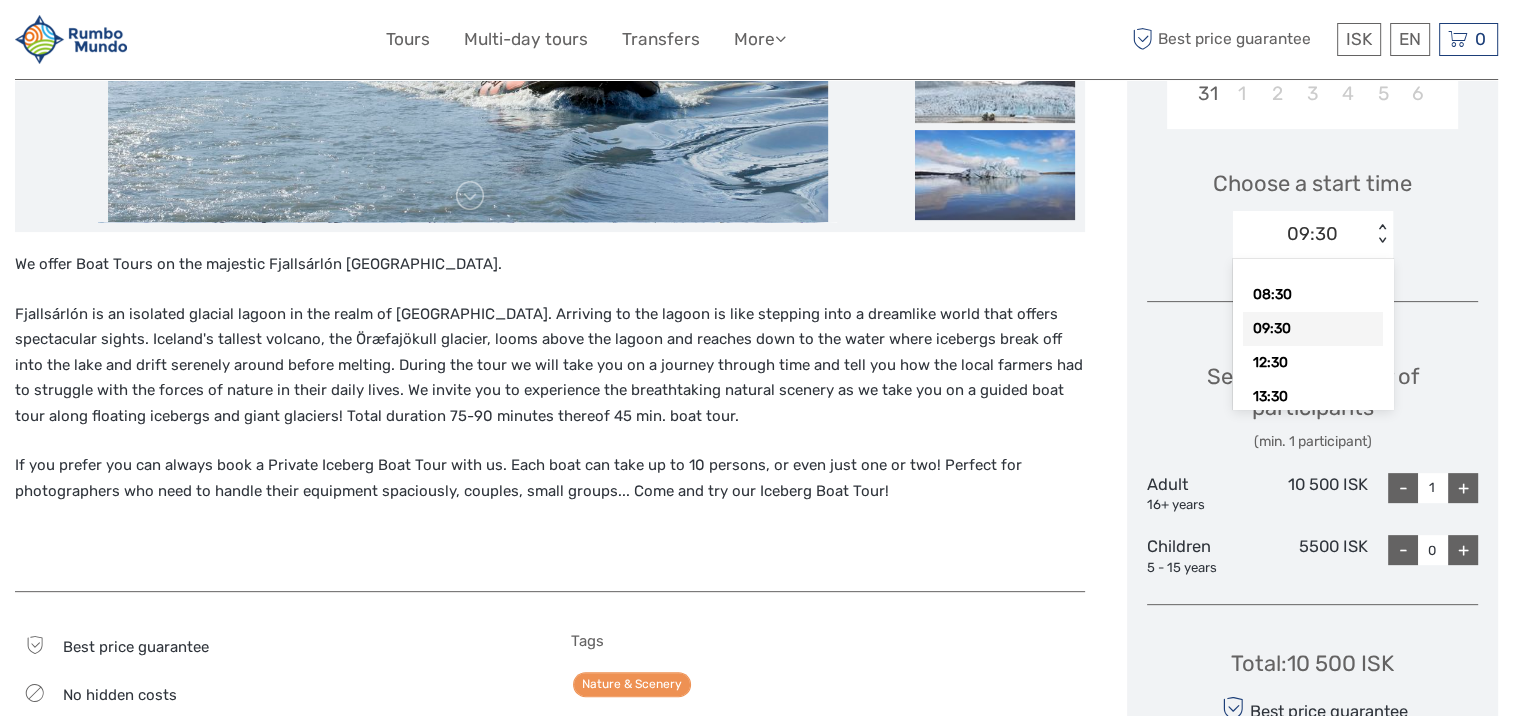 click on "09:30" at bounding box center (1302, 234) 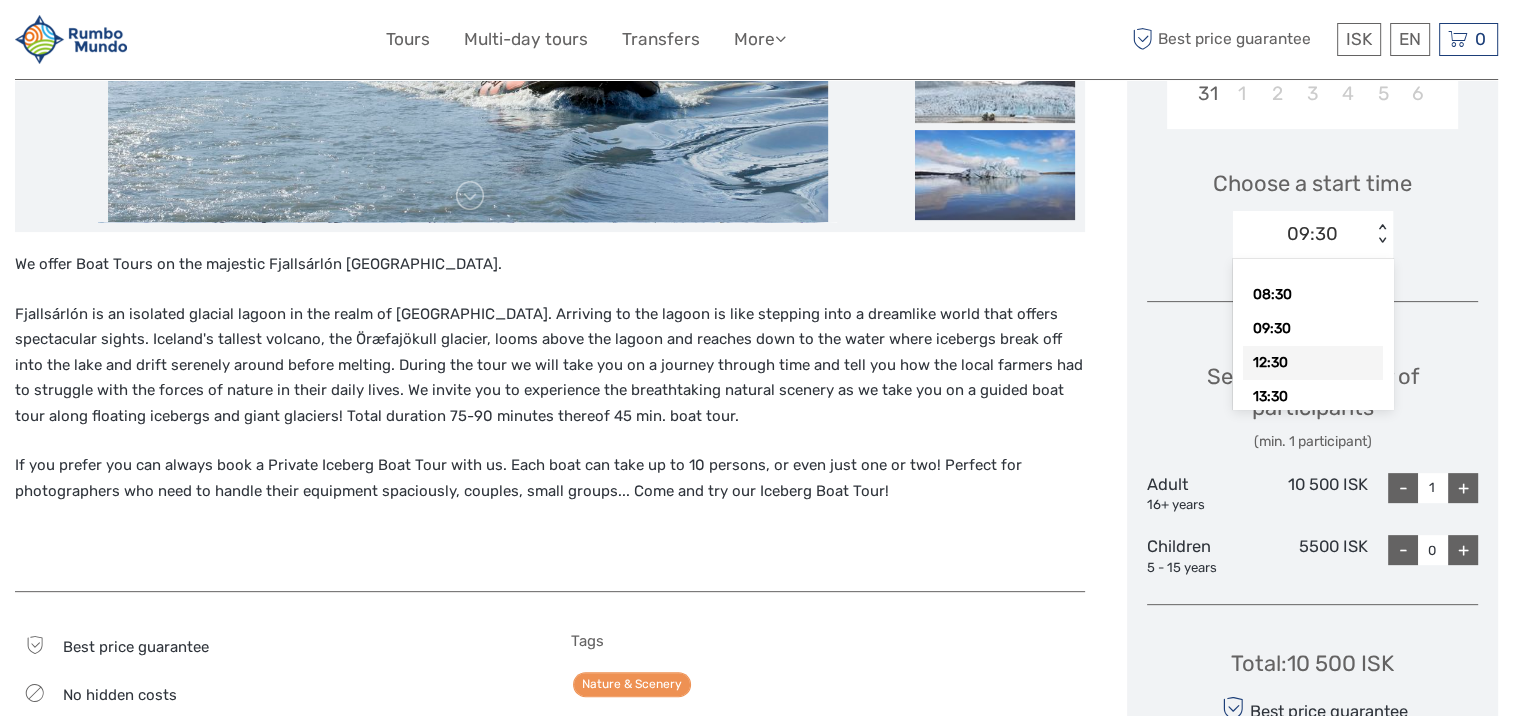 click on "12:30" at bounding box center (1313, 363) 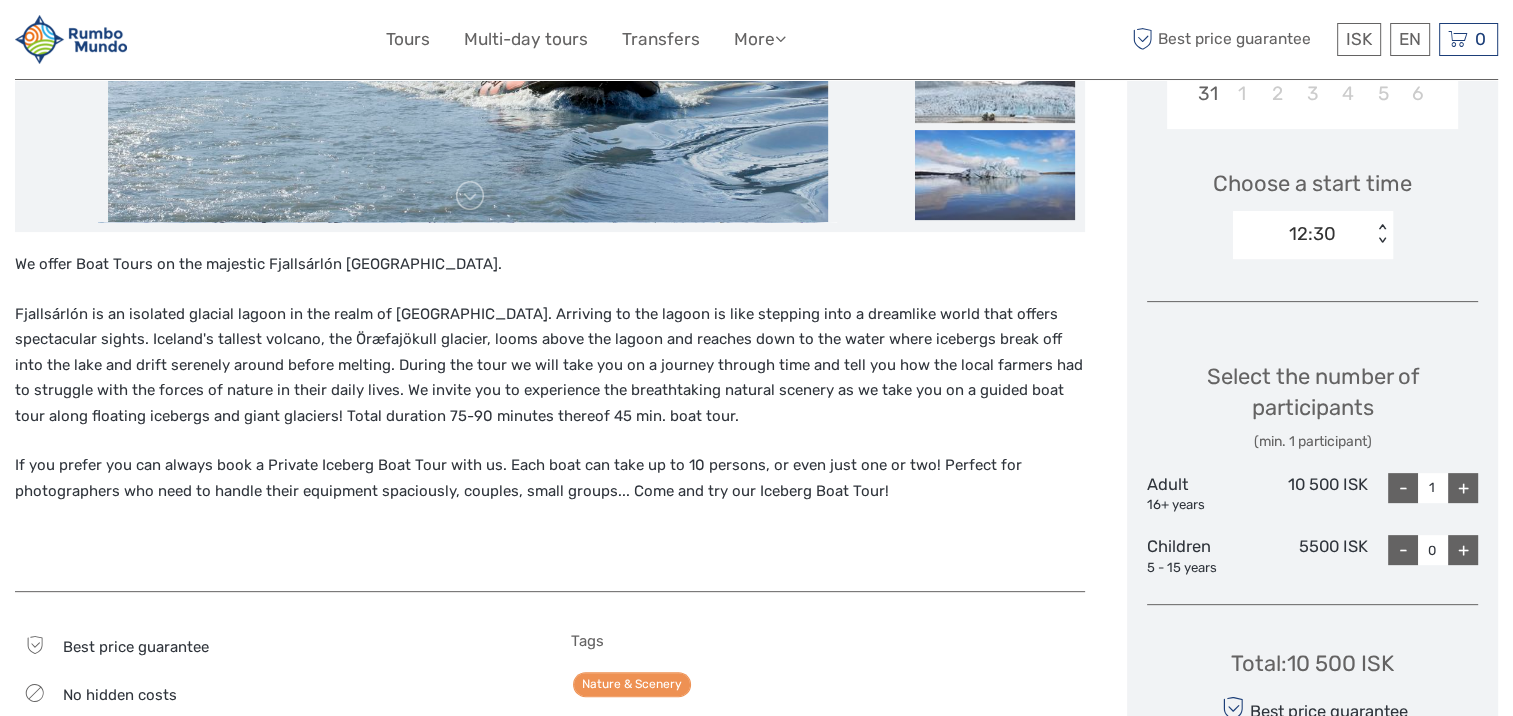 click on "12:30" at bounding box center [1302, 234] 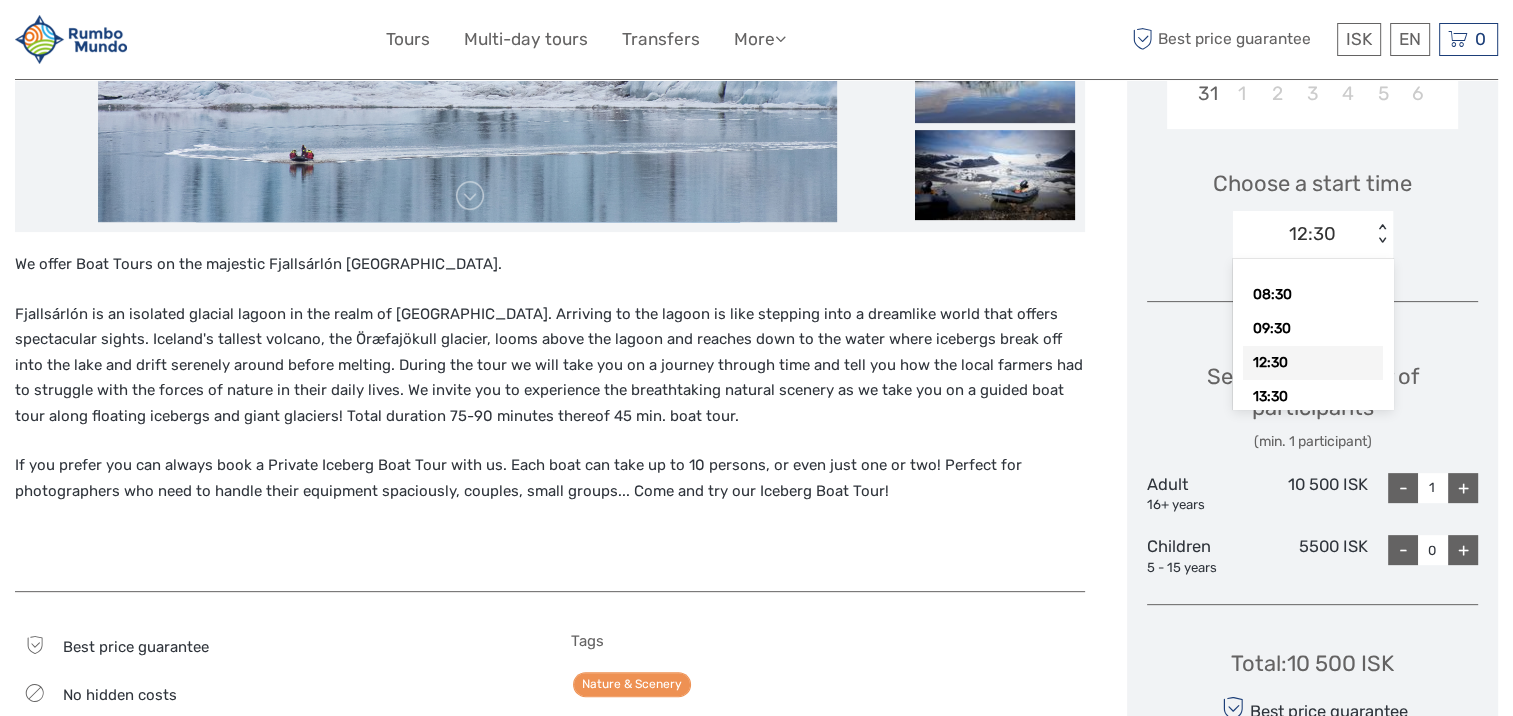 click on "12:30" at bounding box center [1313, 363] 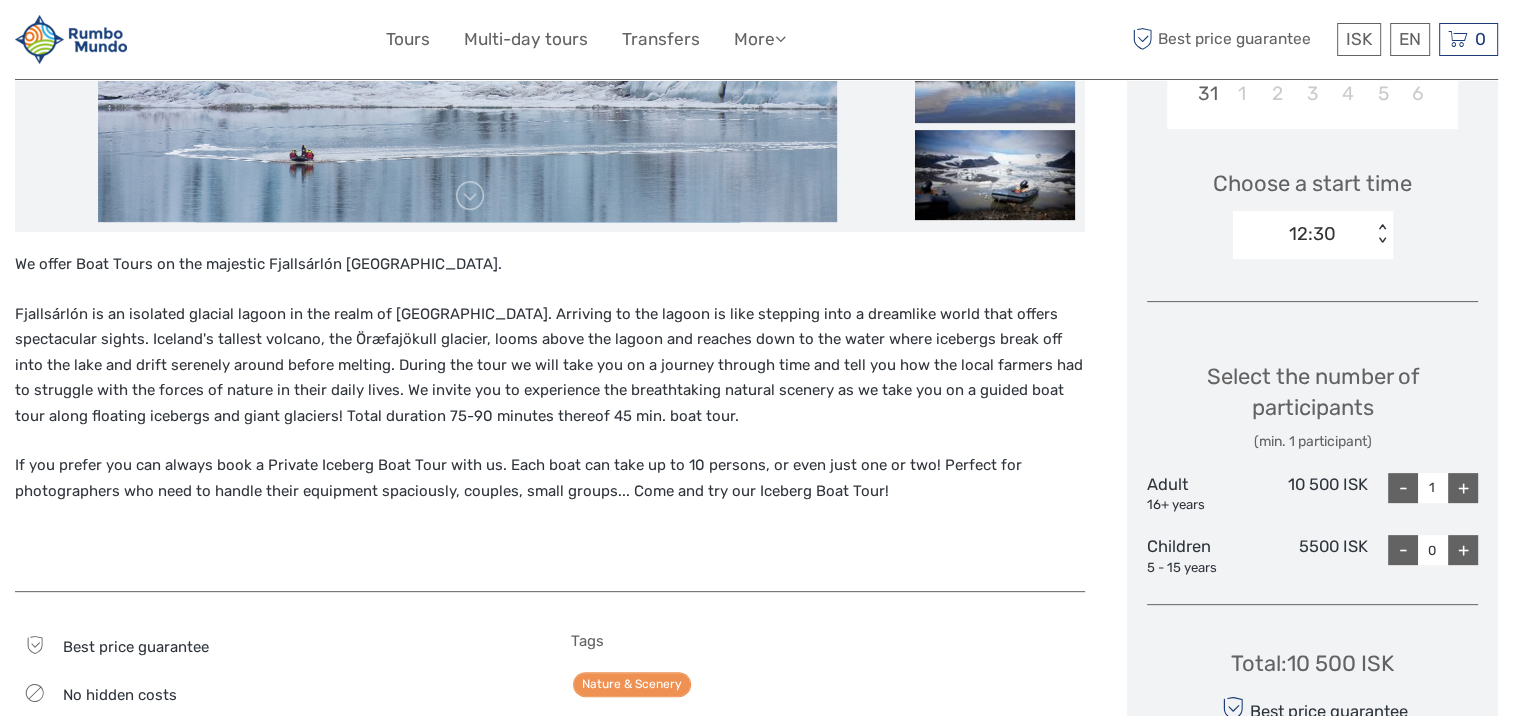 click on "12:30" at bounding box center [1312, 234] 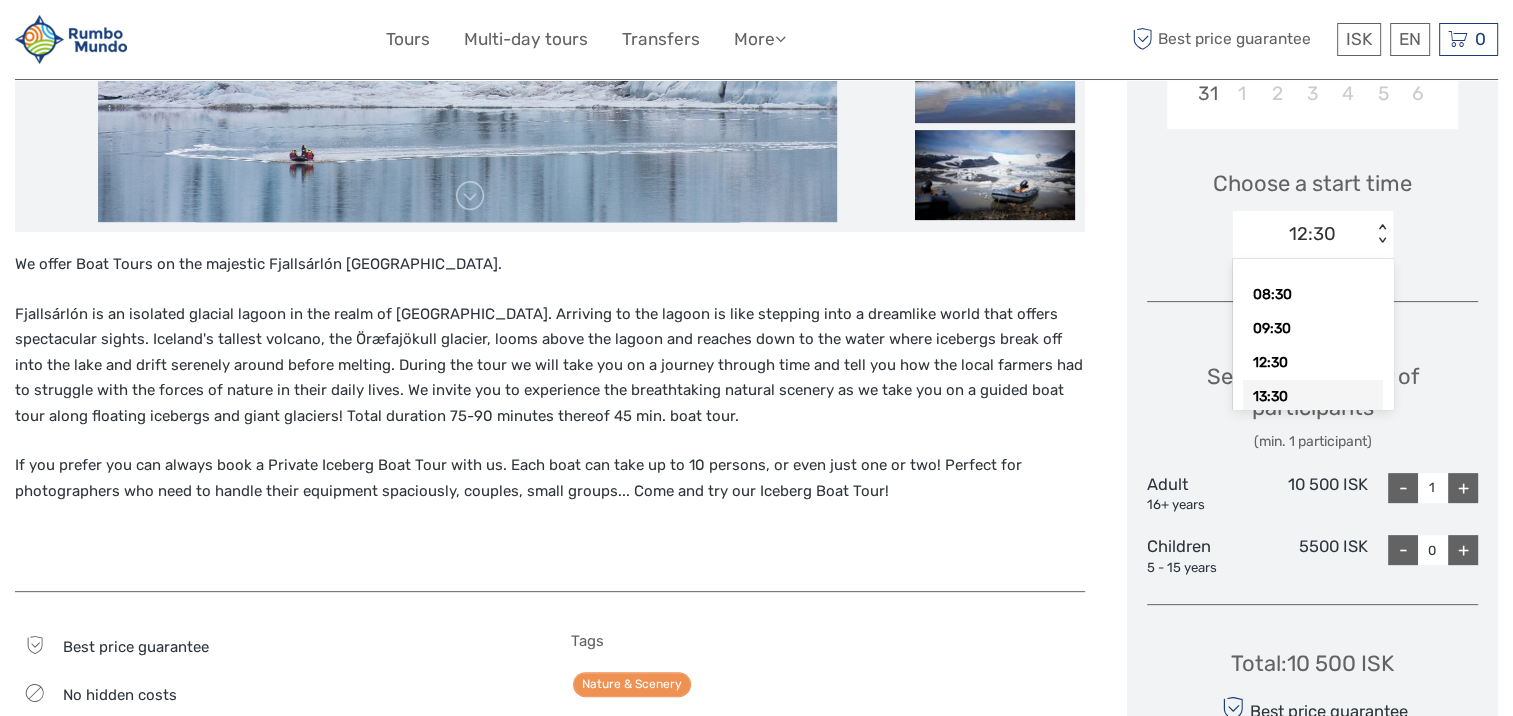 click on "13:30" at bounding box center (1313, 397) 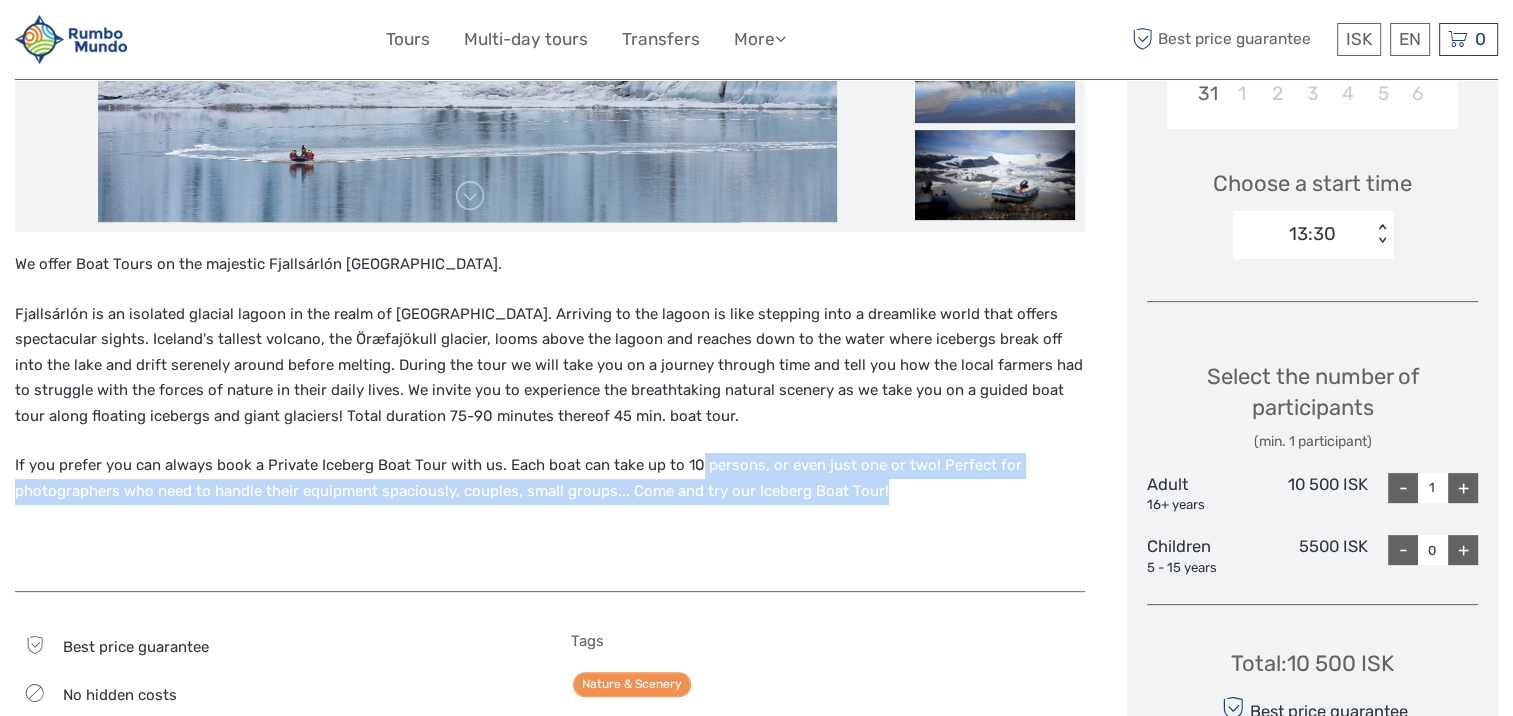 drag, startPoint x: 889, startPoint y: 488, endPoint x: 690, endPoint y: 440, distance: 204.7071 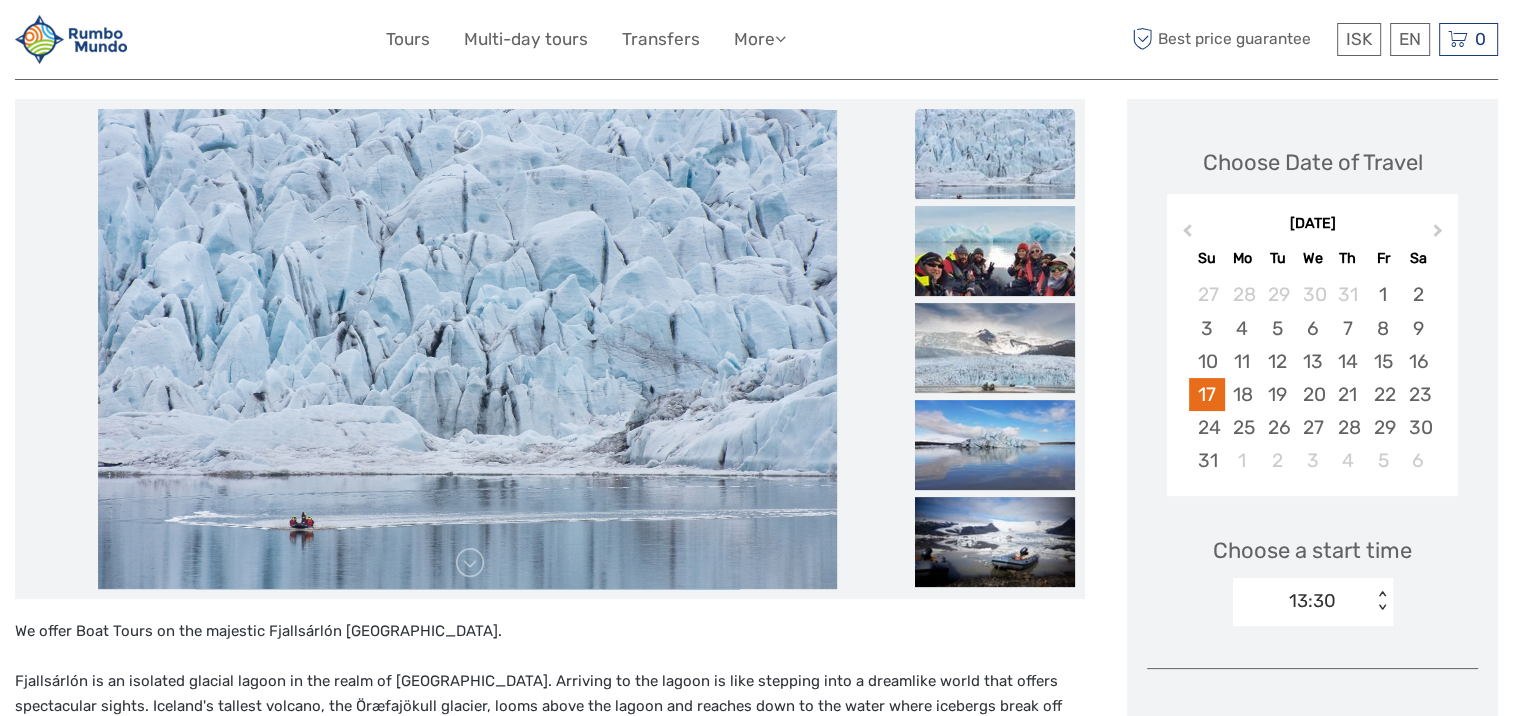 scroll, scrollTop: 400, scrollLeft: 0, axis: vertical 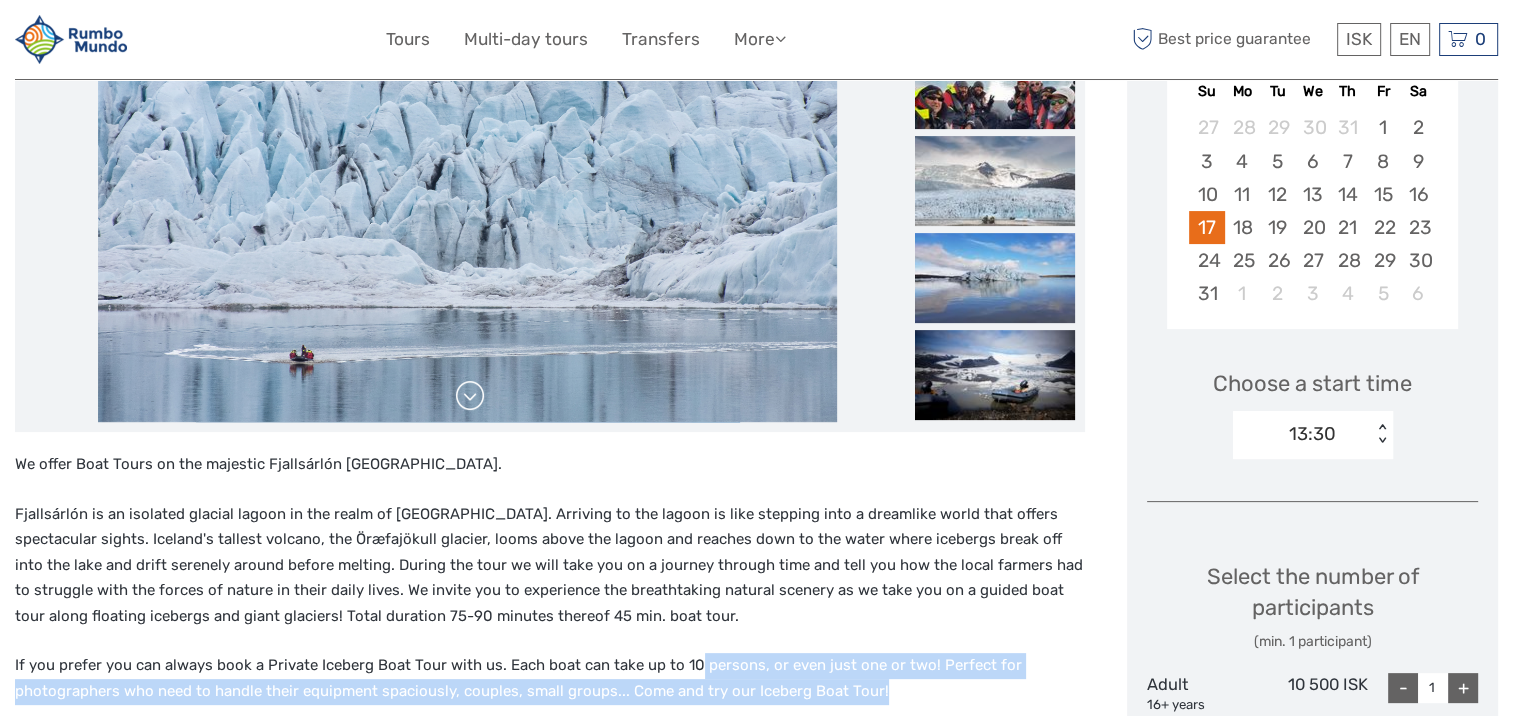 click at bounding box center [470, 396] 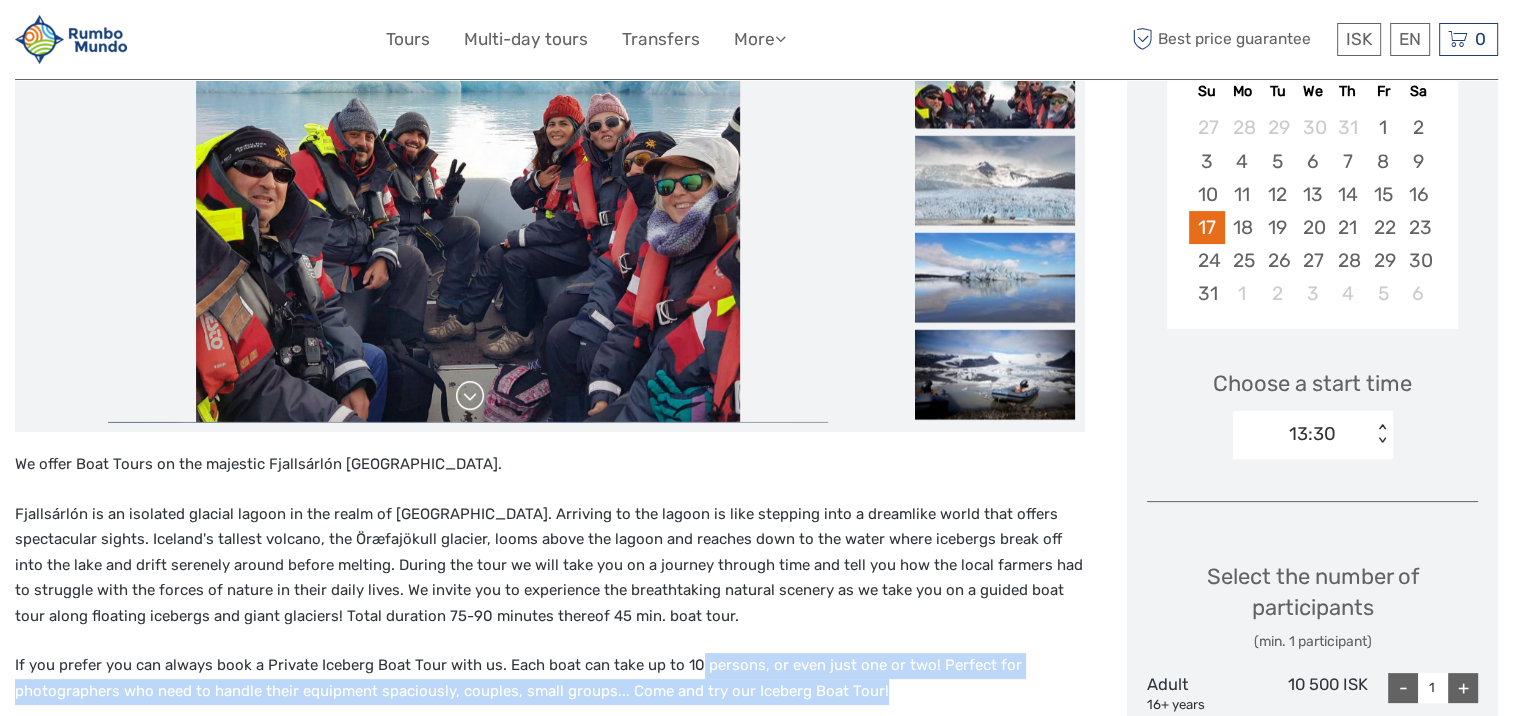 click at bounding box center (470, 396) 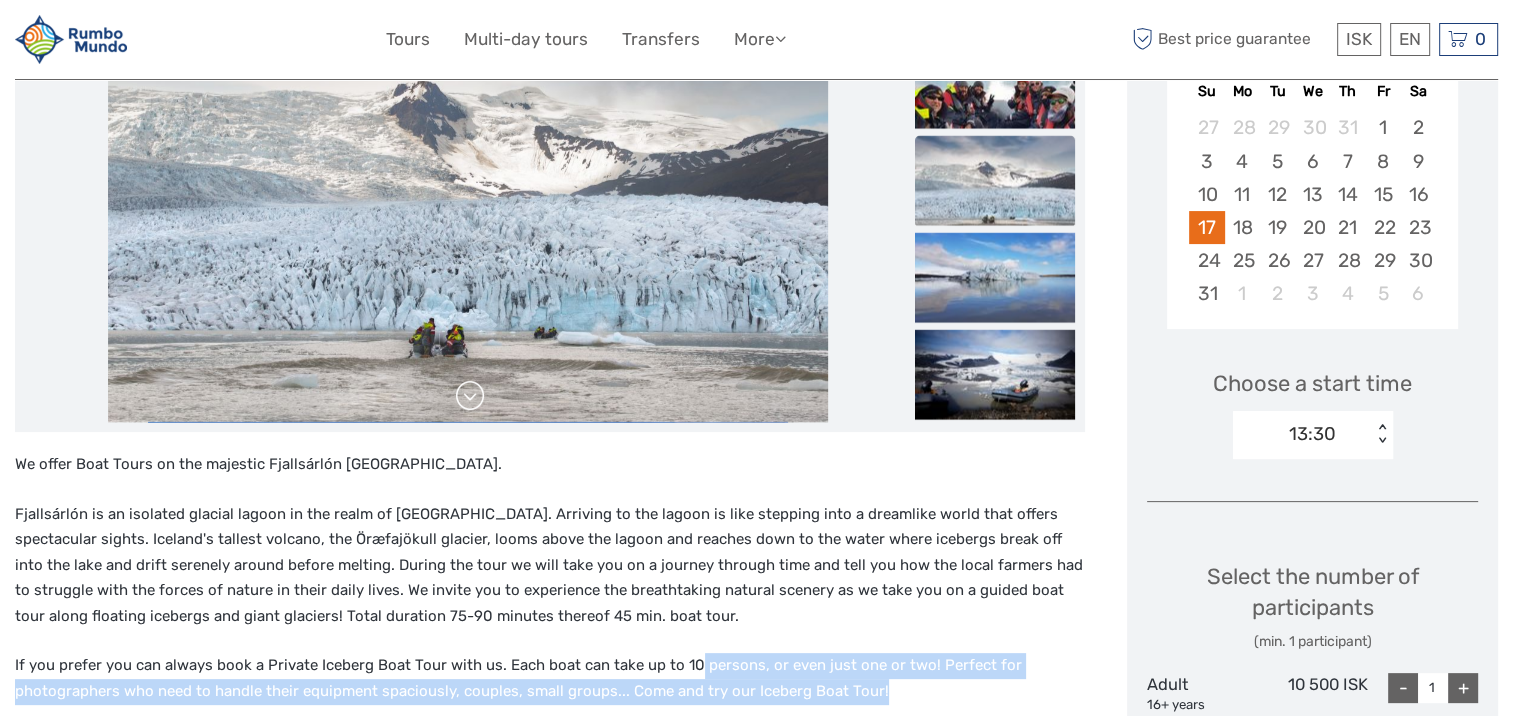 click at bounding box center (470, 396) 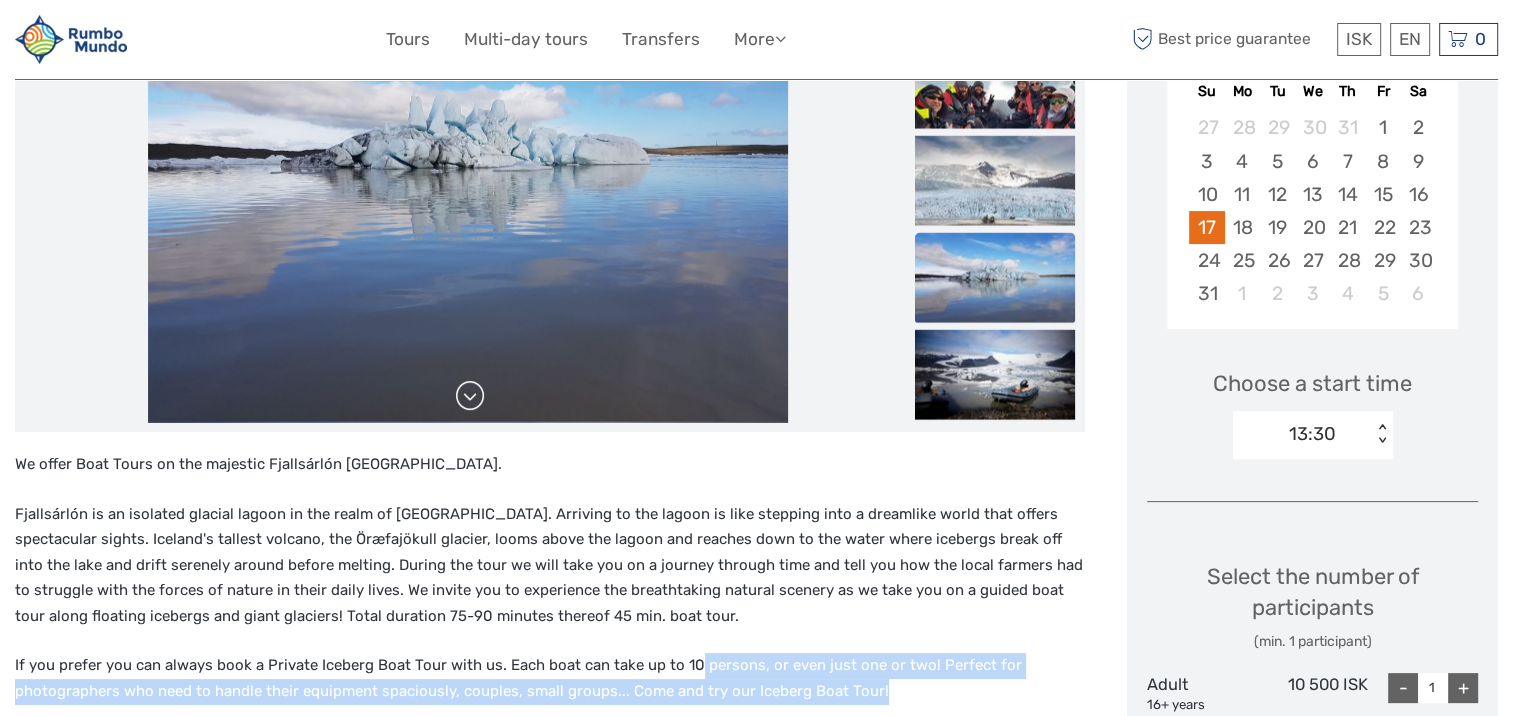 click at bounding box center (470, 396) 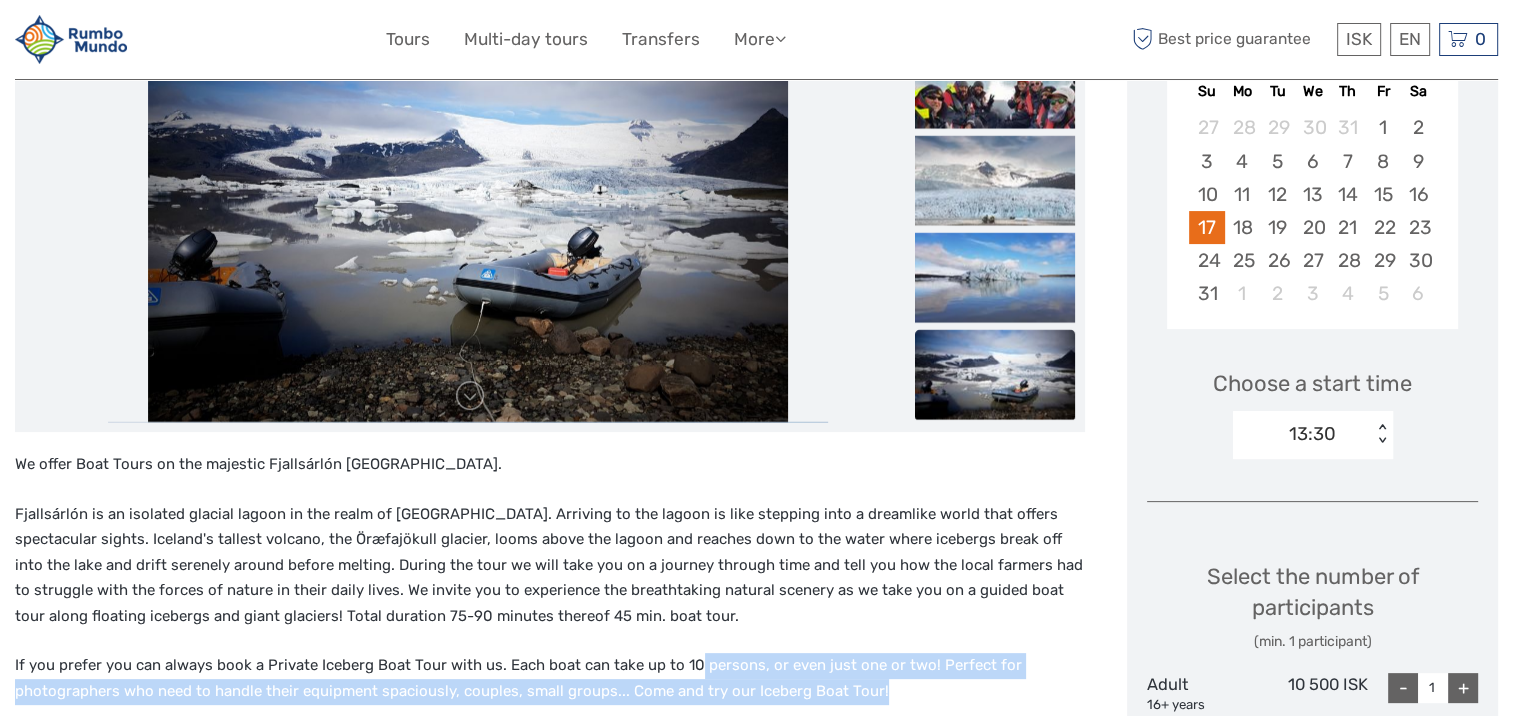 click at bounding box center [995, 375] 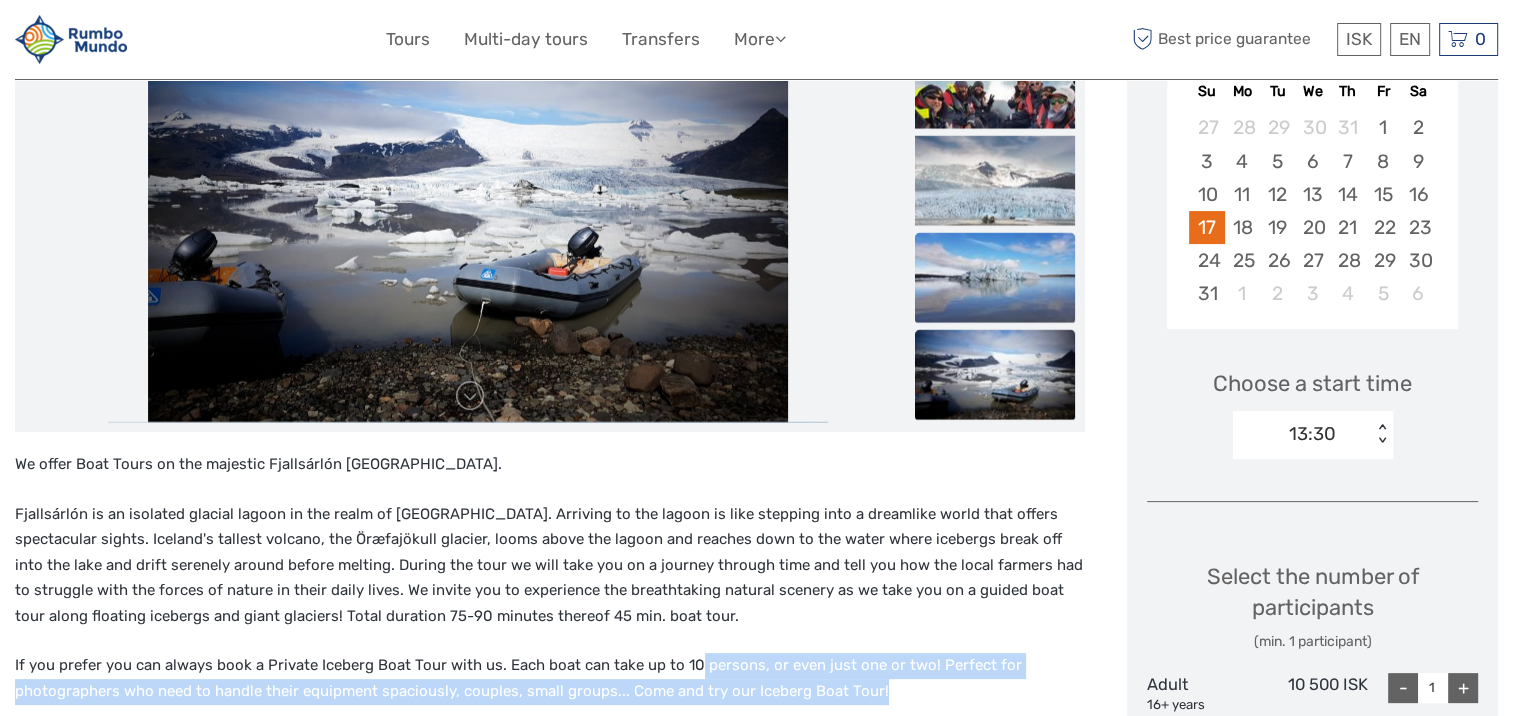 click at bounding box center (995, 278) 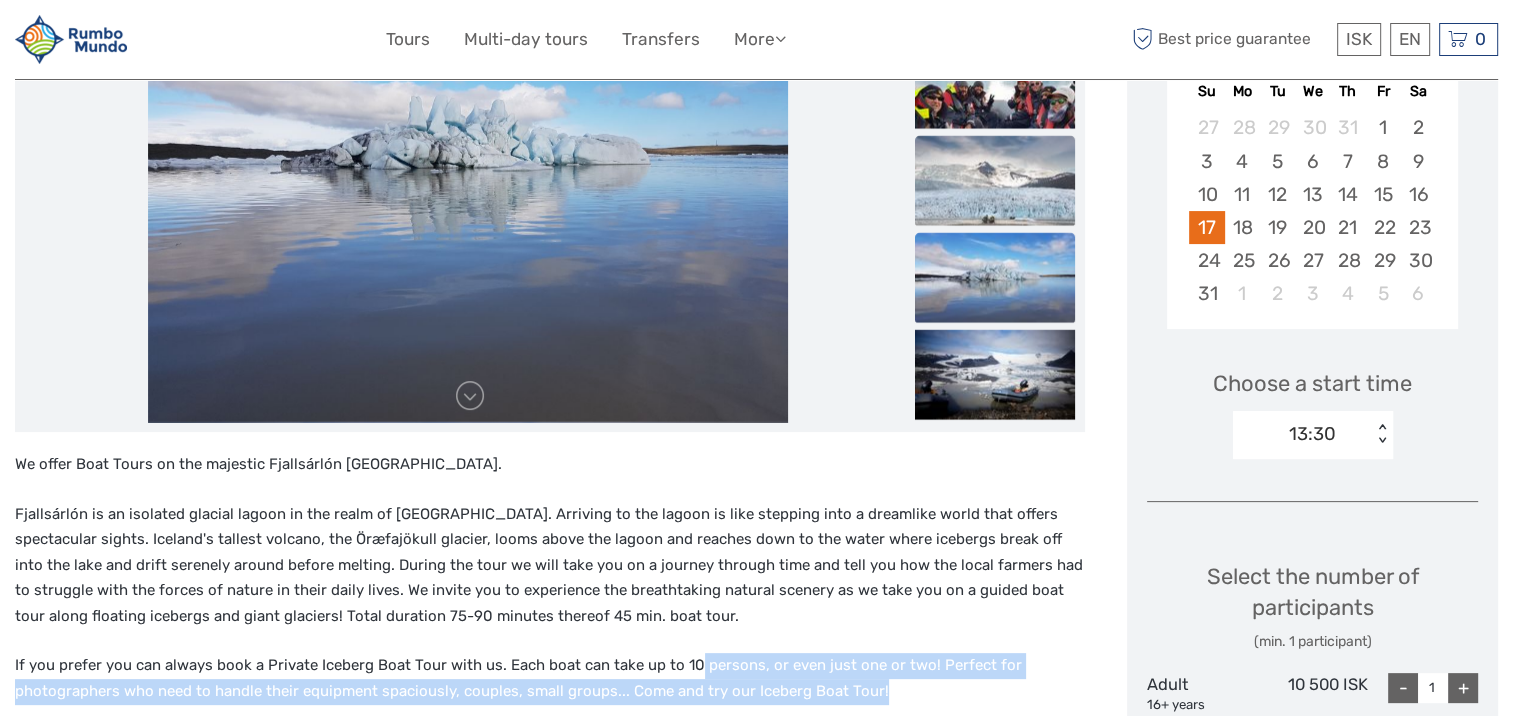 click at bounding box center (995, 181) 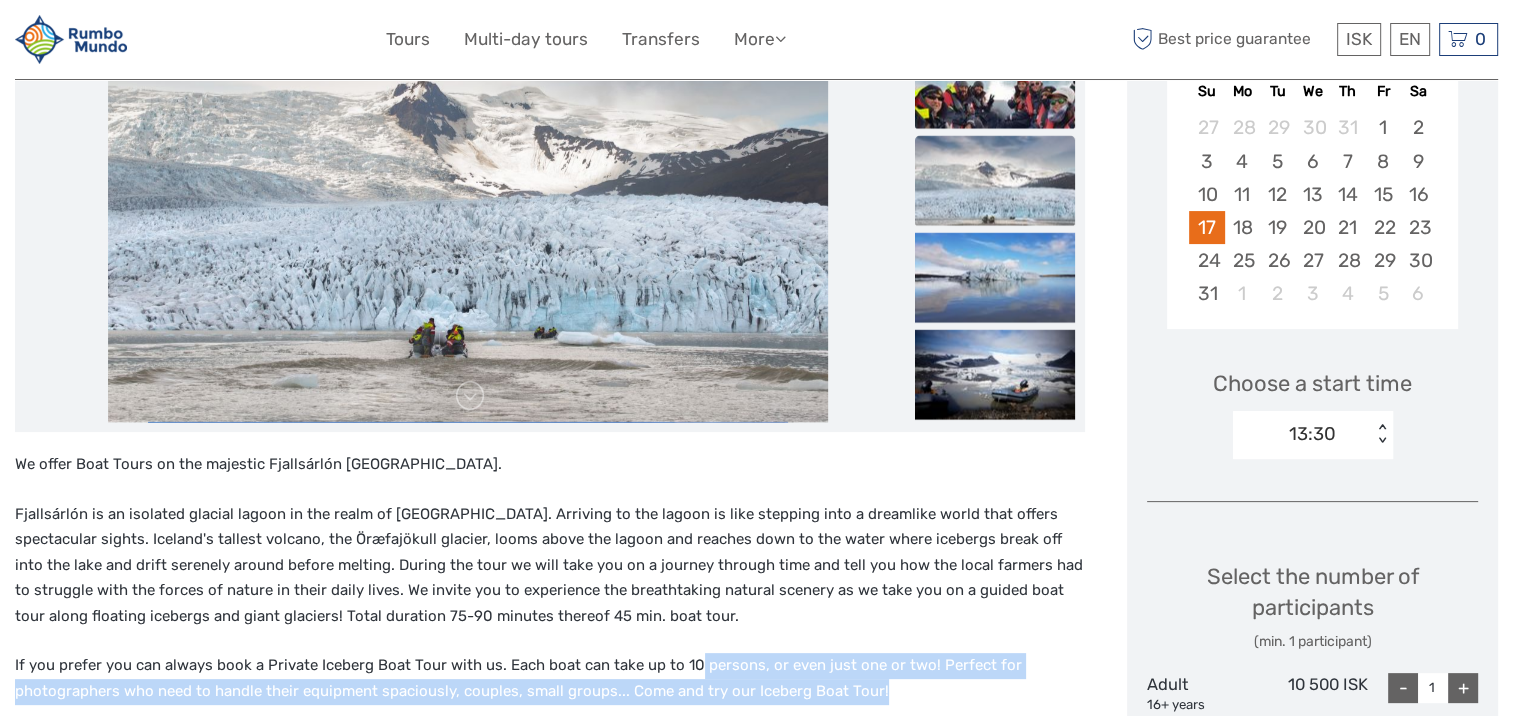 click at bounding box center [995, 84] 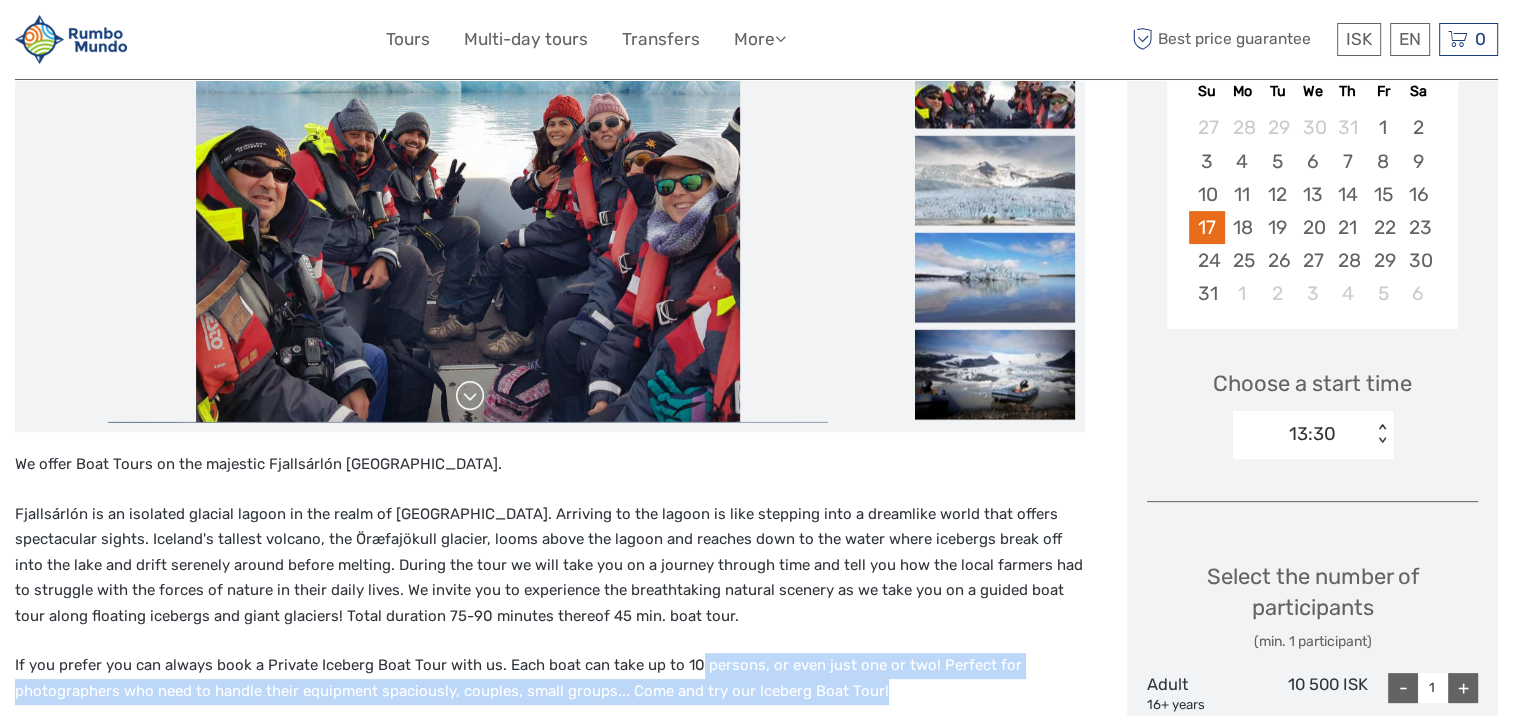 click at bounding box center [470, 396] 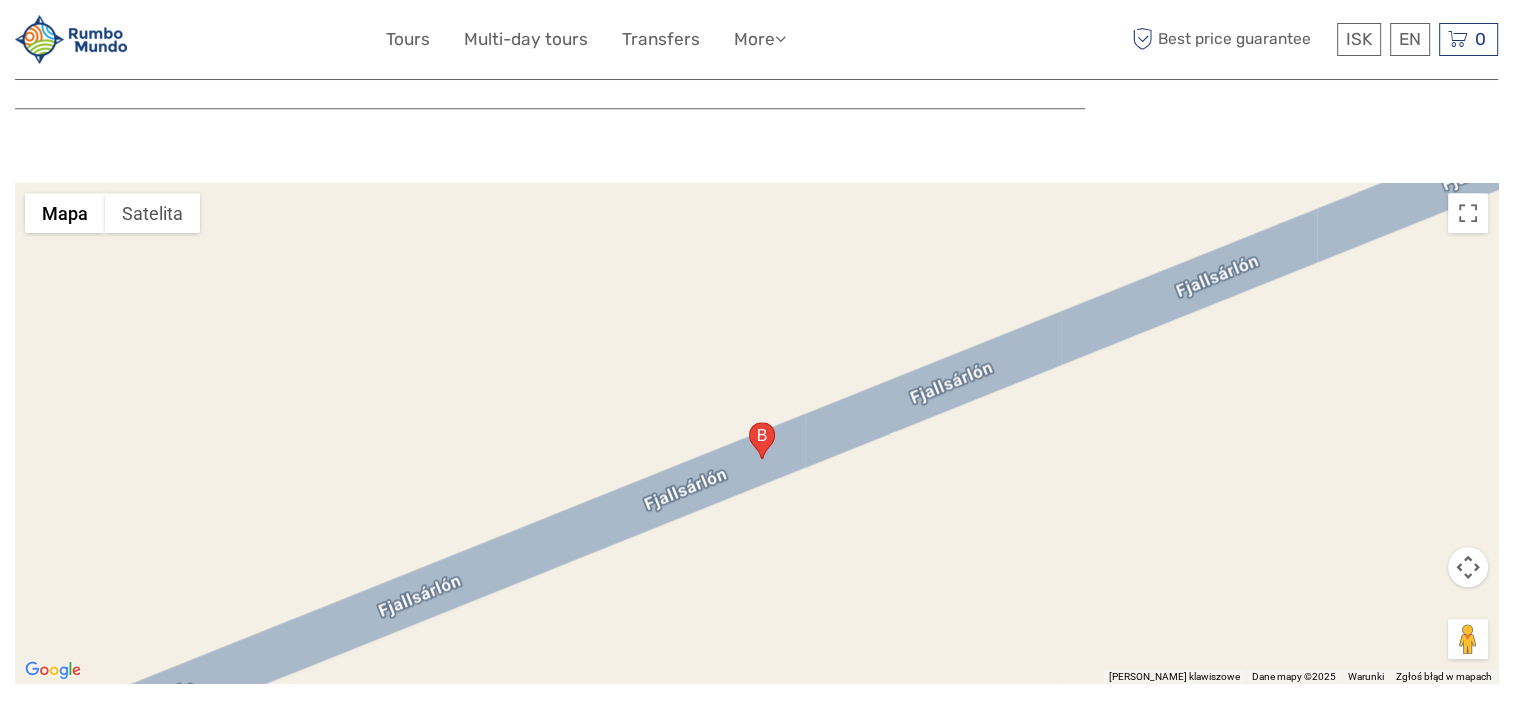 scroll, scrollTop: 1800, scrollLeft: 0, axis: vertical 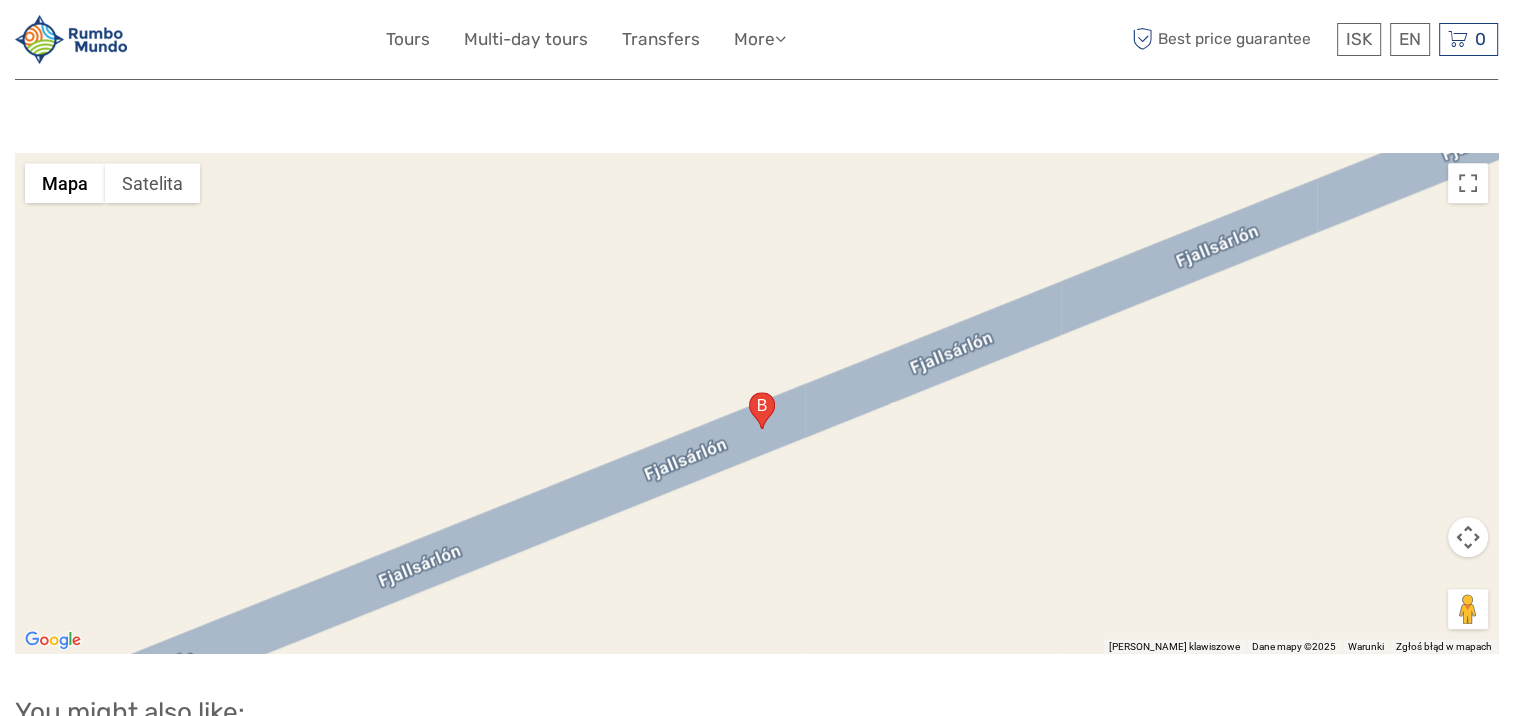 click at bounding box center [756, 403] 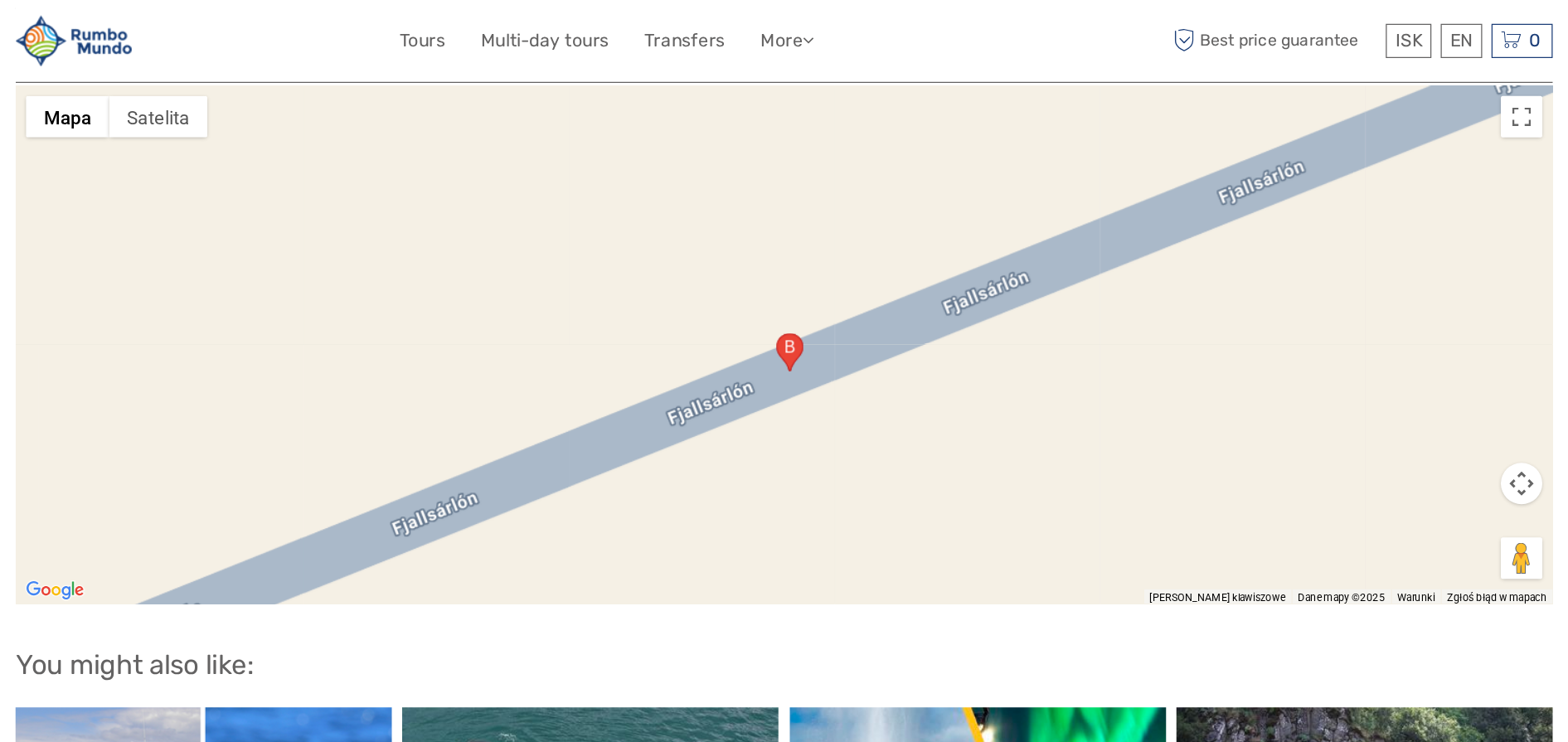 scroll, scrollTop: 1575, scrollLeft: 0, axis: vertical 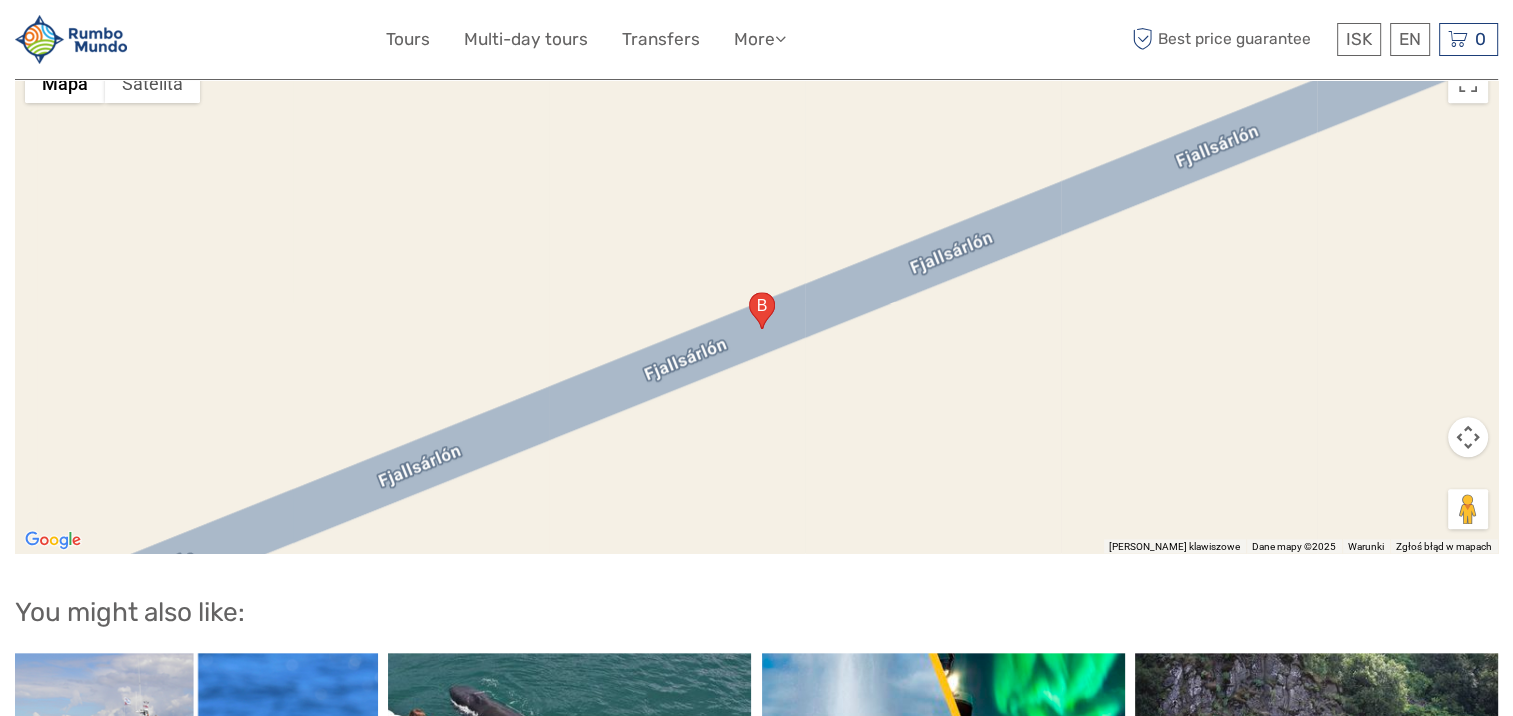 click at bounding box center (756, 303) 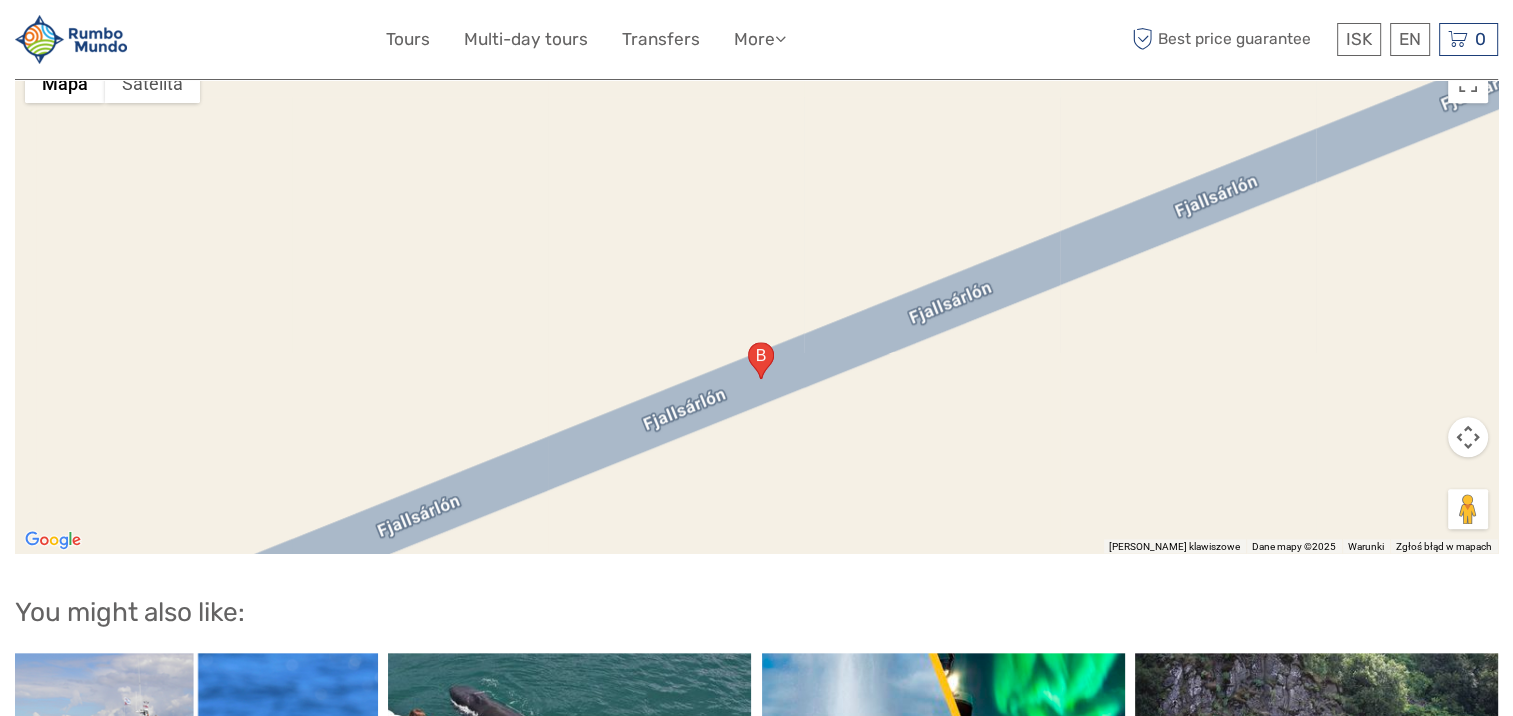 drag, startPoint x: 1165, startPoint y: 343, endPoint x: 1203, endPoint y: 408, distance: 75.29276 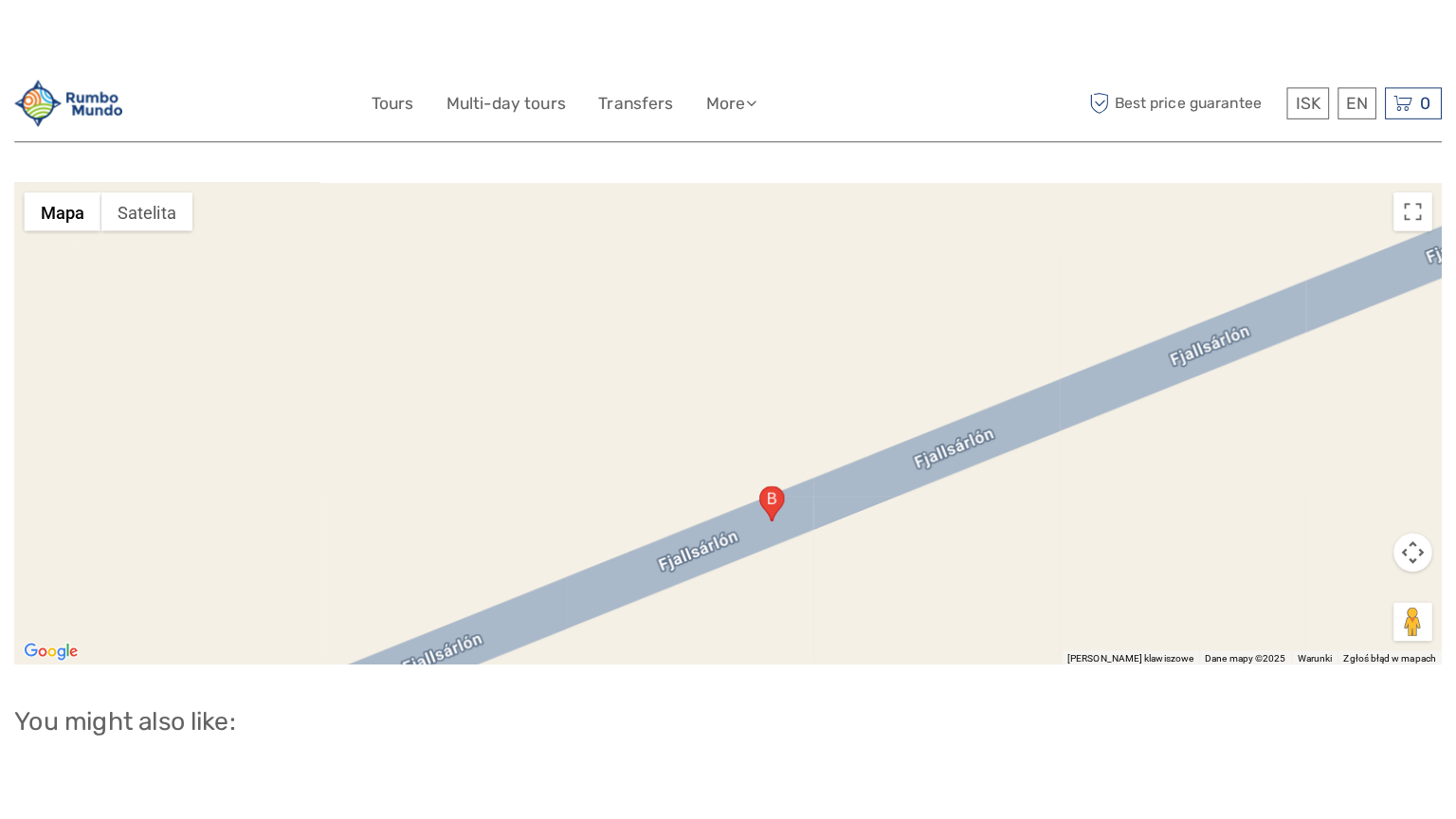 scroll, scrollTop: 1706, scrollLeft: 0, axis: vertical 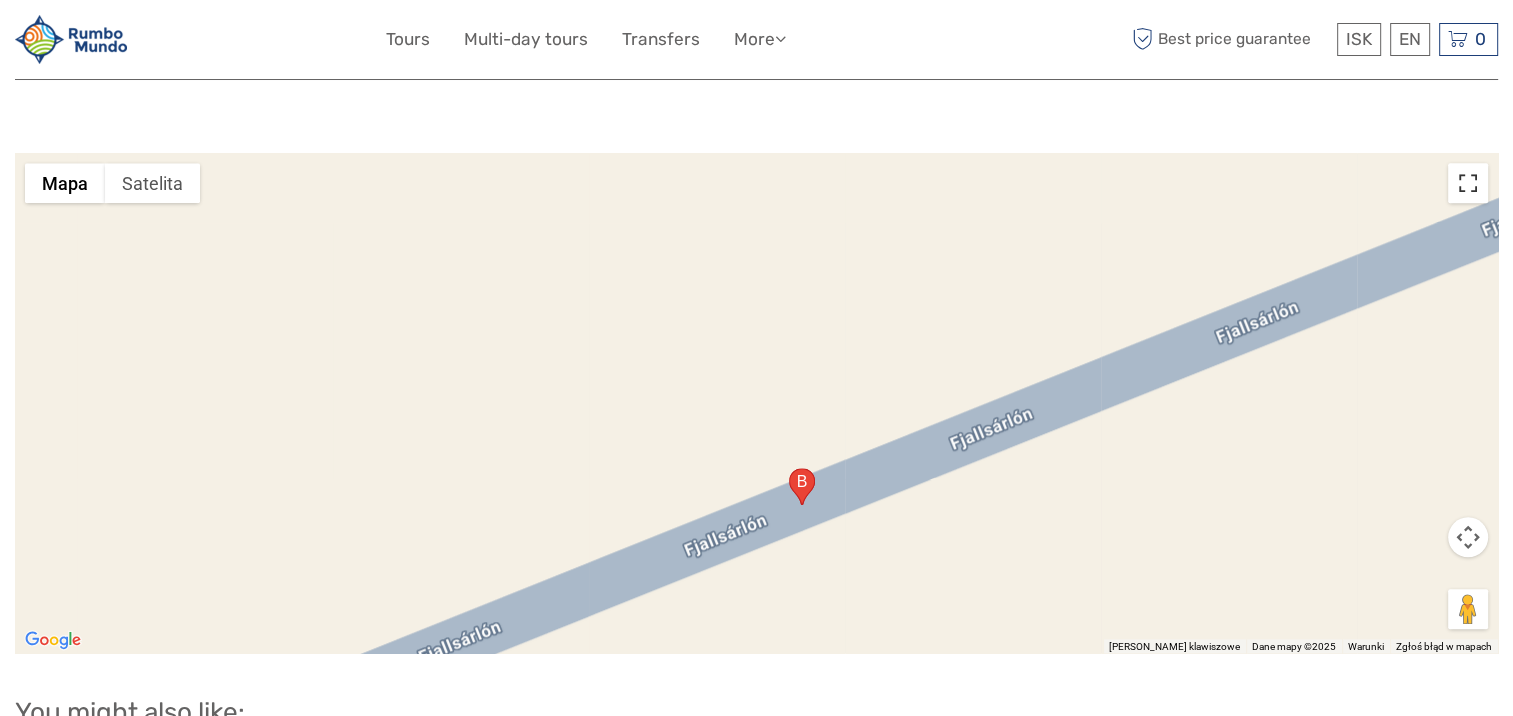 drag, startPoint x: 1472, startPoint y: 181, endPoint x: 1475, endPoint y: 286, distance: 105.04285 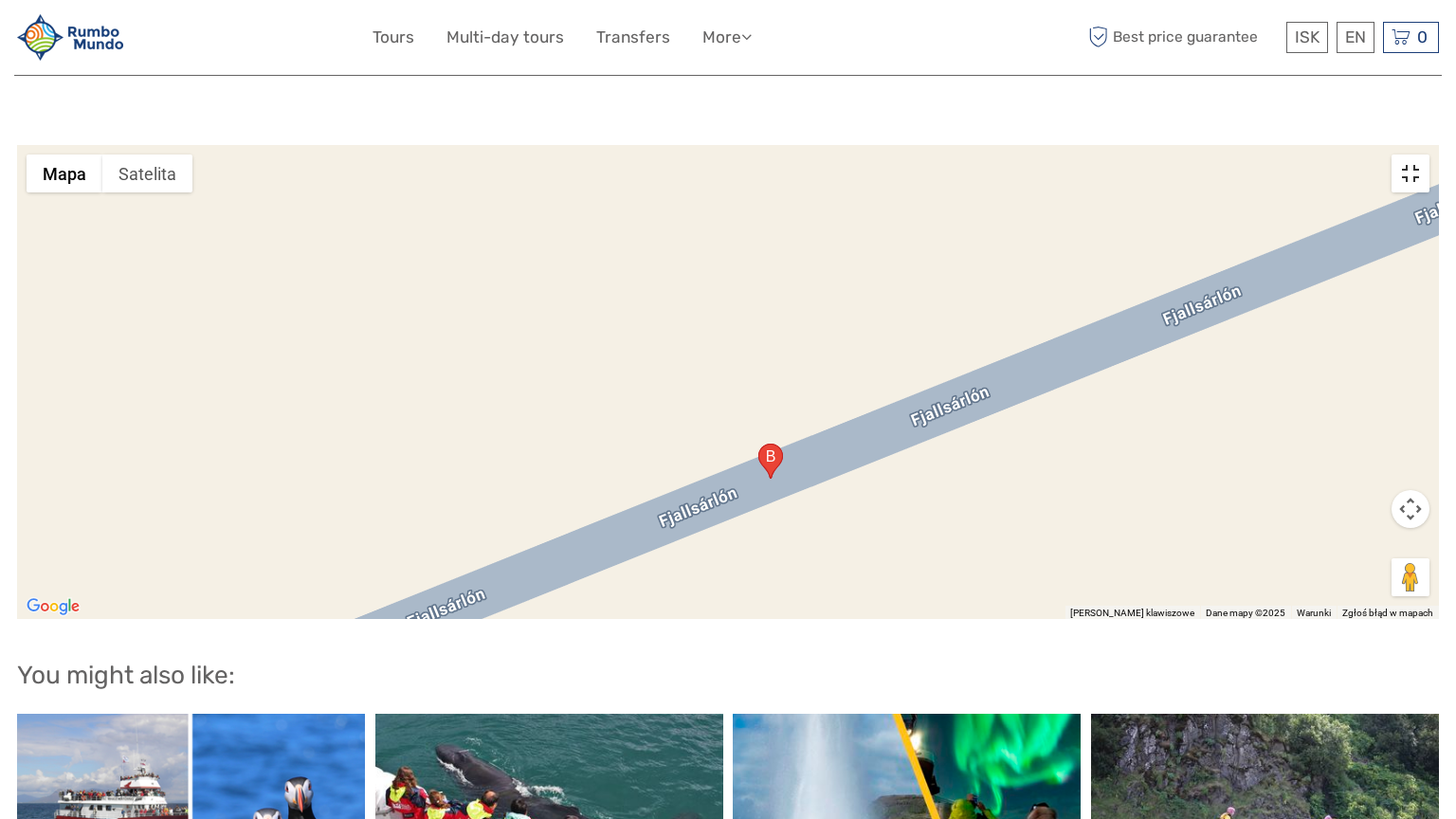 type 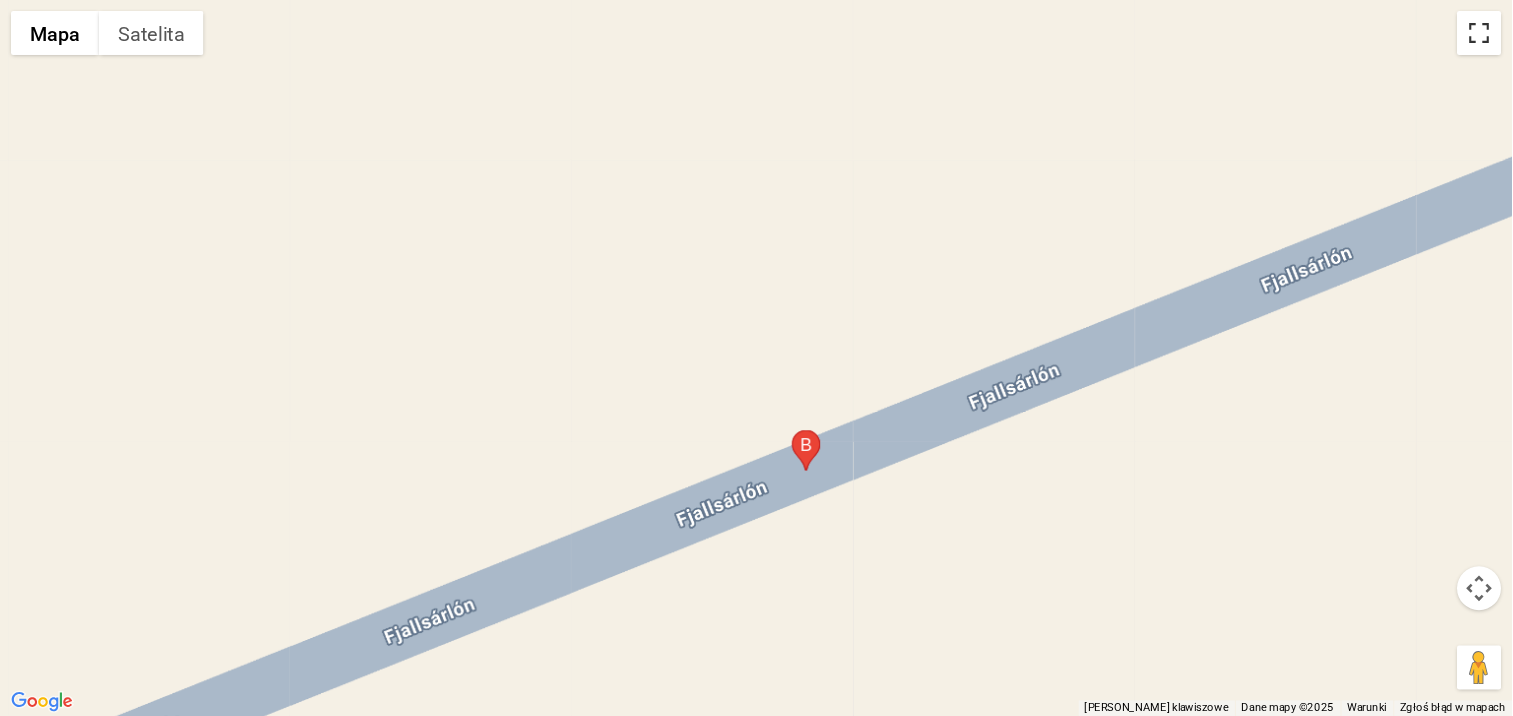 scroll, scrollTop: 2024, scrollLeft: 0, axis: vertical 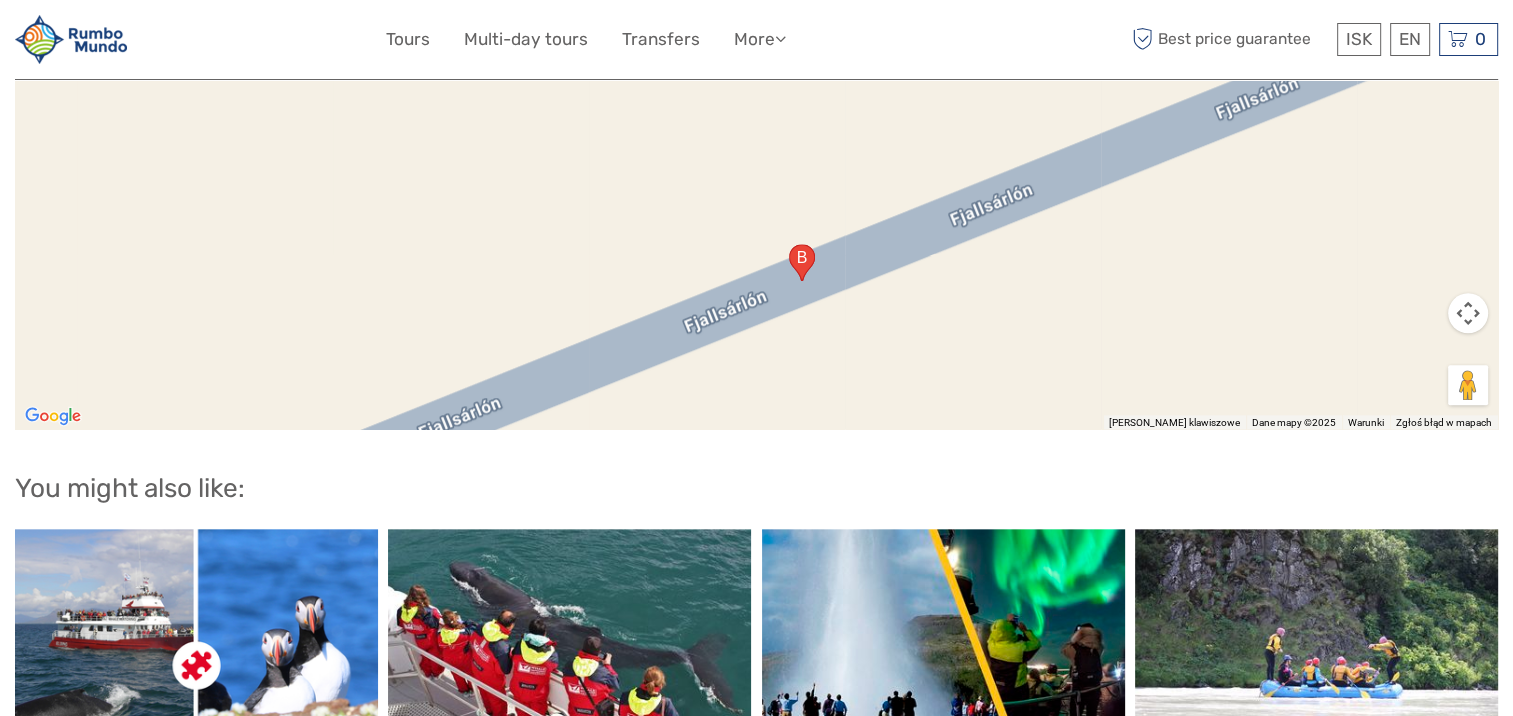 click at bounding box center (1468, 313) 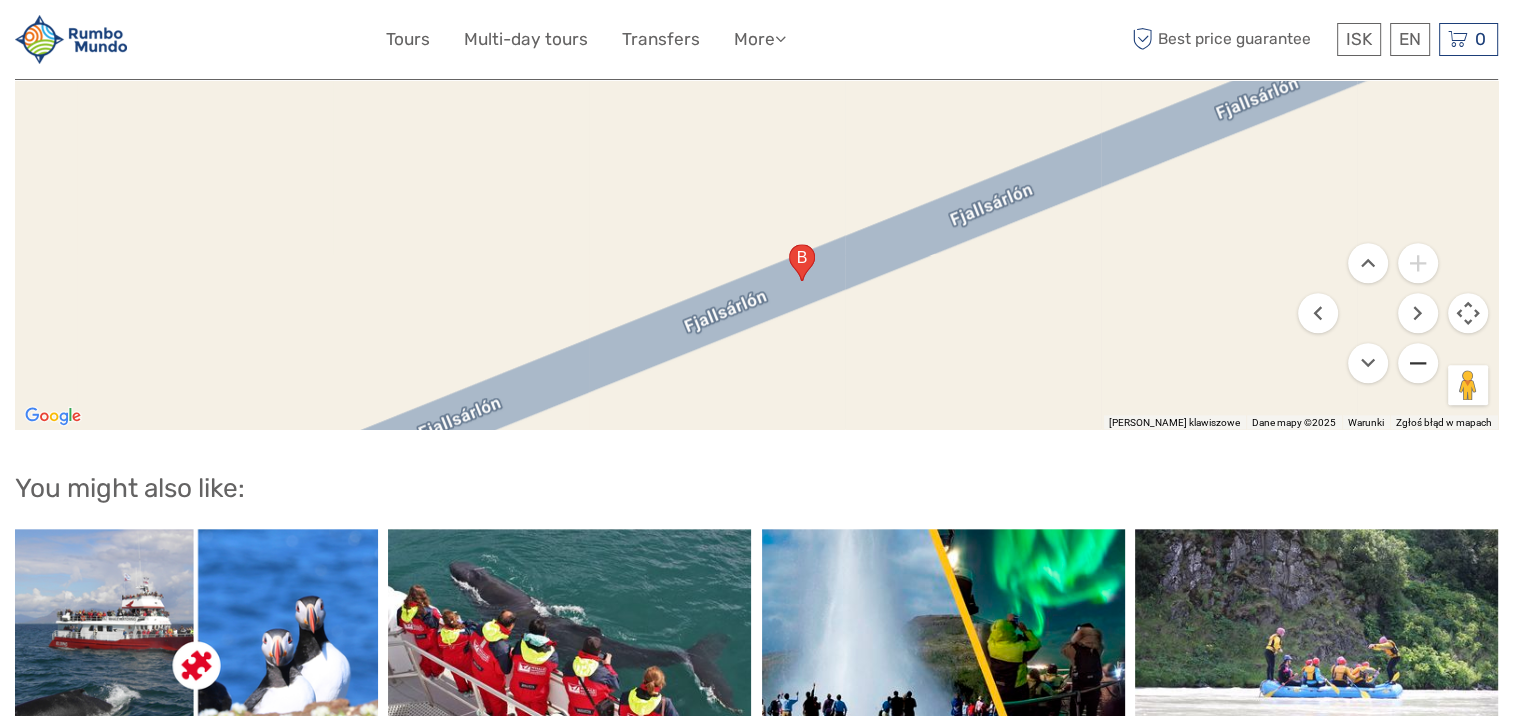 click at bounding box center (1418, 363) 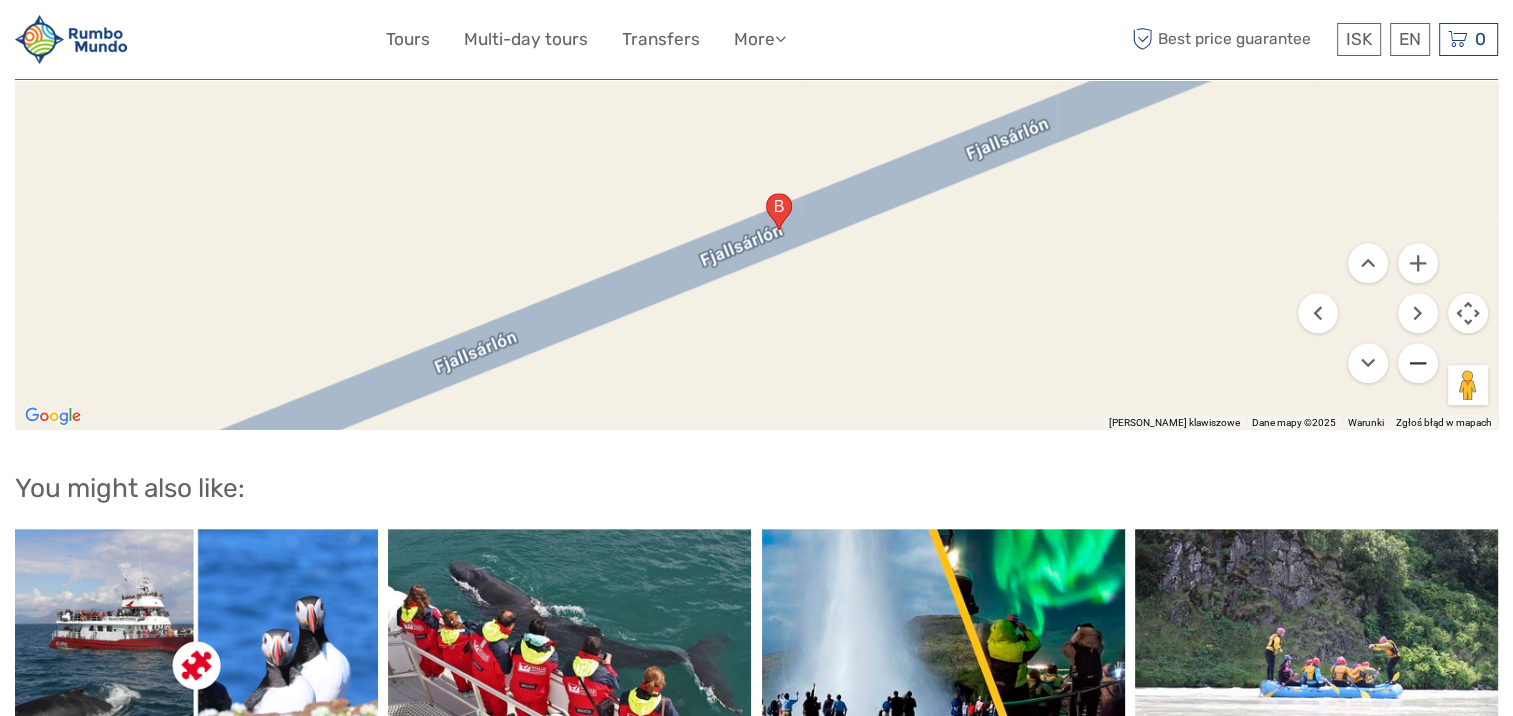 click at bounding box center [1418, 363] 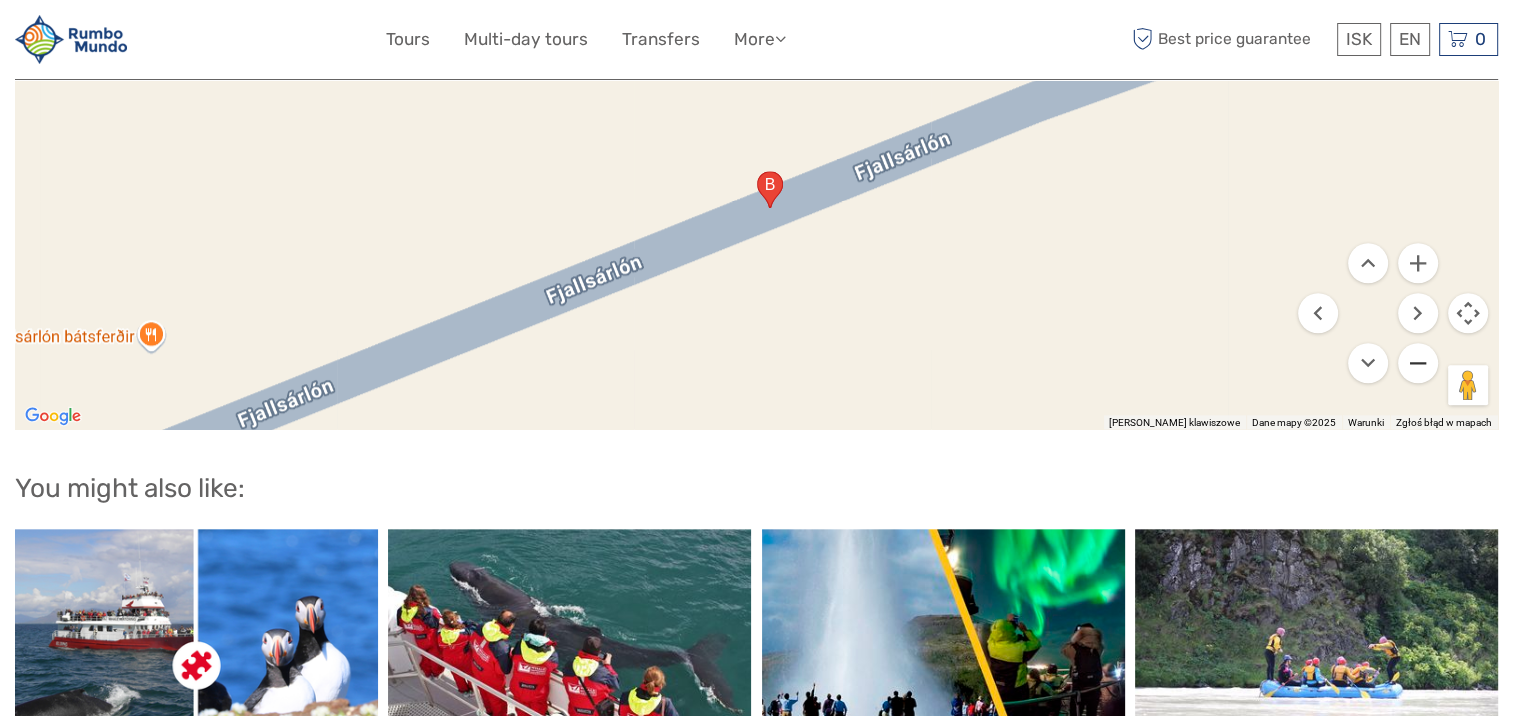 click at bounding box center [1418, 363] 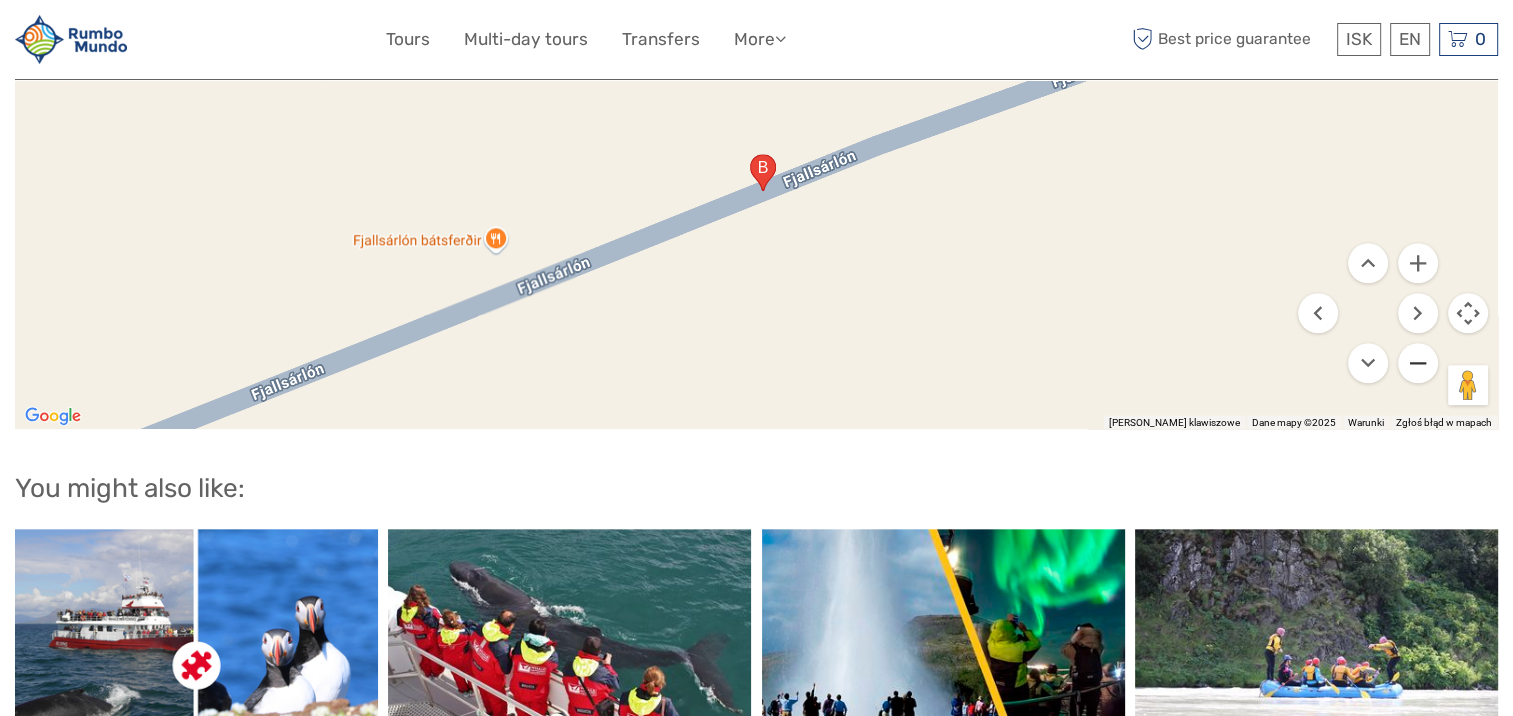 click at bounding box center [1418, 363] 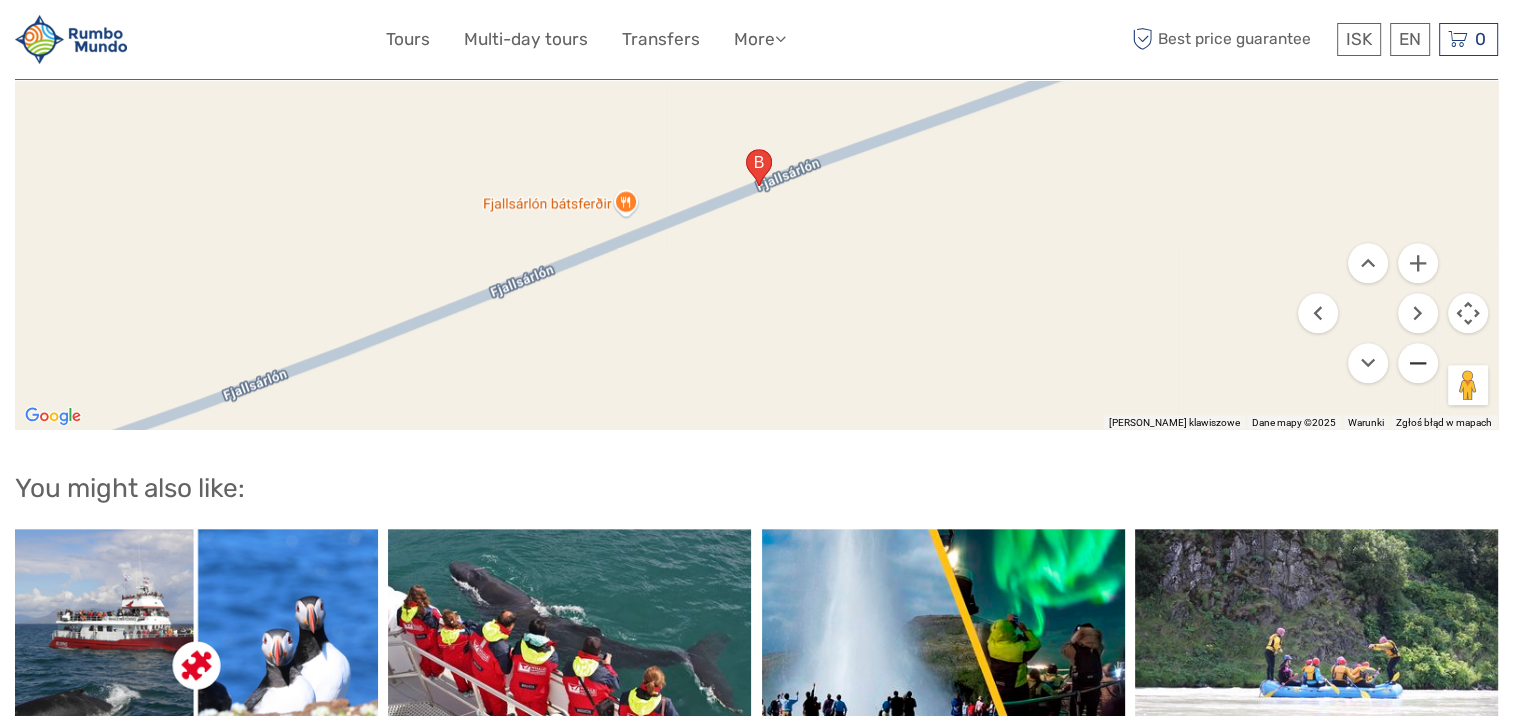 click at bounding box center [1418, 363] 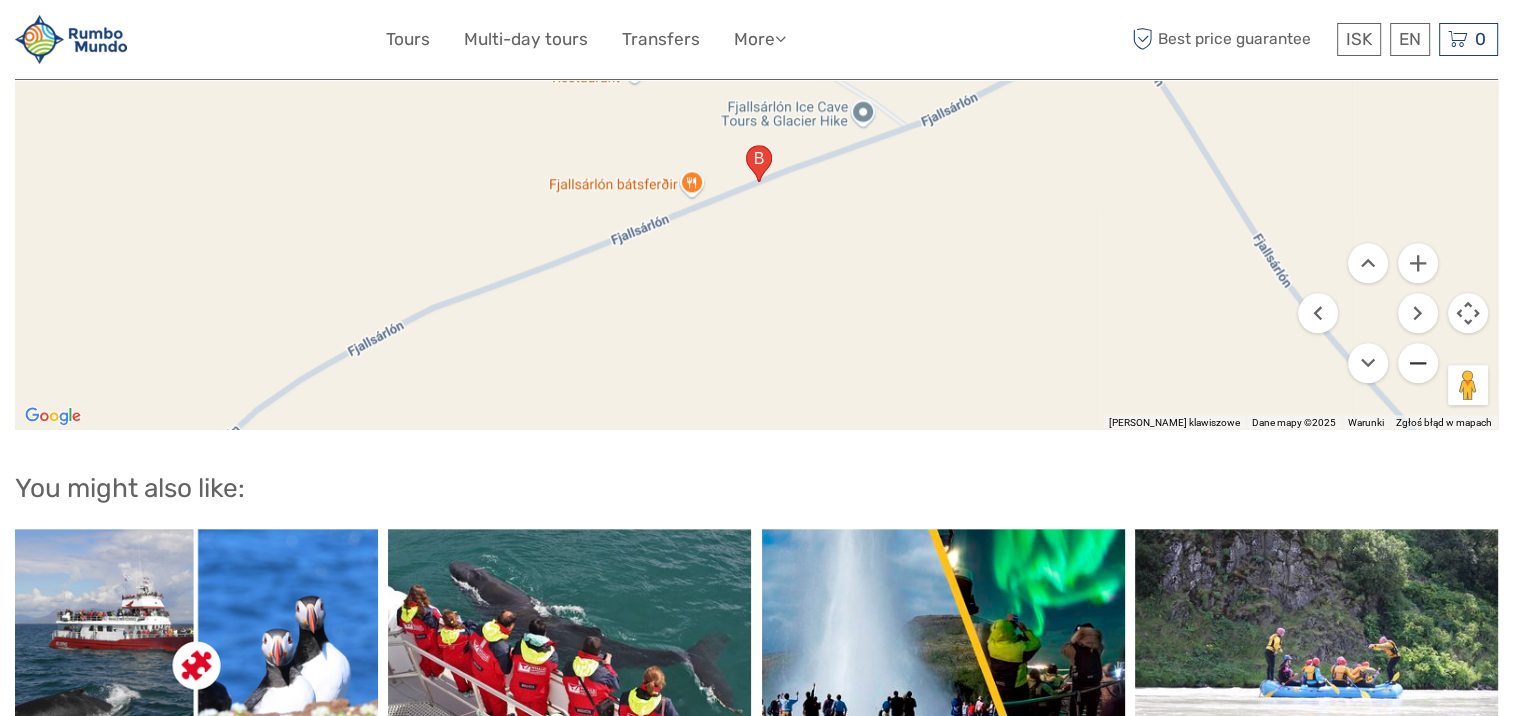 click at bounding box center [1418, 363] 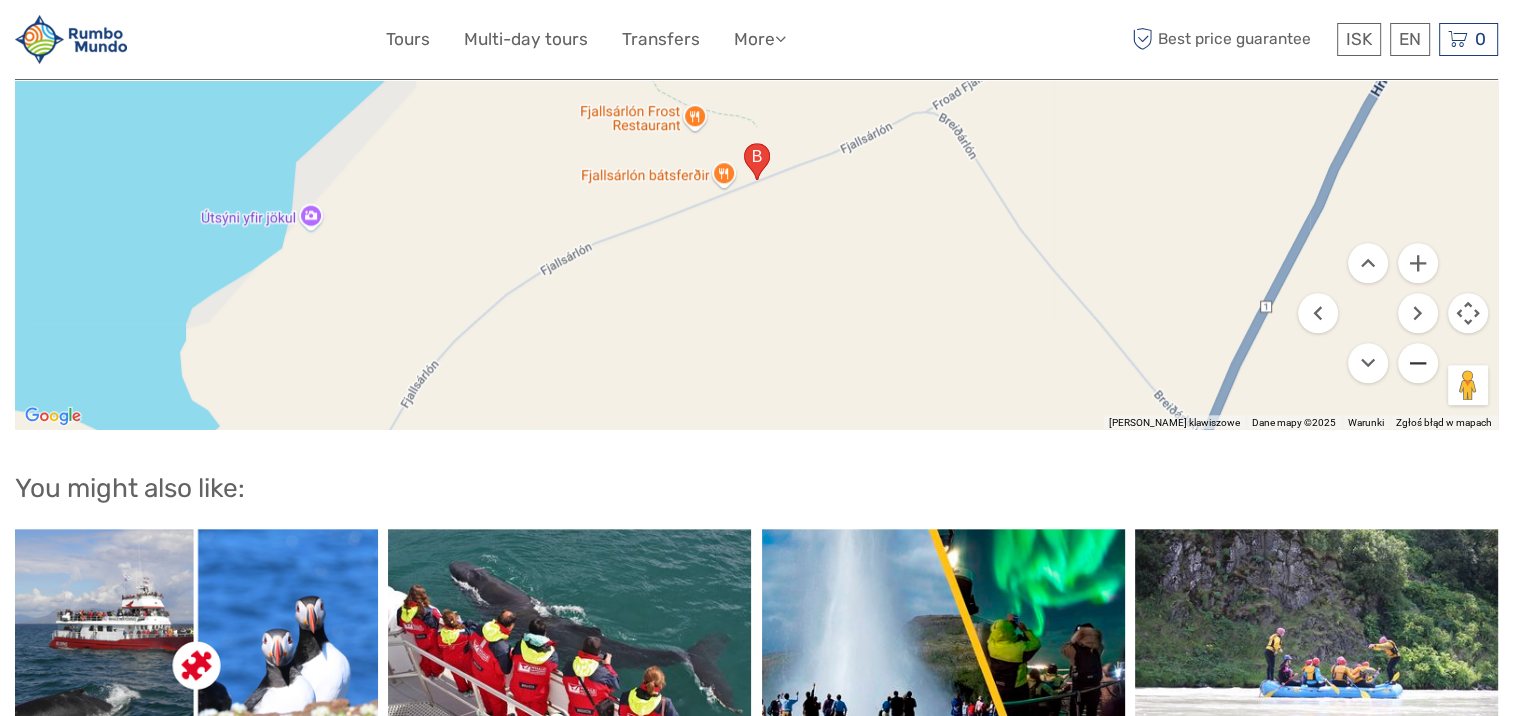 click at bounding box center [1418, 363] 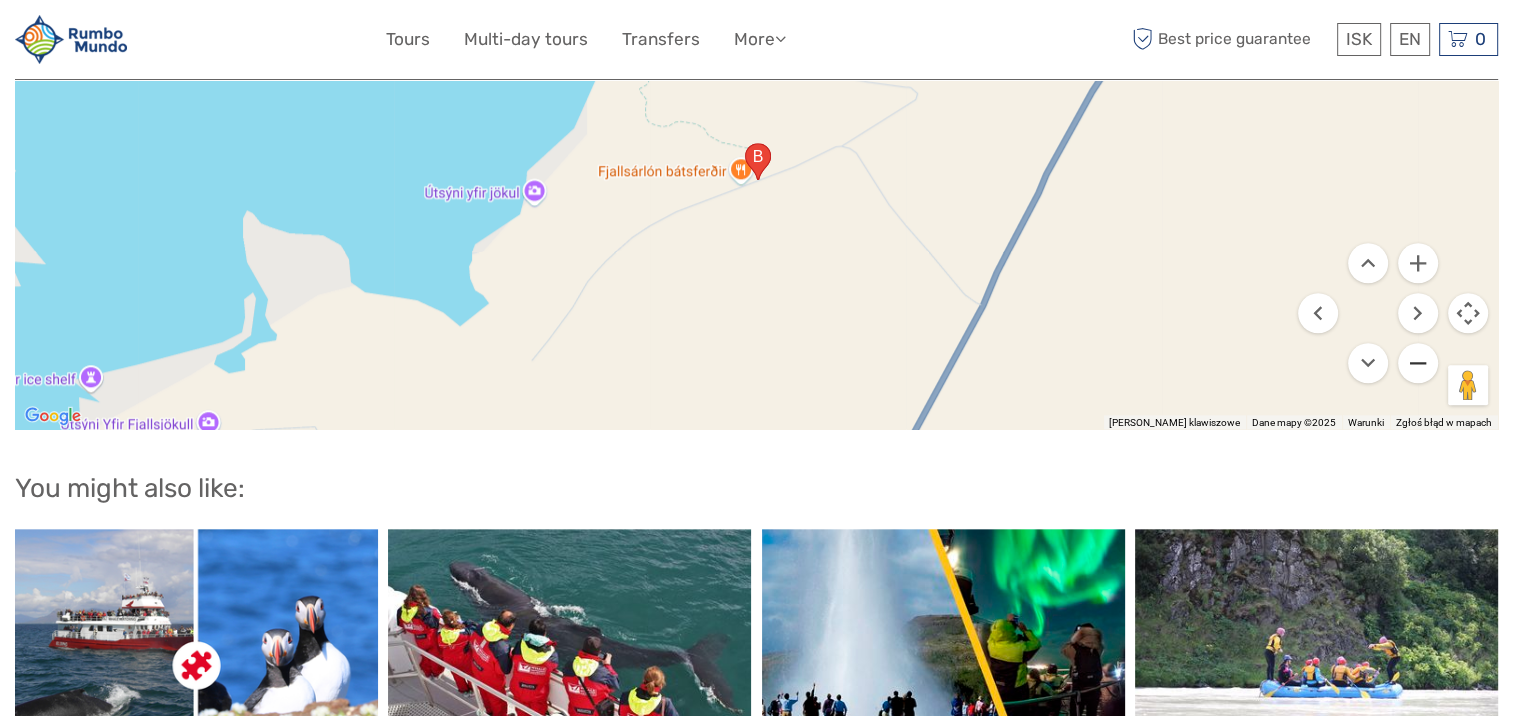click at bounding box center [1418, 363] 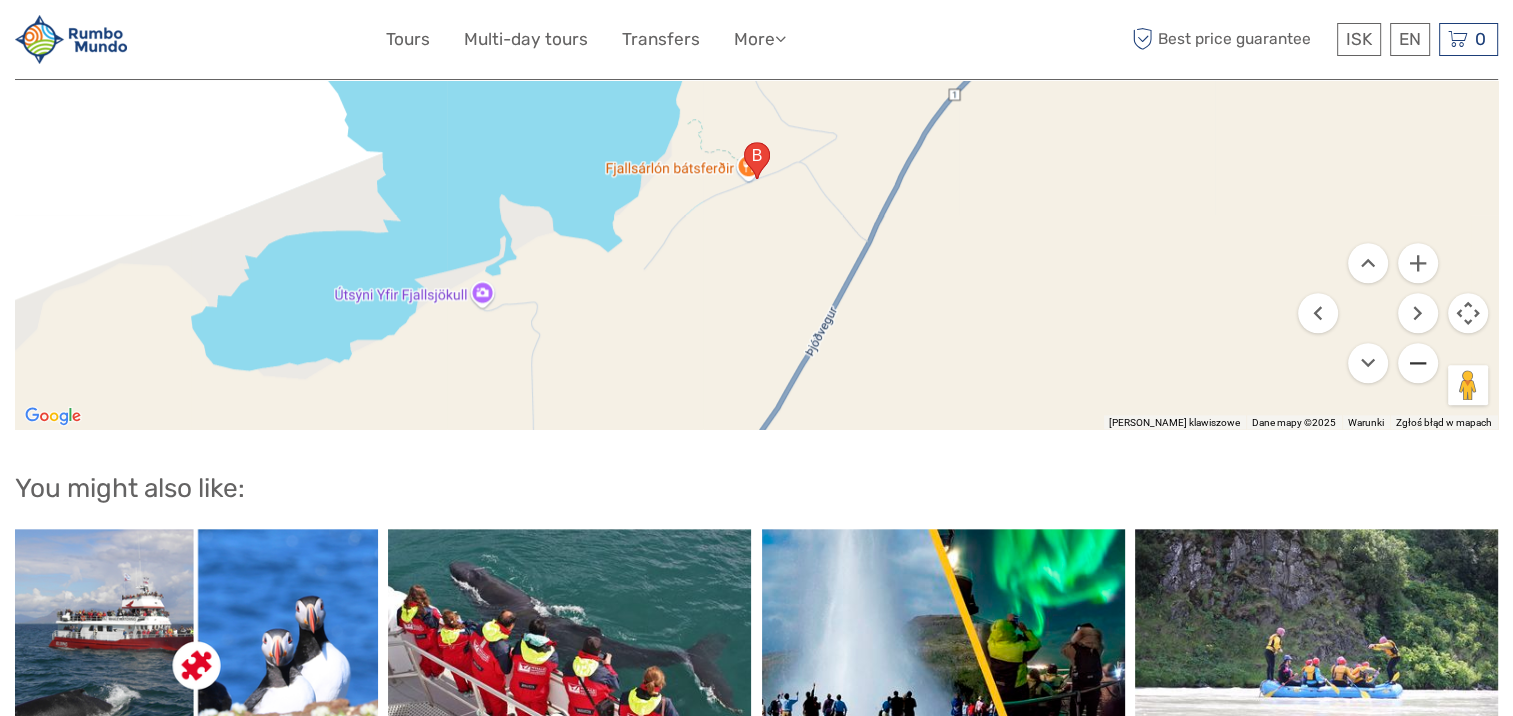 click at bounding box center (1418, 363) 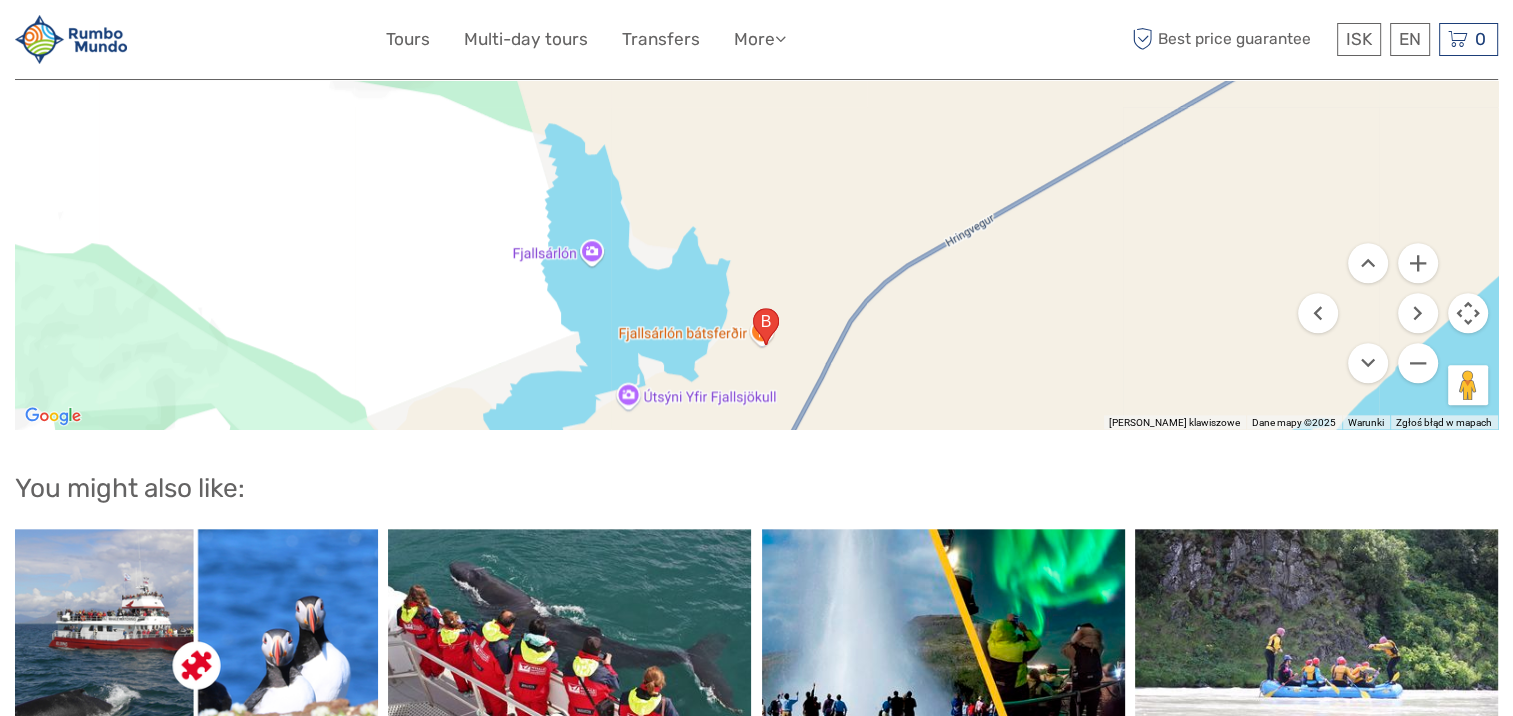 drag, startPoint x: 1164, startPoint y: 204, endPoint x: 1173, endPoint y: 370, distance: 166.24379 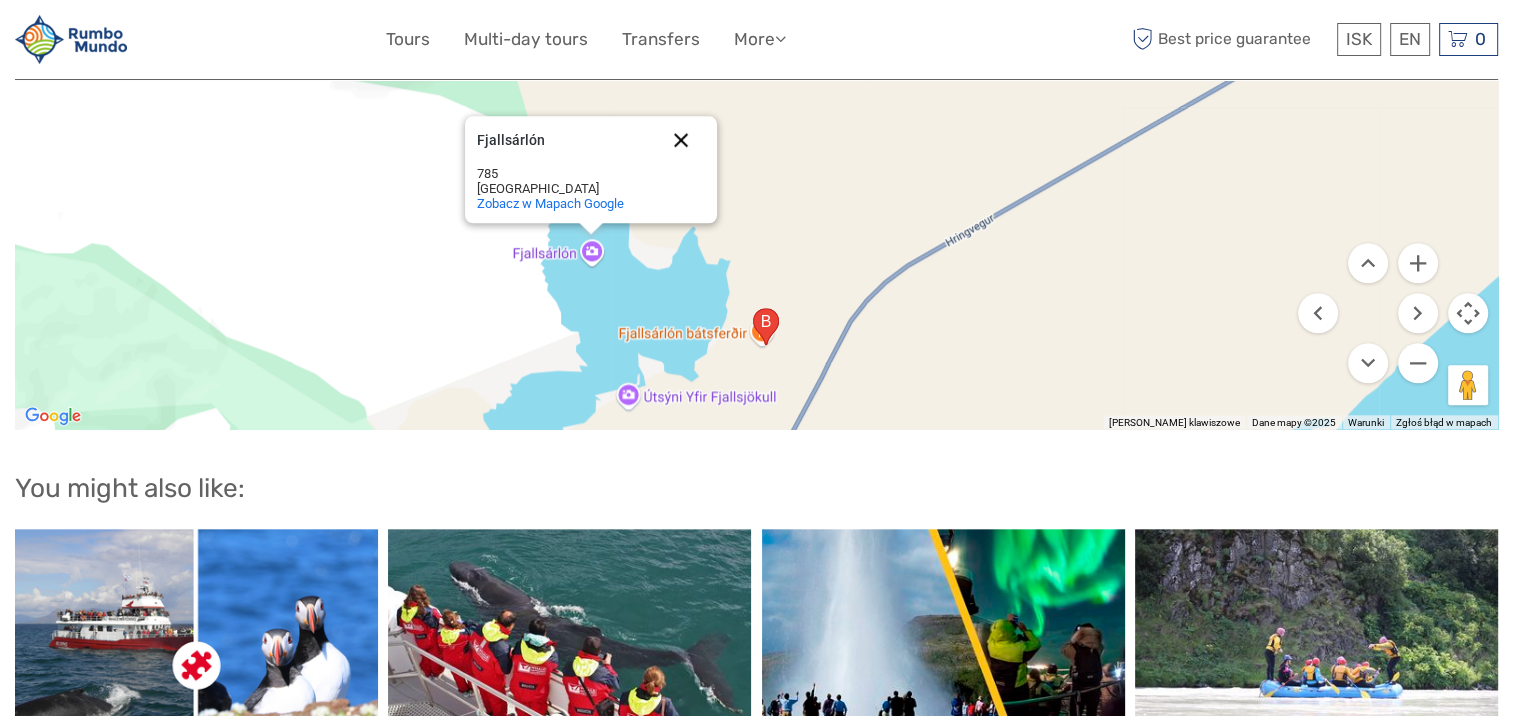 click at bounding box center (681, 140) 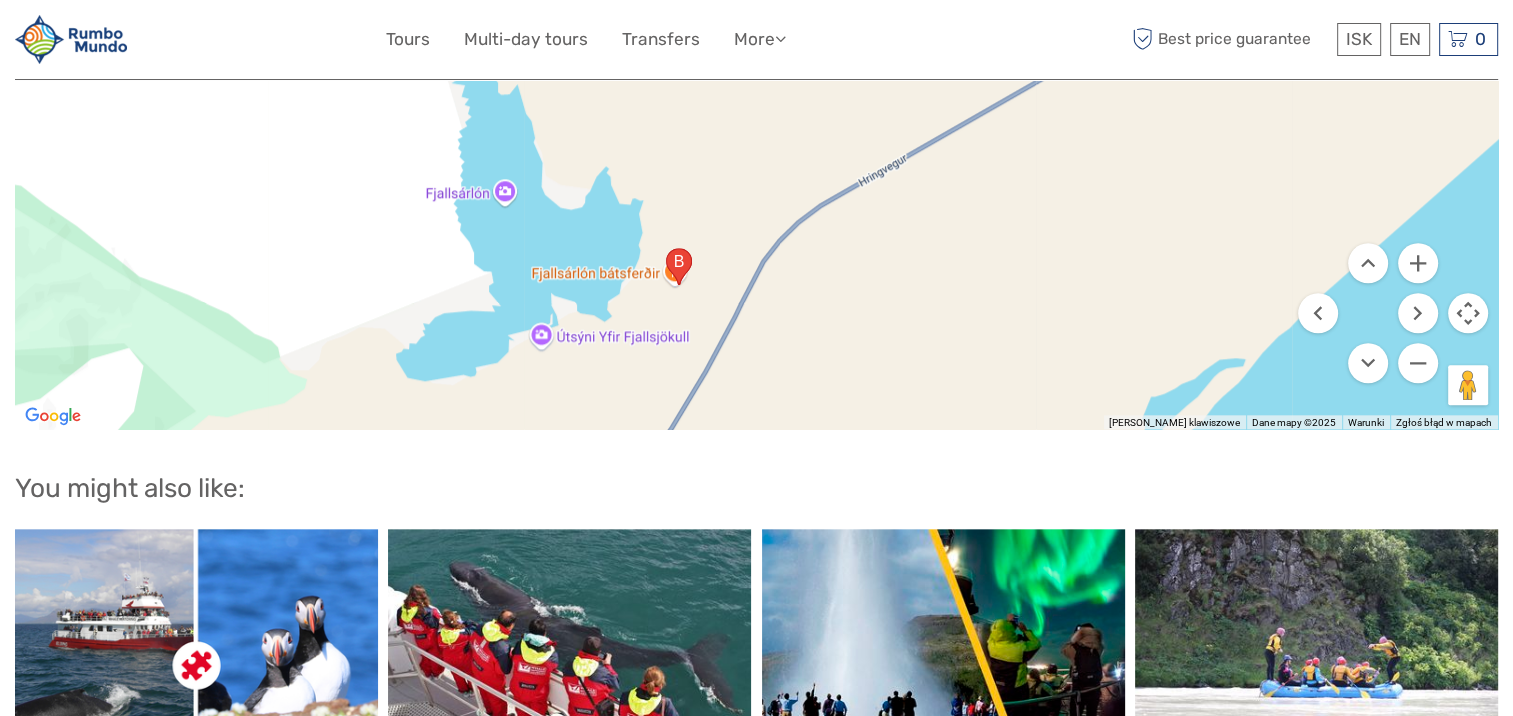 drag, startPoint x: 1104, startPoint y: 181, endPoint x: 995, endPoint y: 118, distance: 125.89678 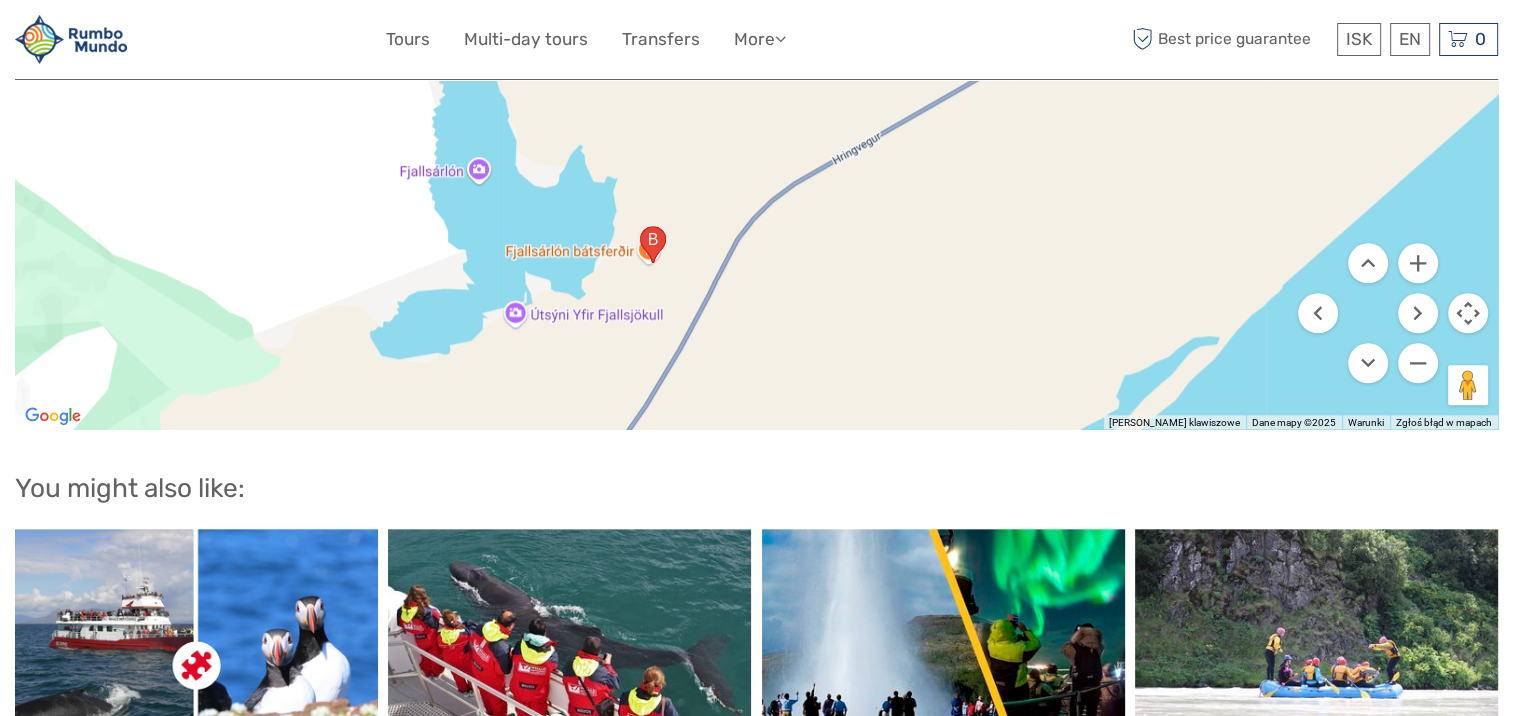 drag, startPoint x: 1136, startPoint y: 200, endPoint x: 843, endPoint y: 339, distance: 324.29926 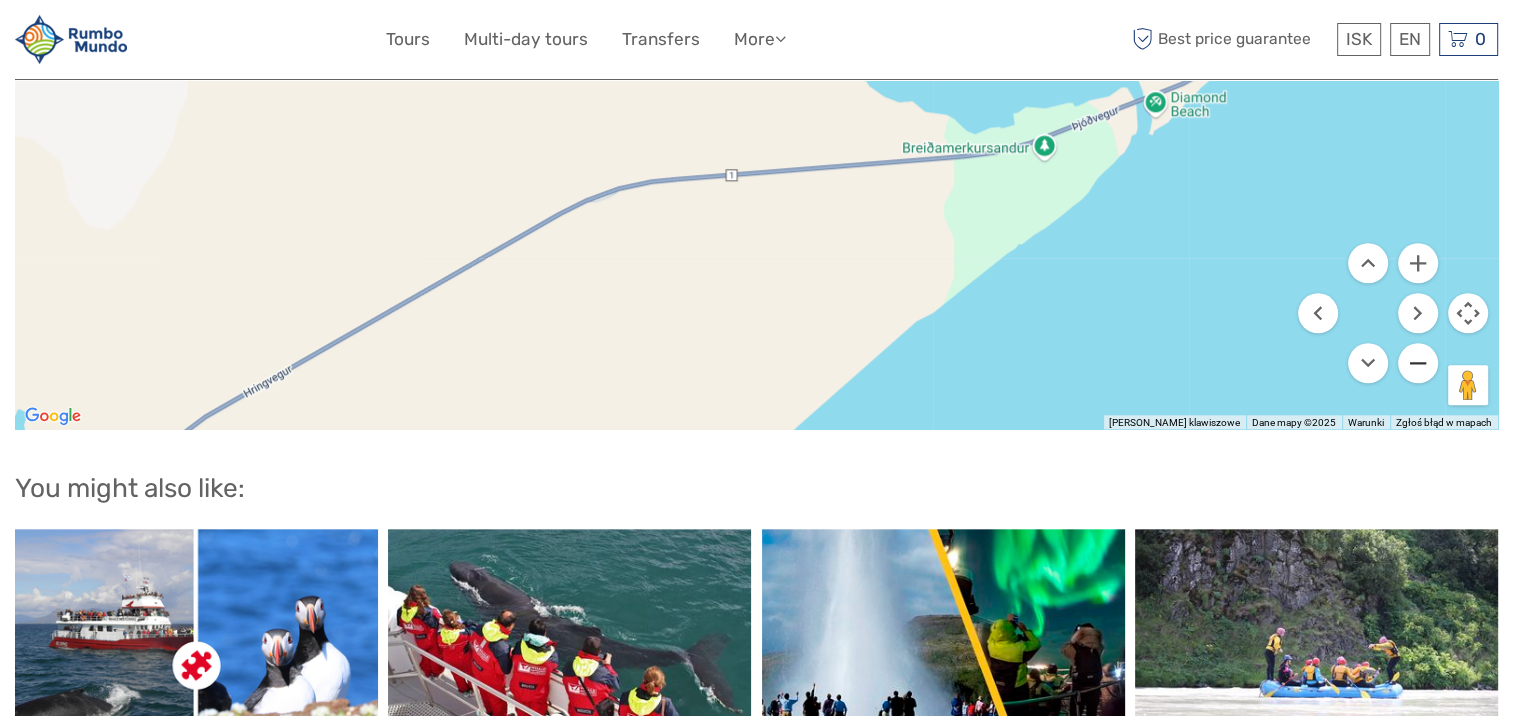 click at bounding box center (1418, 363) 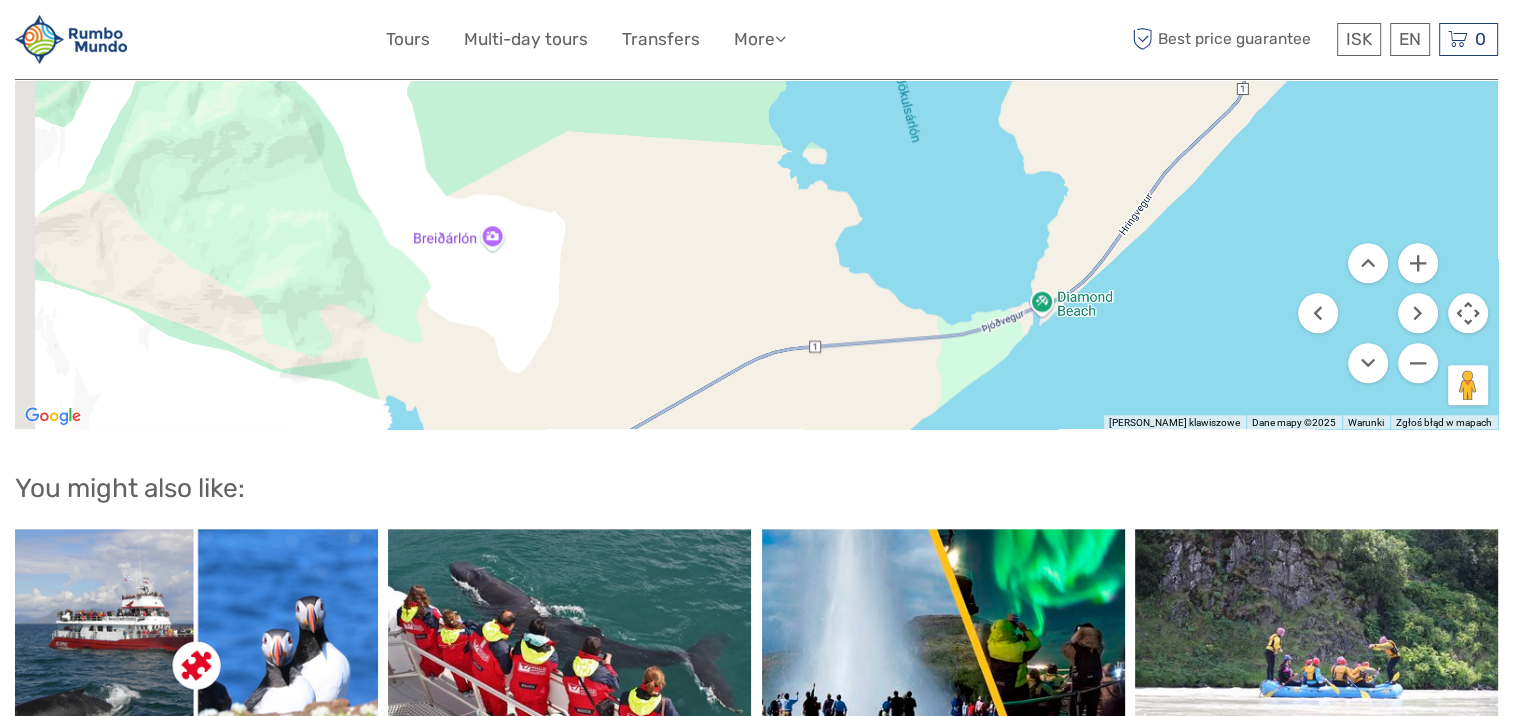 drag, startPoint x: 1044, startPoint y: 272, endPoint x: 1106, endPoint y: 369, distance: 115.12167 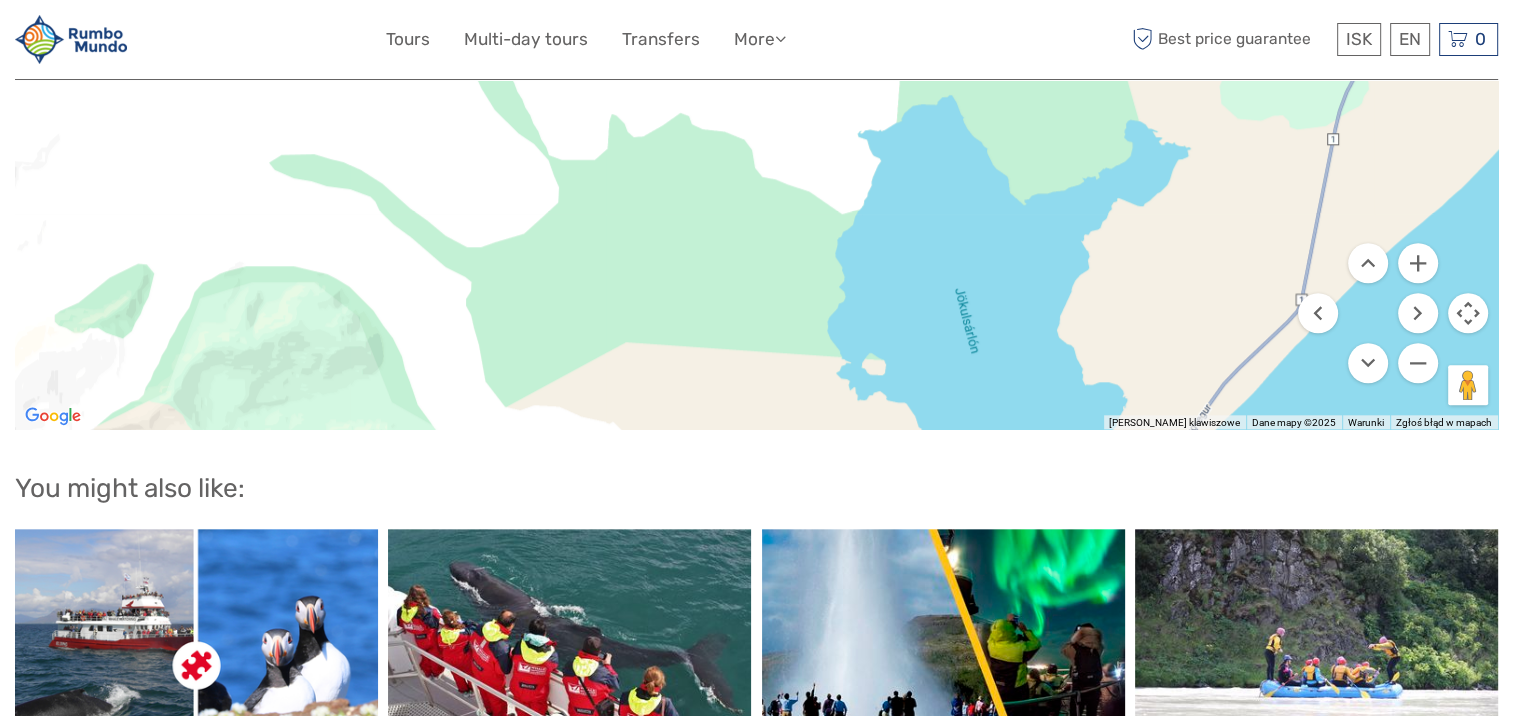 drag, startPoint x: 1017, startPoint y: 250, endPoint x: 1114, endPoint y: 105, distance: 174.45343 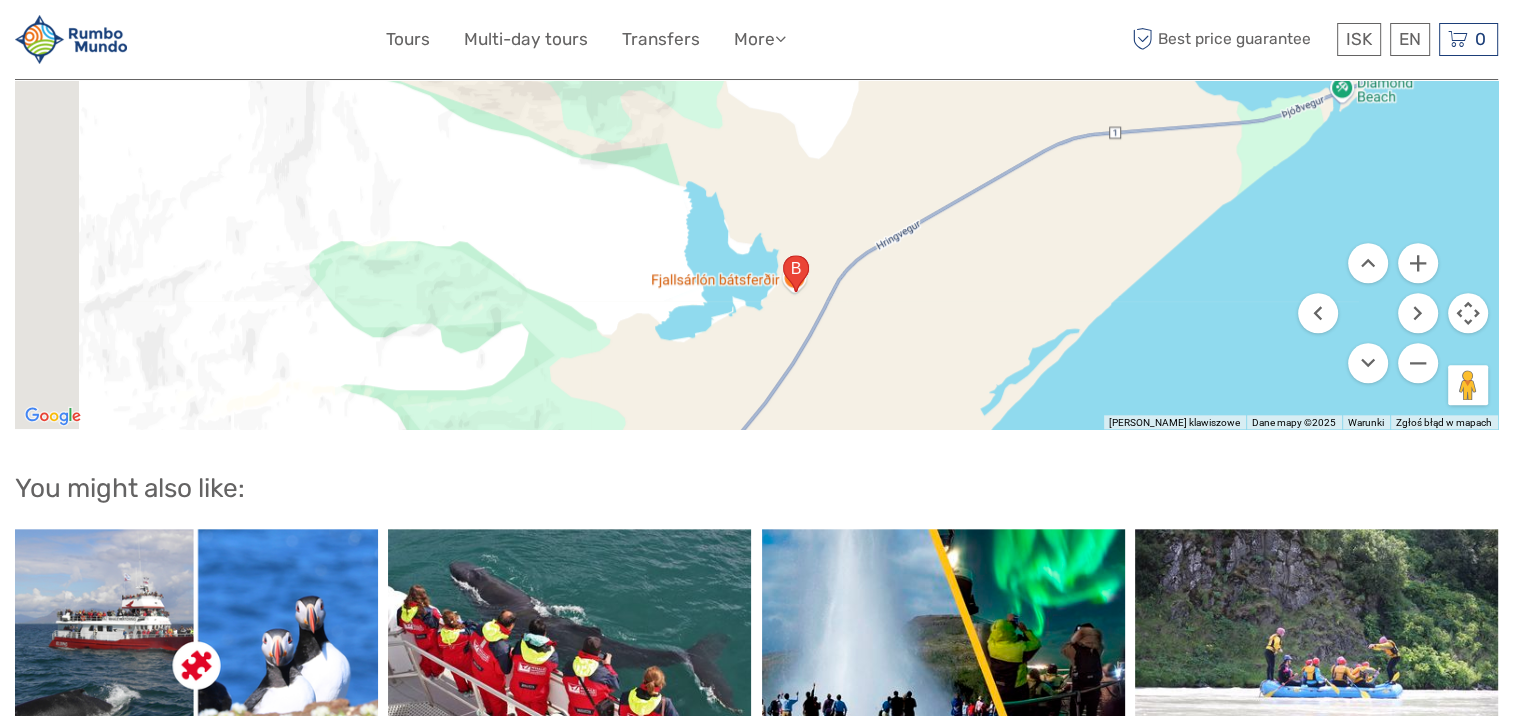 drag, startPoint x: 869, startPoint y: 342, endPoint x: 1043, endPoint y: 211, distance: 217.80037 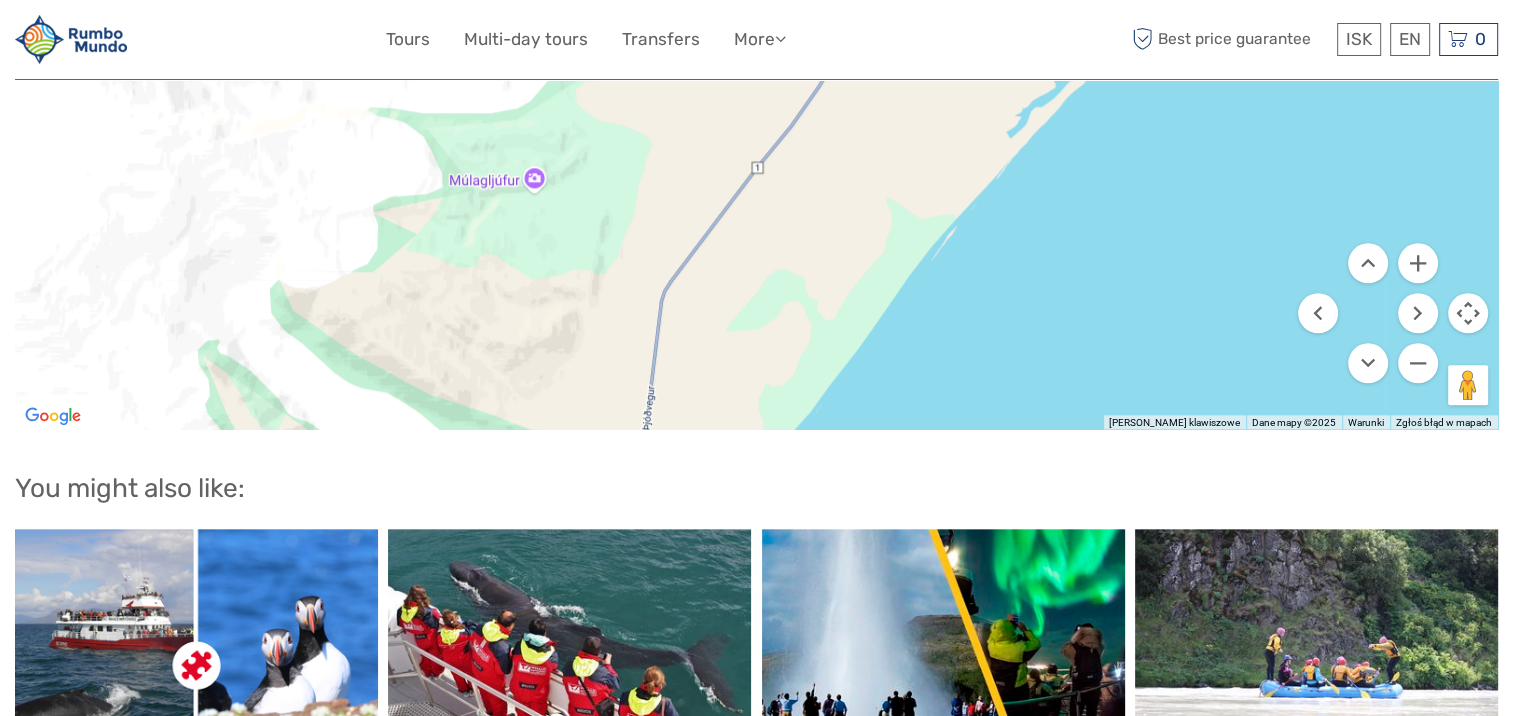 drag, startPoint x: 922, startPoint y: 332, endPoint x: 911, endPoint y: 112, distance: 220.27483 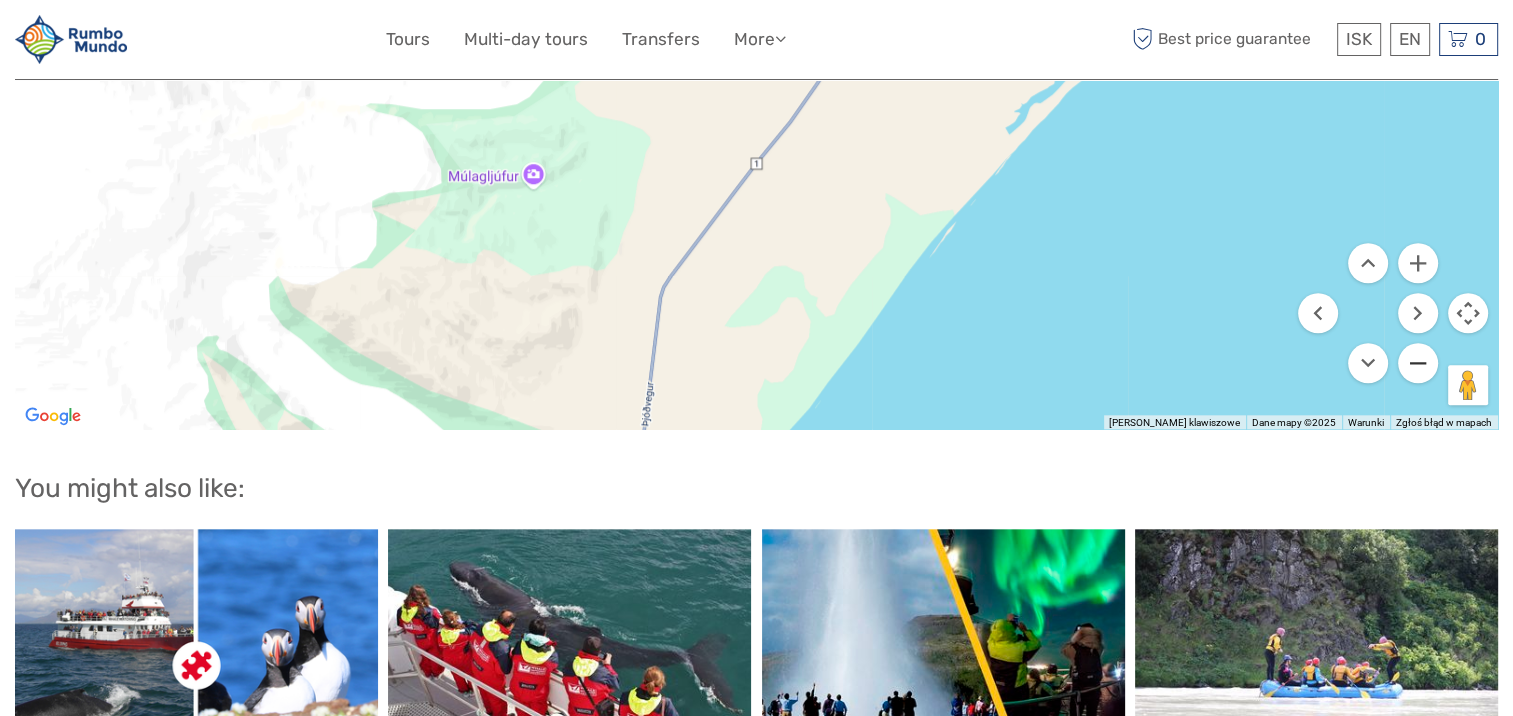 click at bounding box center (1418, 363) 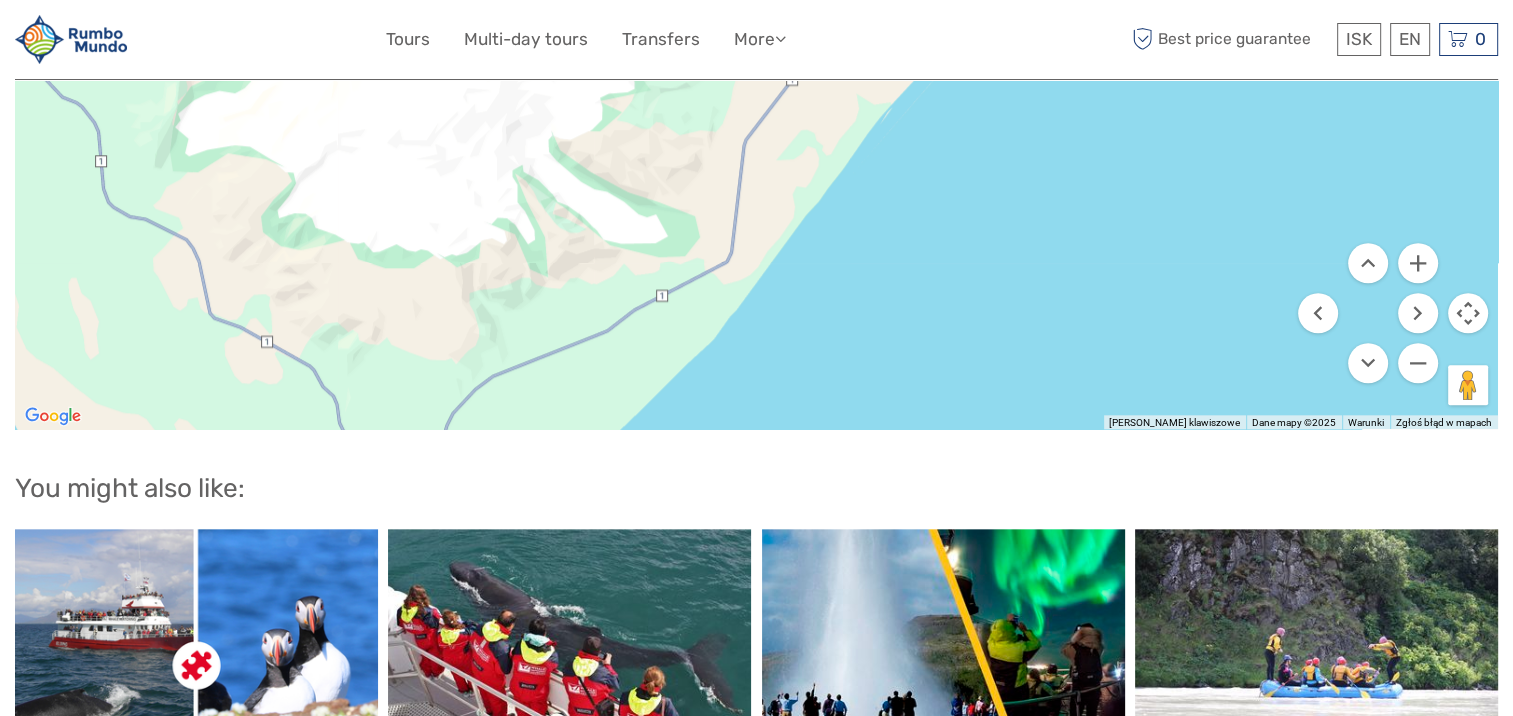 drag, startPoint x: 906, startPoint y: 274, endPoint x: 941, endPoint y: 187, distance: 93.77633 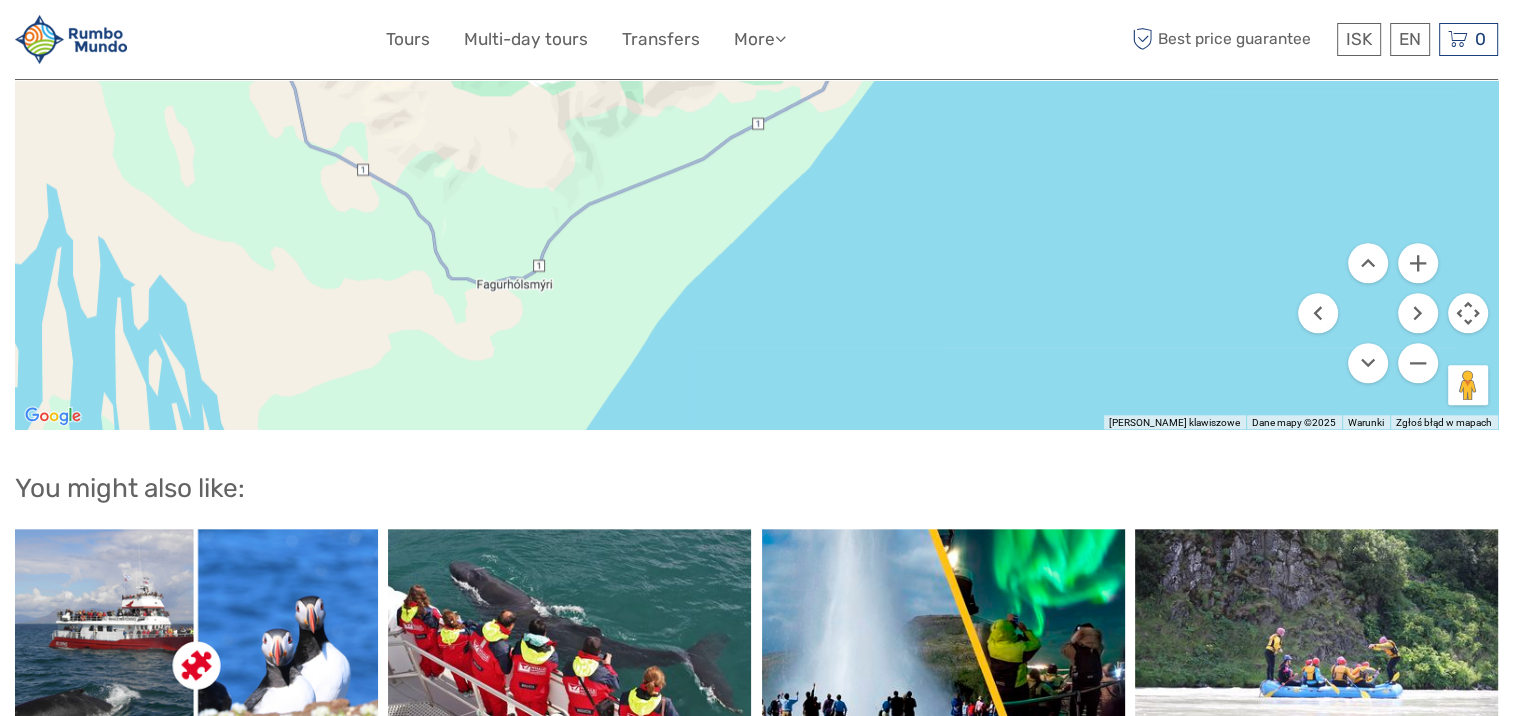 drag, startPoint x: 924, startPoint y: 239, endPoint x: 1019, endPoint y: 79, distance: 186.07794 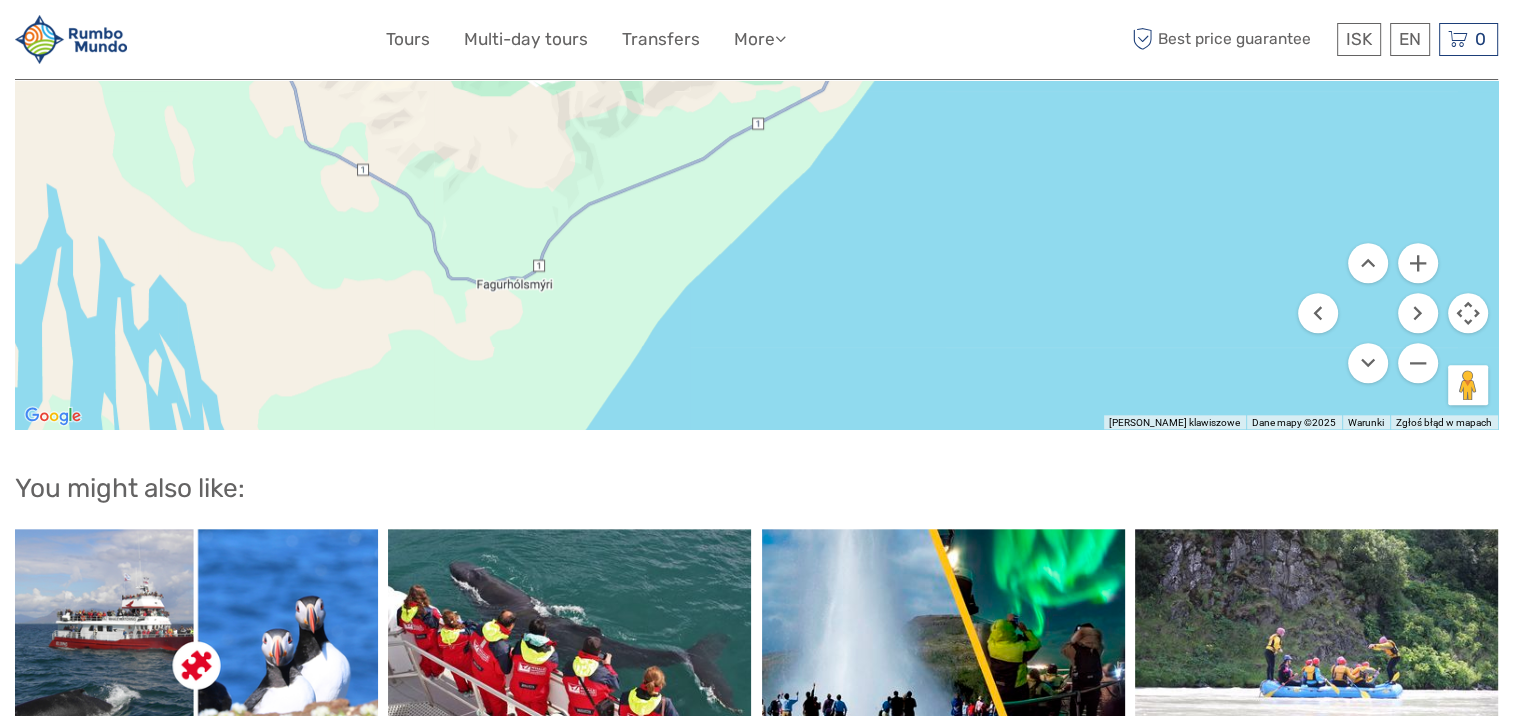 drag, startPoint x: 1098, startPoint y: 278, endPoint x: 1075, endPoint y: 204, distance: 77.491936 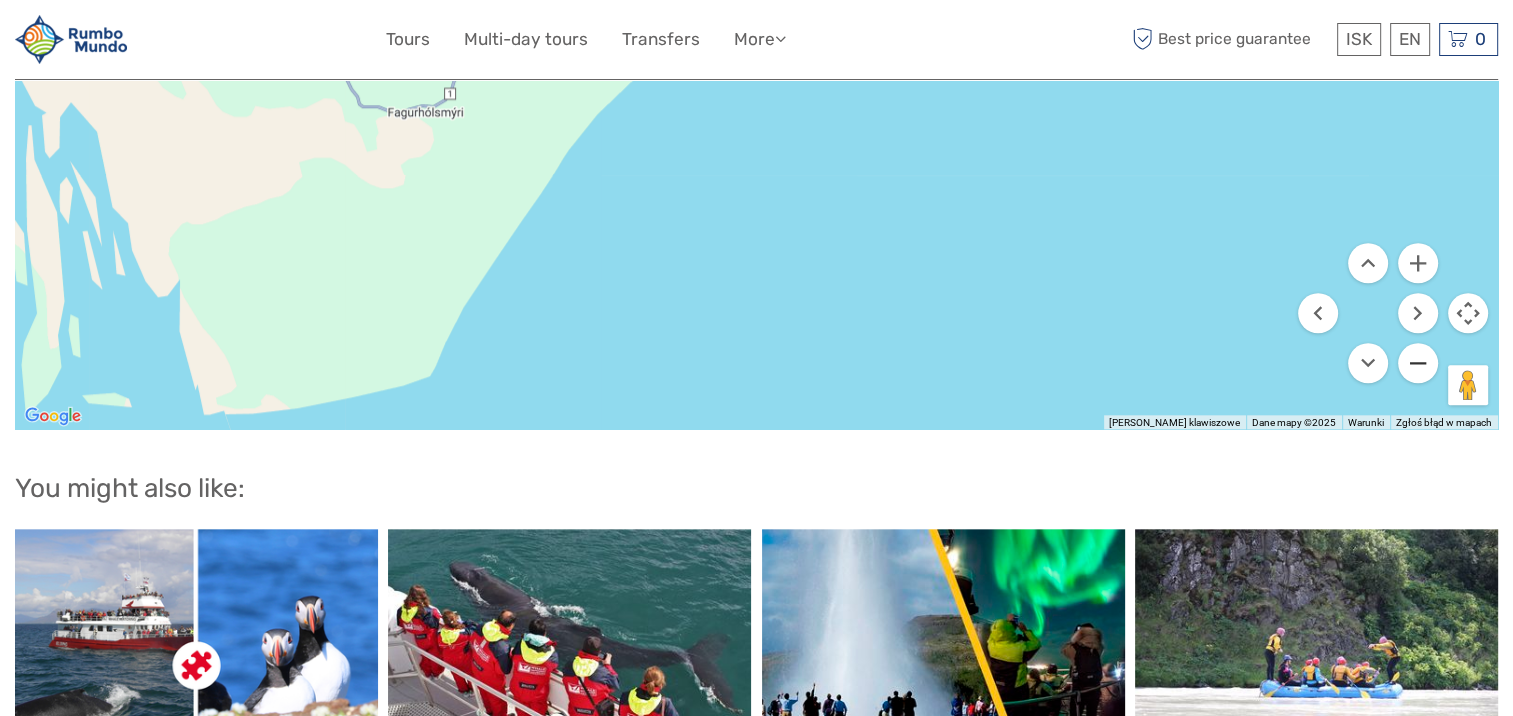 click at bounding box center (1418, 363) 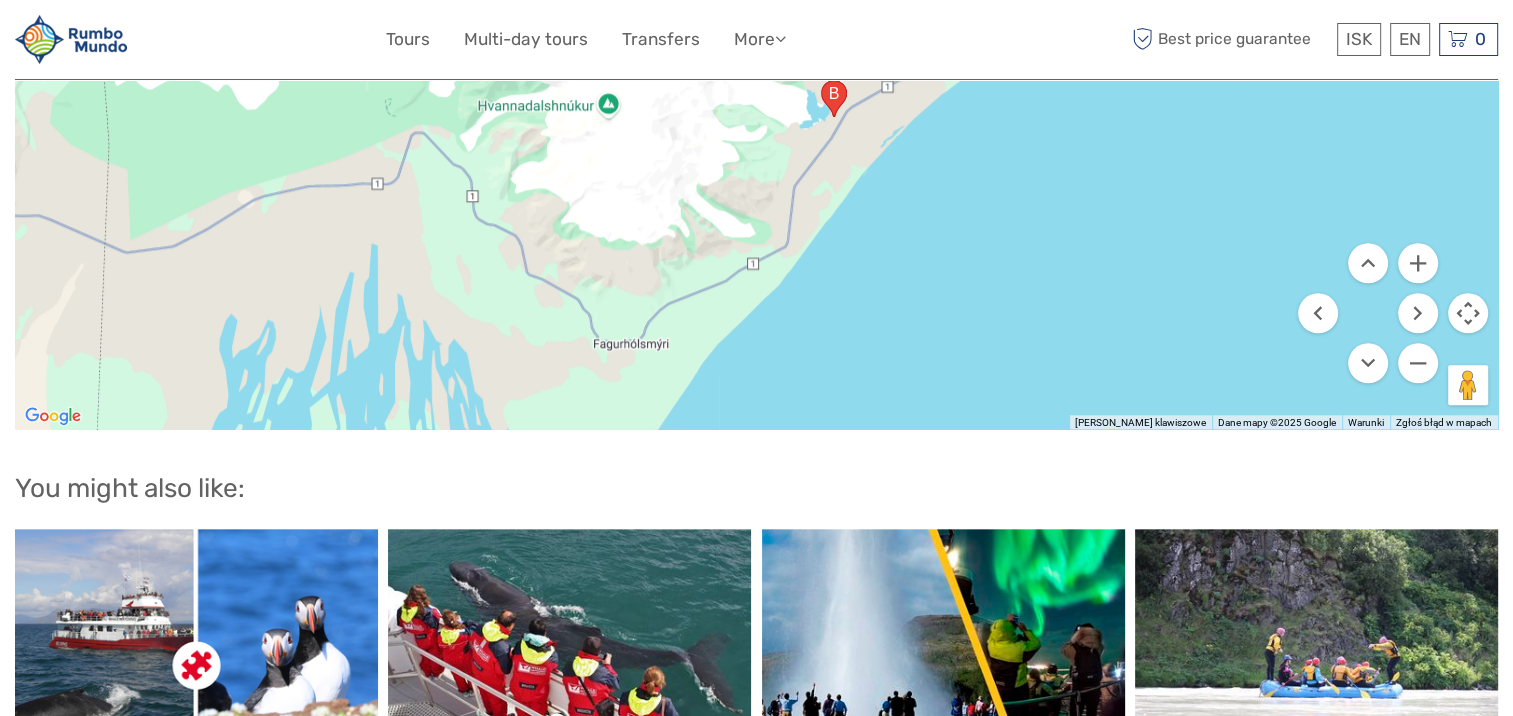 drag, startPoint x: 960, startPoint y: 244, endPoint x: 996, endPoint y: 500, distance: 258.51886 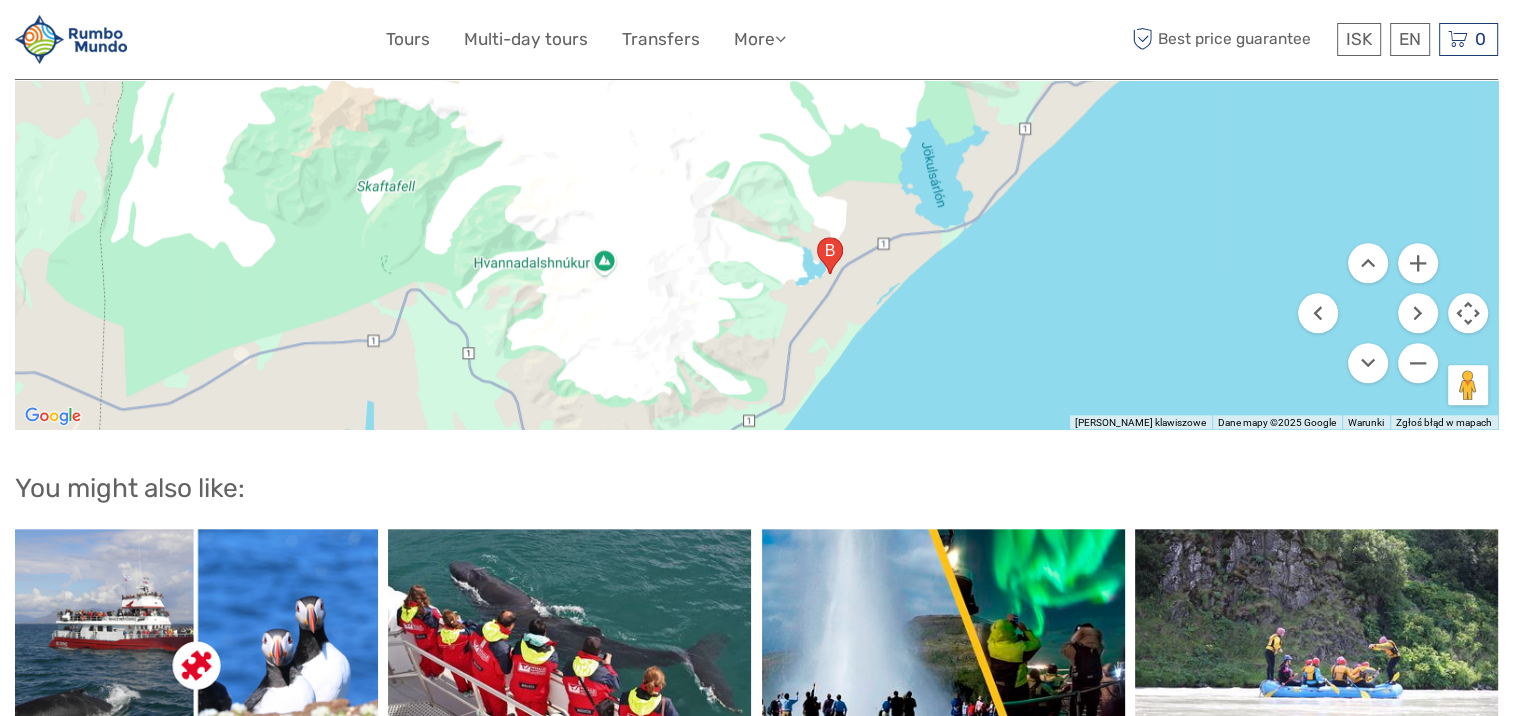 drag, startPoint x: 962, startPoint y: 321, endPoint x: 948, endPoint y: 424, distance: 103.947105 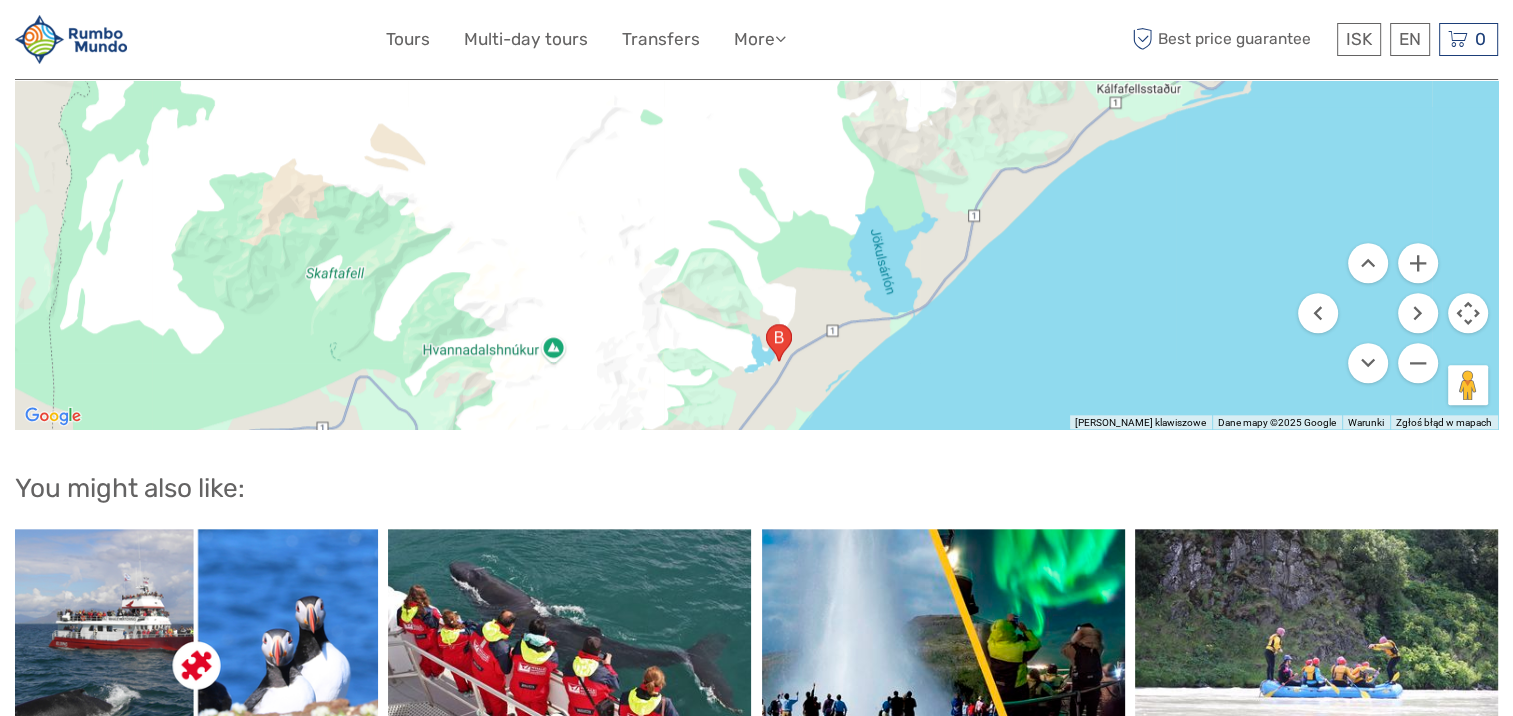 drag, startPoint x: 1116, startPoint y: 279, endPoint x: 1088, endPoint y: 220, distance: 65.30697 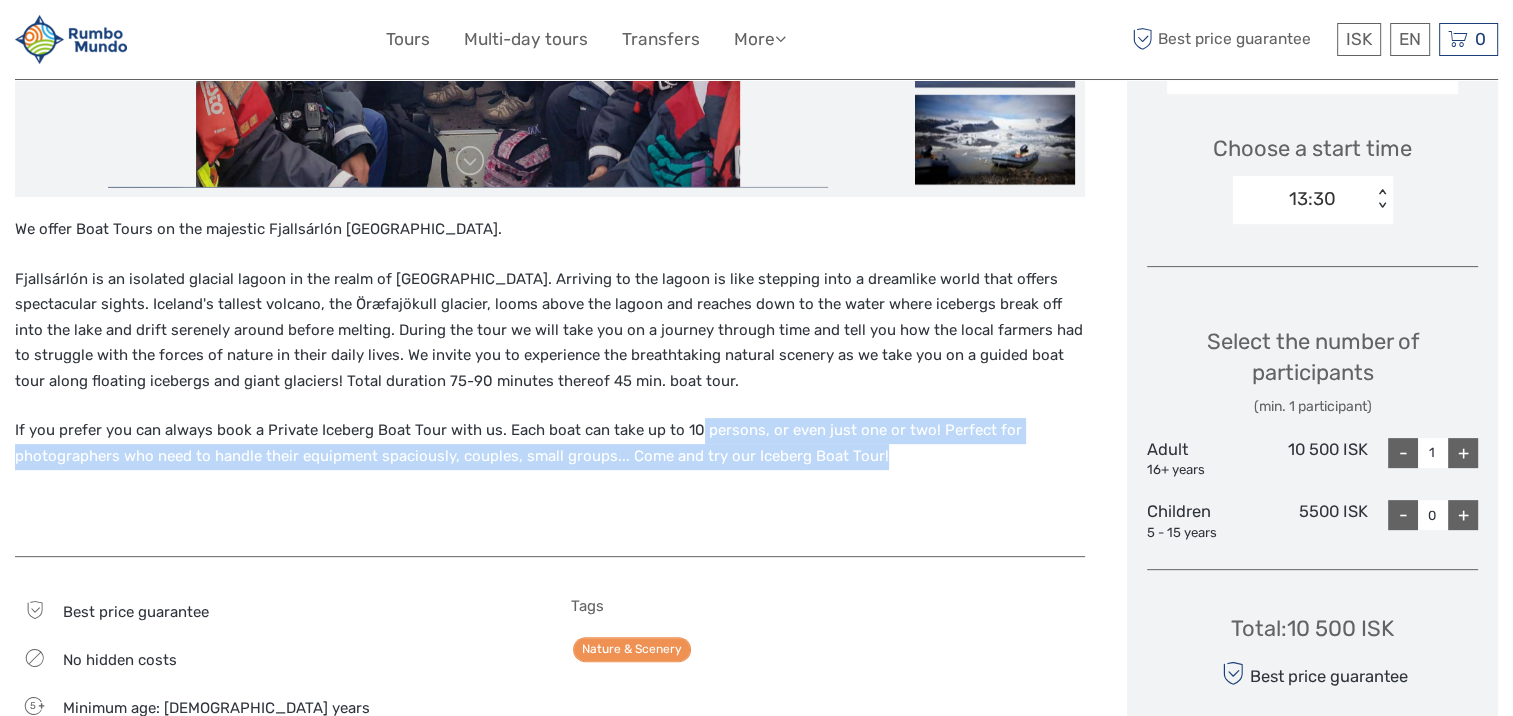 scroll, scrollTop: 624, scrollLeft: 0, axis: vertical 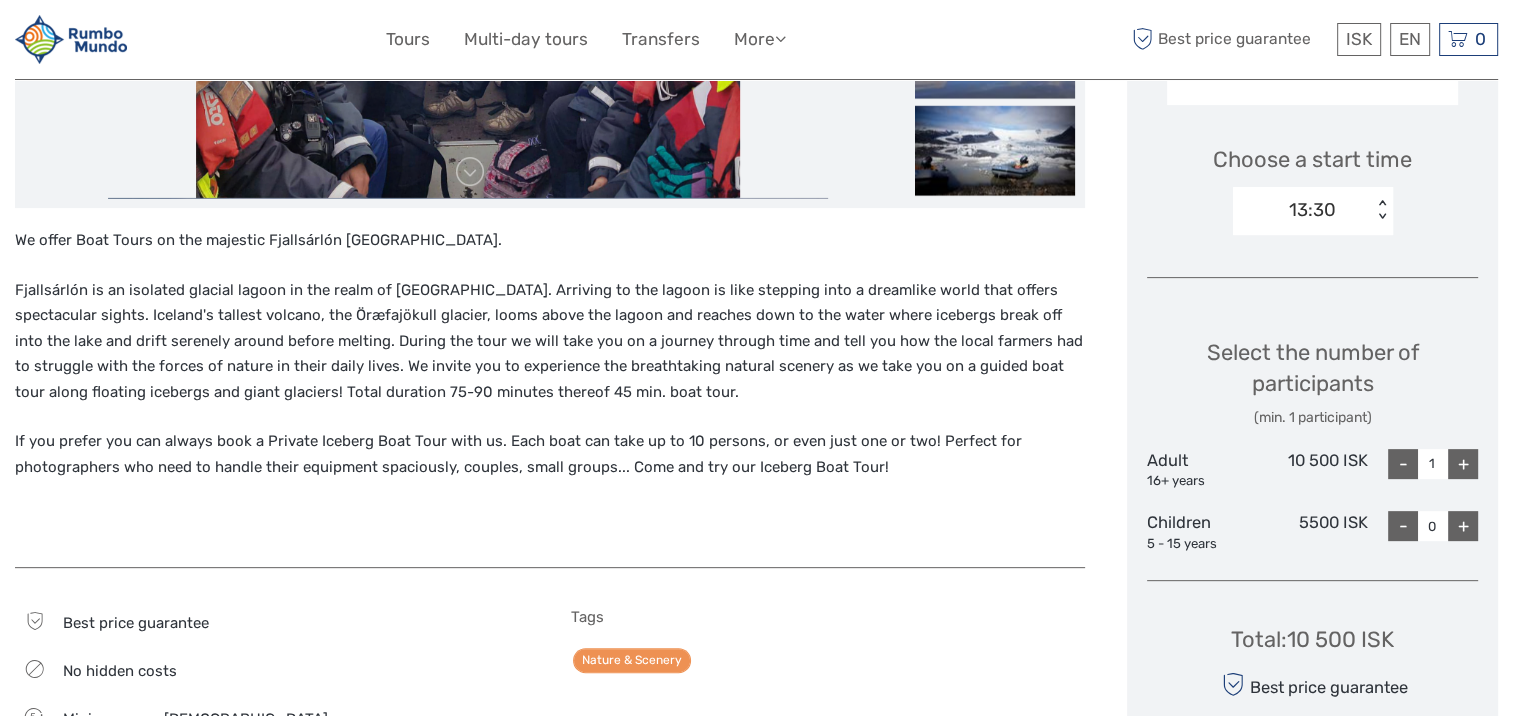 click on "Fjallsárlón is an isolated glacial lagoon in the realm of [GEOGRAPHIC_DATA]. Arriving to the lagoon is like stepping into a dreamlike world that offers spectacular sights. Iceland's tallest volcano, the Öræfajökull glacier, looms above the lagoon and reaches down to the water where icebergs break off into the lake and drift serenely around before melting. During the tour we will take you on a journey through time and tell you how the local farmers had to struggle with the forces of nature in their daily lives. We invite you to experience the breathtaking natural scenery as we take you on a guided boat tour along floating icebergs and giant glaciers! Total duration 75-90 minutes thereof 45 min. boat tour." at bounding box center [550, 342] 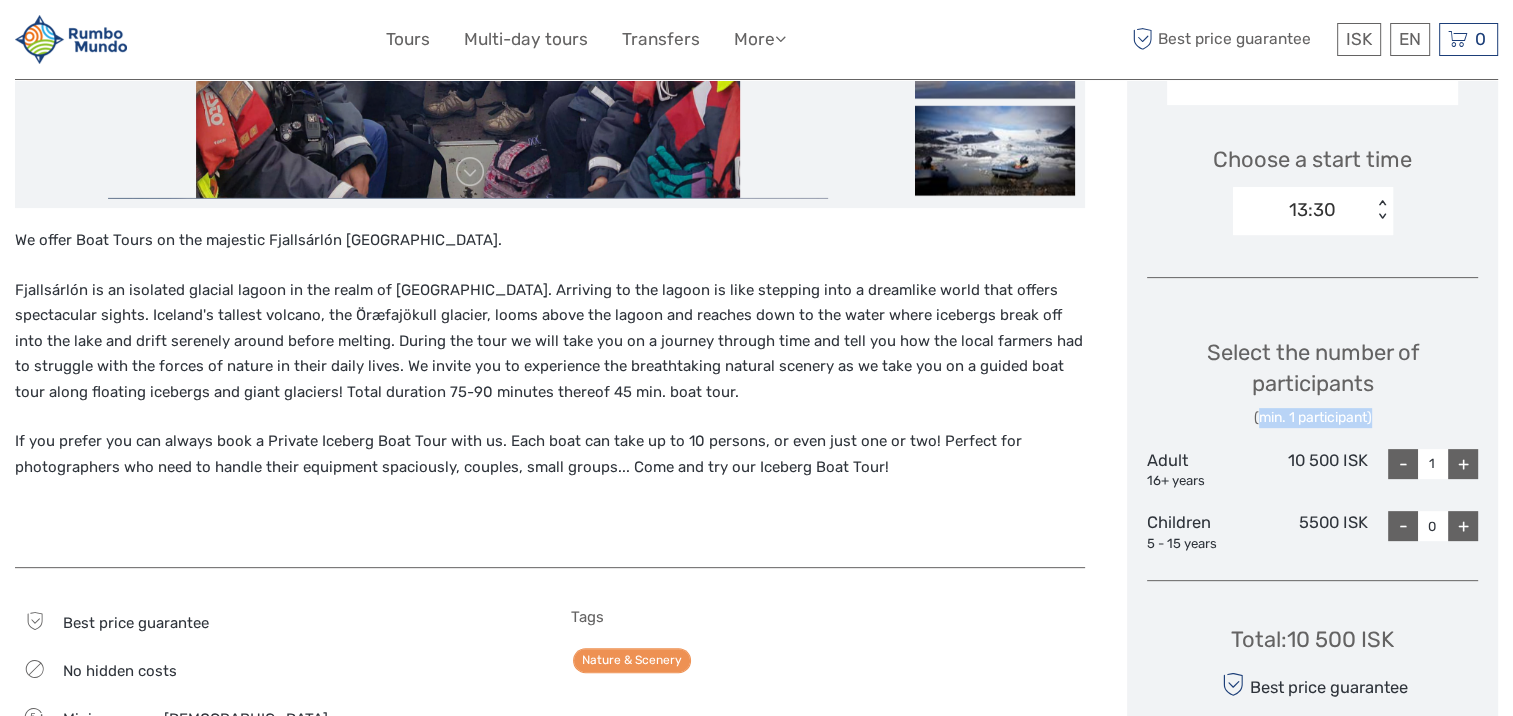 drag, startPoint x: 1392, startPoint y: 412, endPoint x: 1256, endPoint y: 421, distance: 136.29747 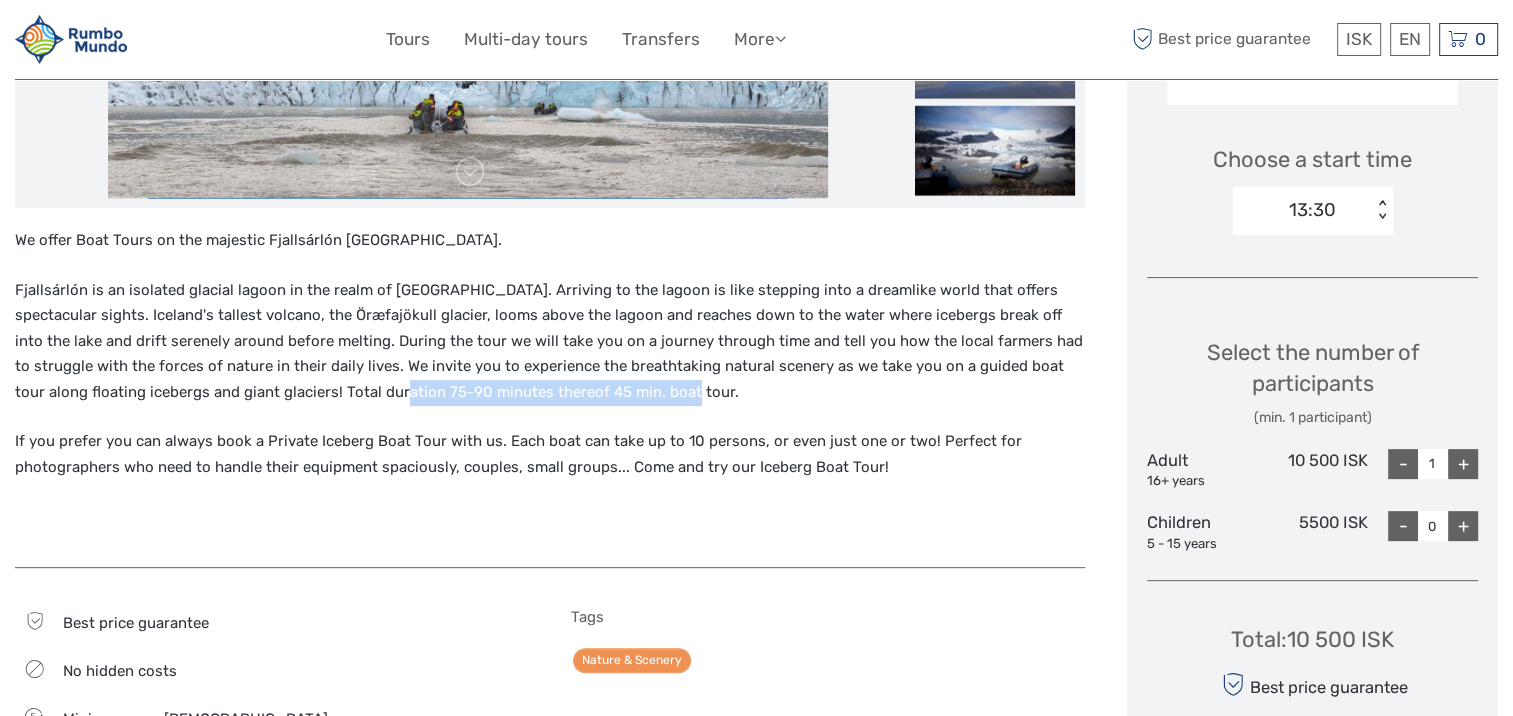 drag, startPoint x: 605, startPoint y: 392, endPoint x: 312, endPoint y: 394, distance: 293.00684 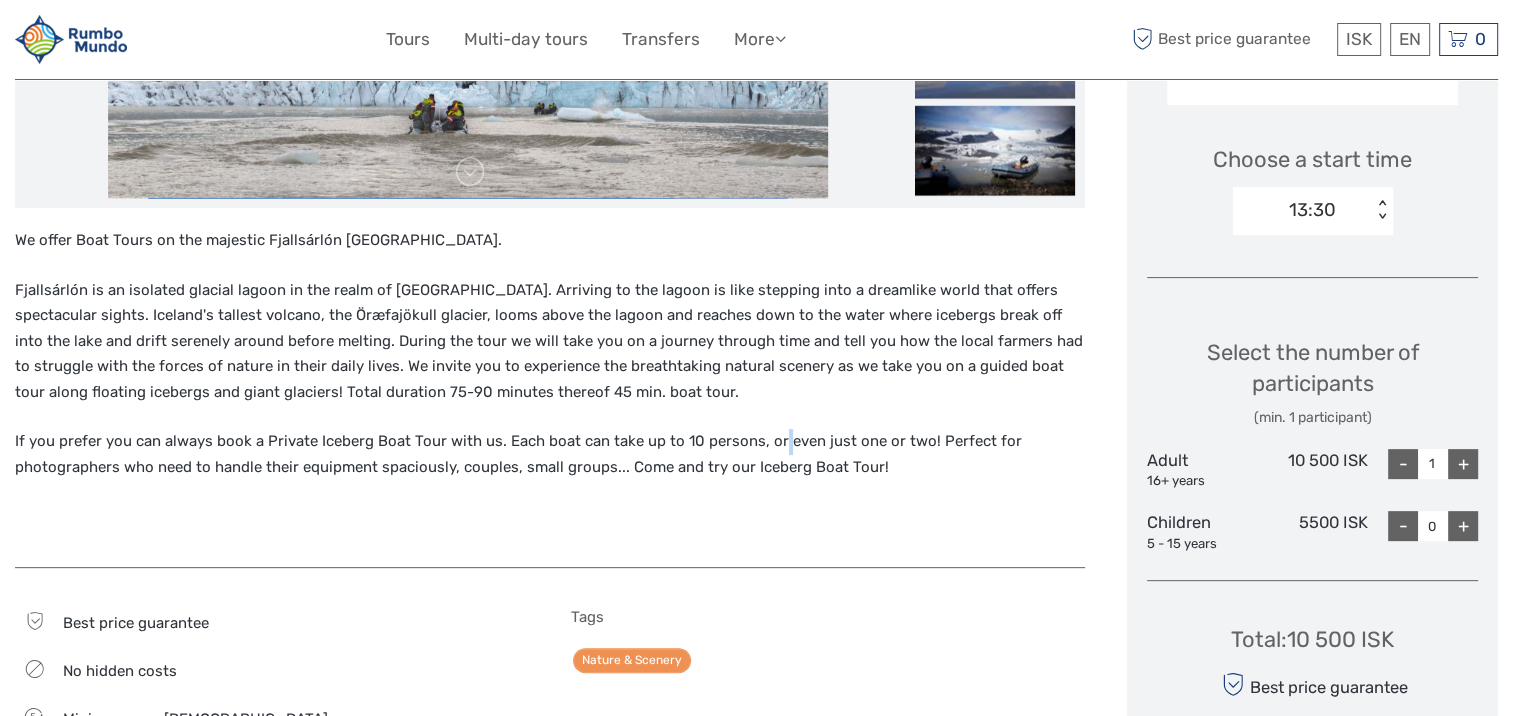 click on "We offer Boat Tours on the majestic Fjallsárlón Glacier Lagoon. Fjallsárlón is an isolated glacial lagoon in the realm of Vatnajökull. Arriving to the lagoon is like stepping into a dreamlike world that offers spectacular sights. Iceland's tallest volcano, the Öræfajökull glacier, looms above the lagoon and reaches down to the water where icebergs break off into the lake and drift serenely around before melting. During the tour we will take you on a journey through time and tell you how the local farmers had to struggle with the forces of nature in their daily lives. We invite you to experience the breathtaking natural scenery as we take you on a guided boat tour along floating icebergs and giant glaciers! Total duration 75-90 minutes thereof 45 min. boat tour." at bounding box center (550, 387) 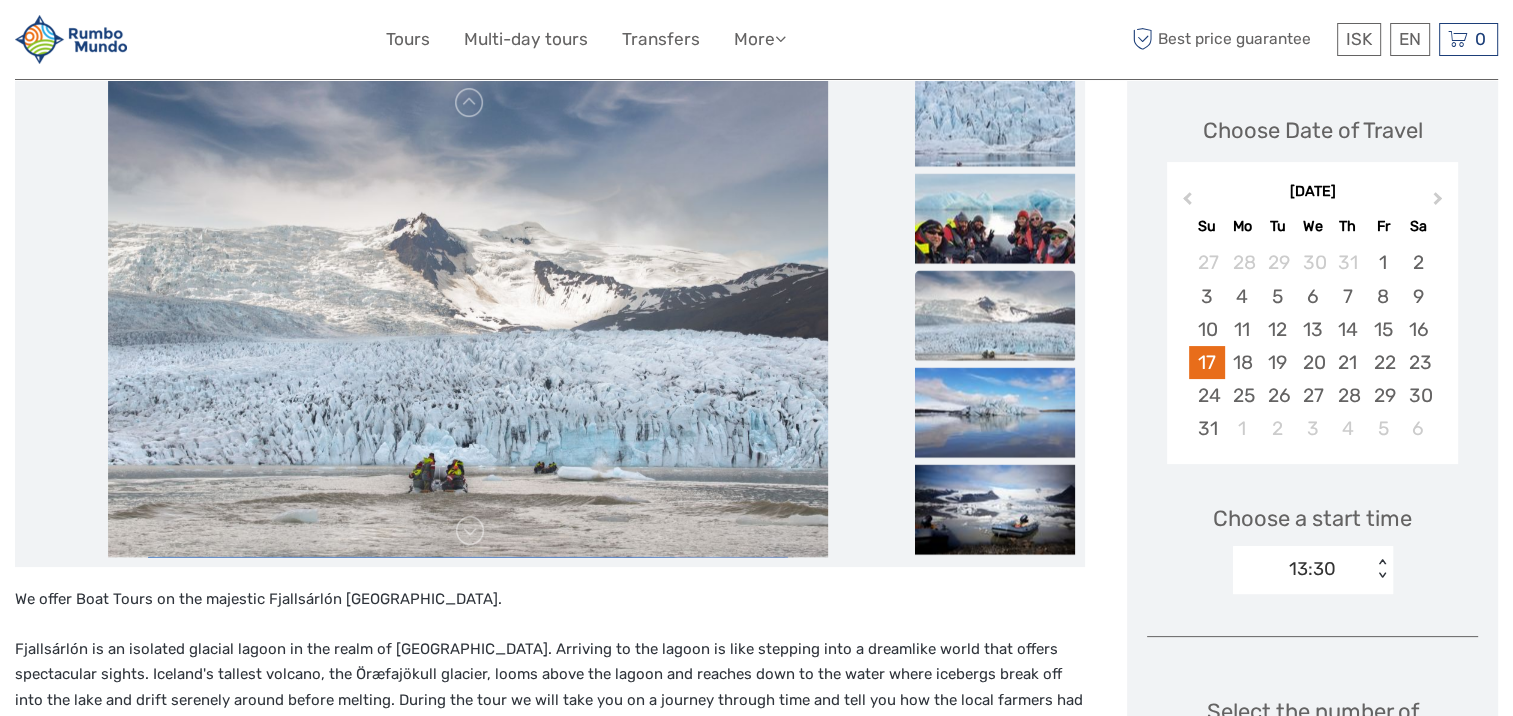 scroll, scrollTop: 224, scrollLeft: 0, axis: vertical 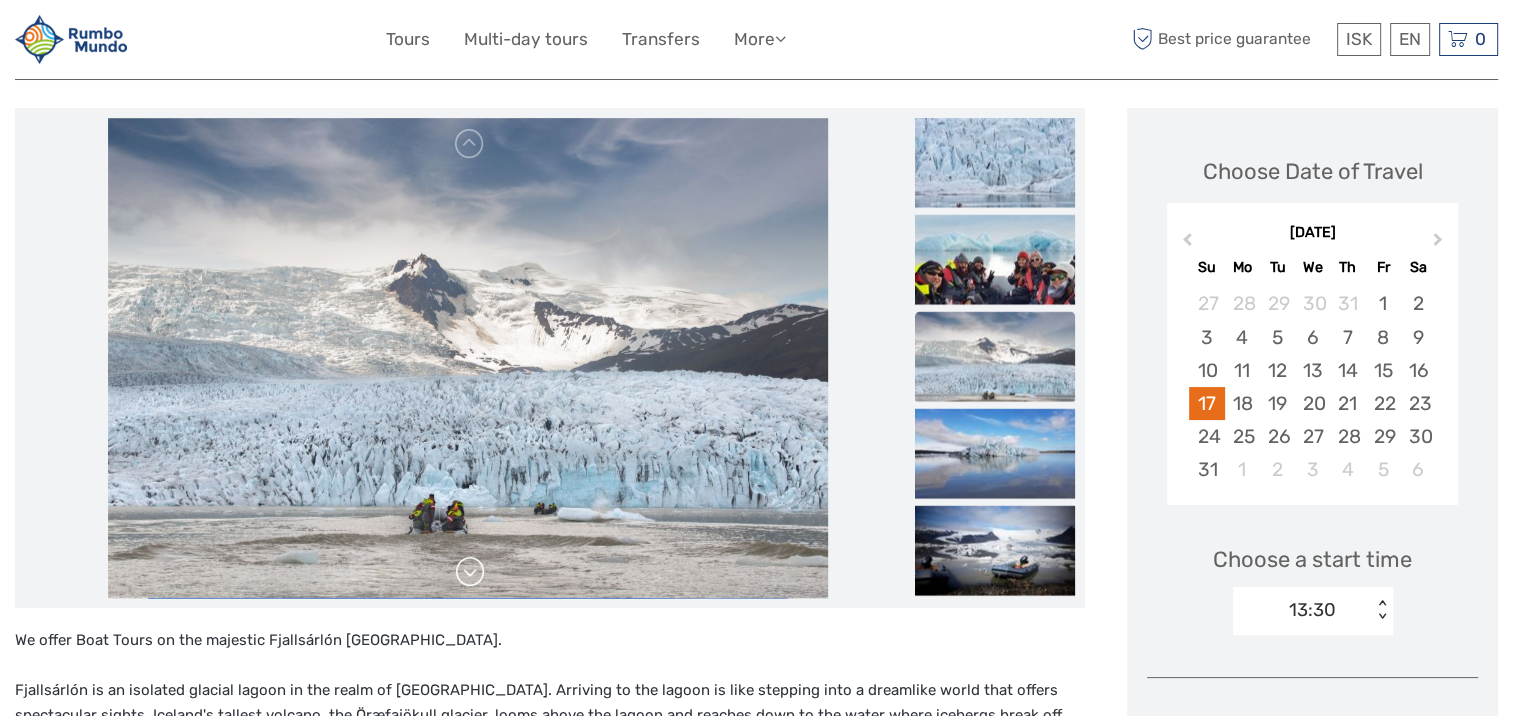 click at bounding box center [470, 572] 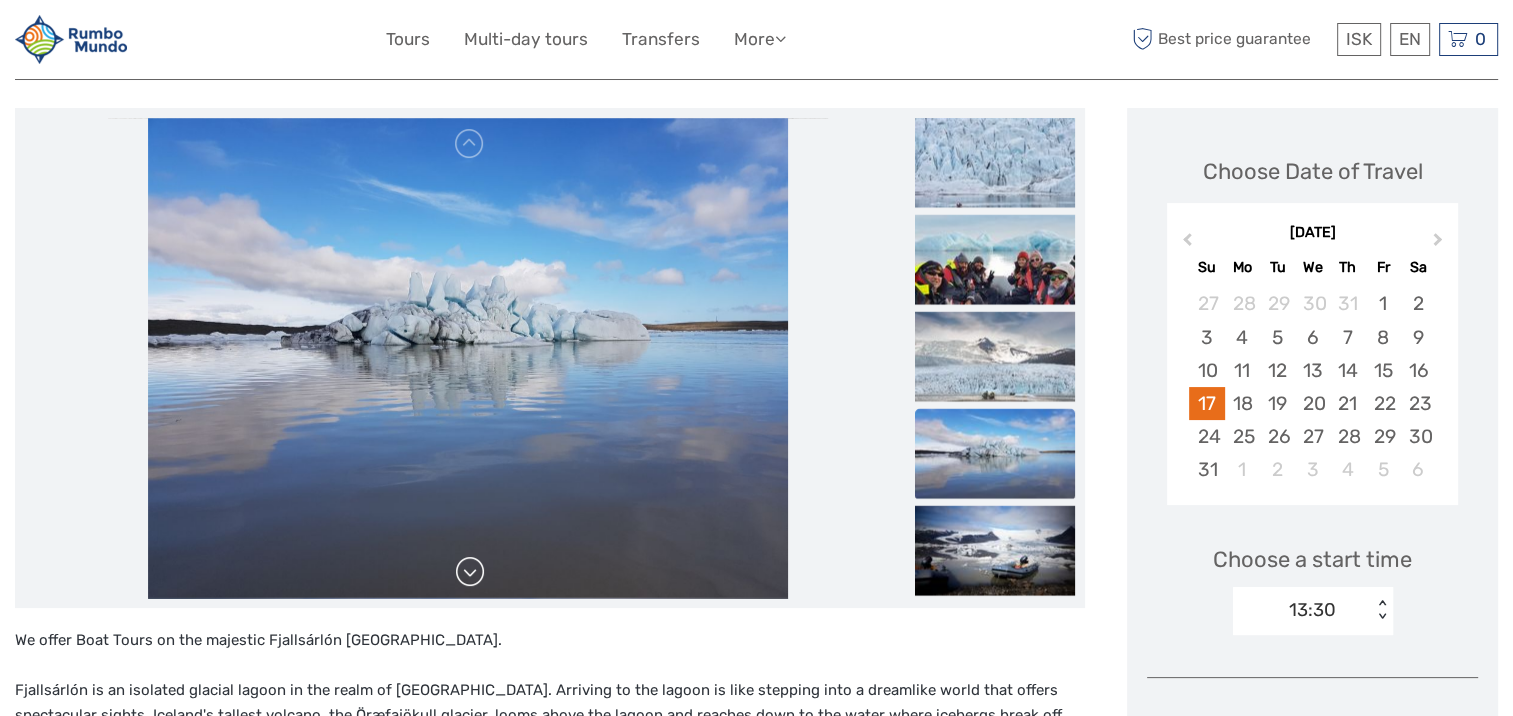 click at bounding box center (470, 572) 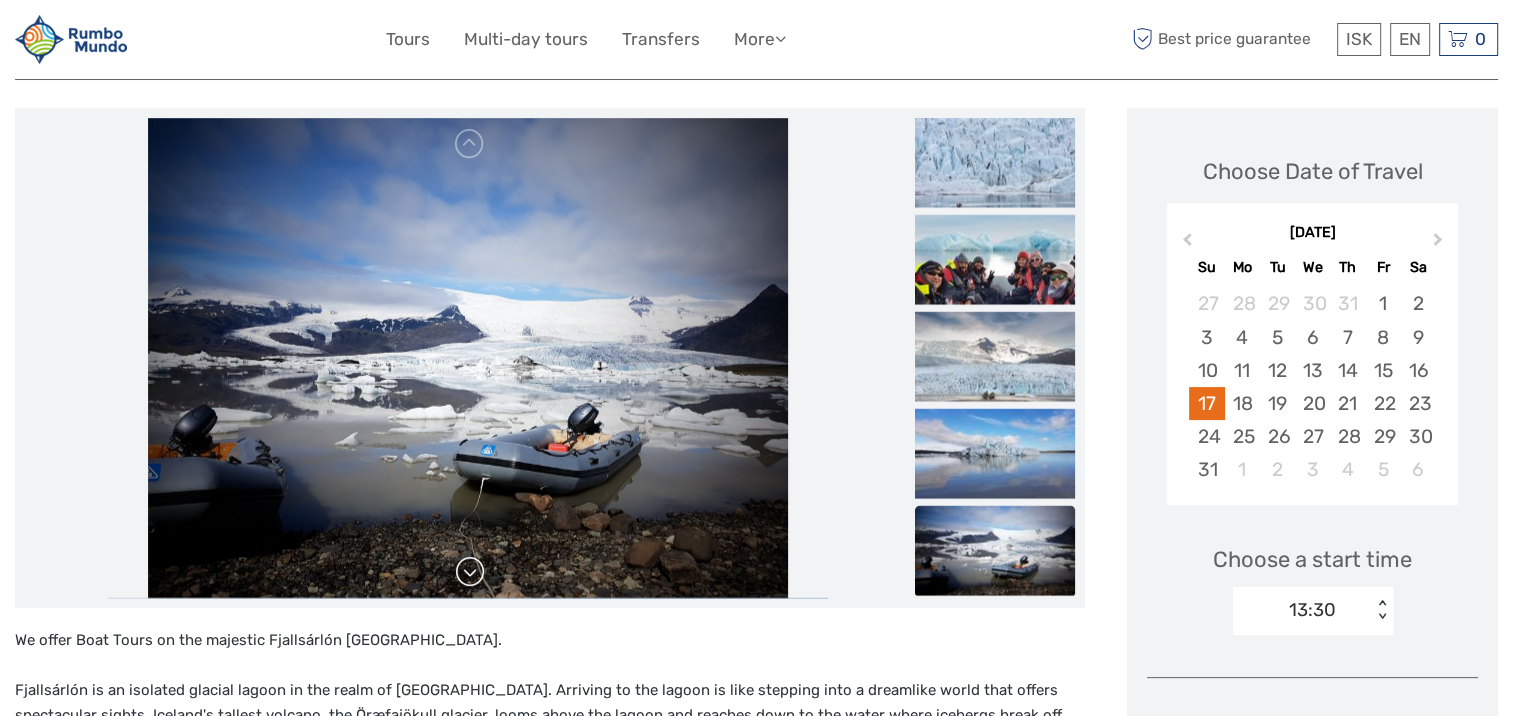 click at bounding box center (470, 572) 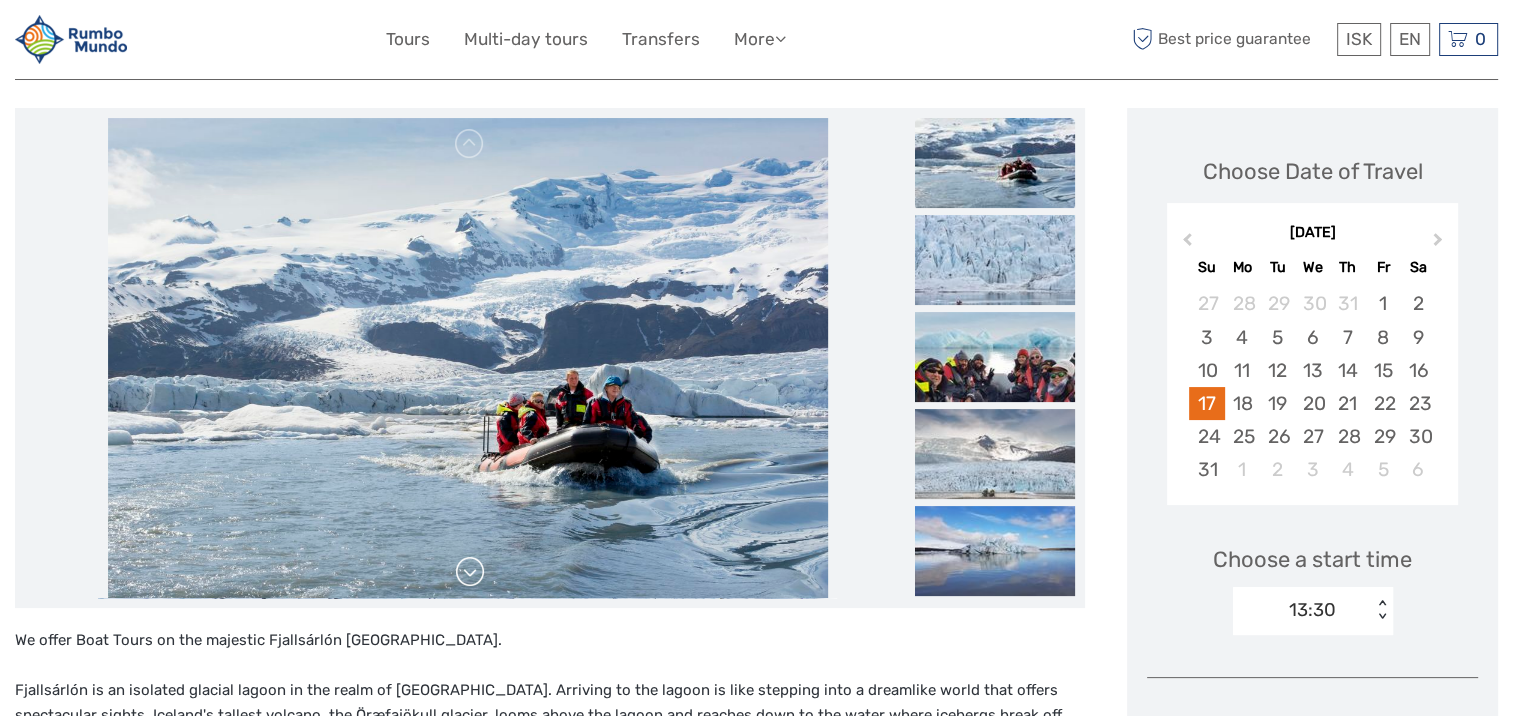 click at bounding box center [470, 572] 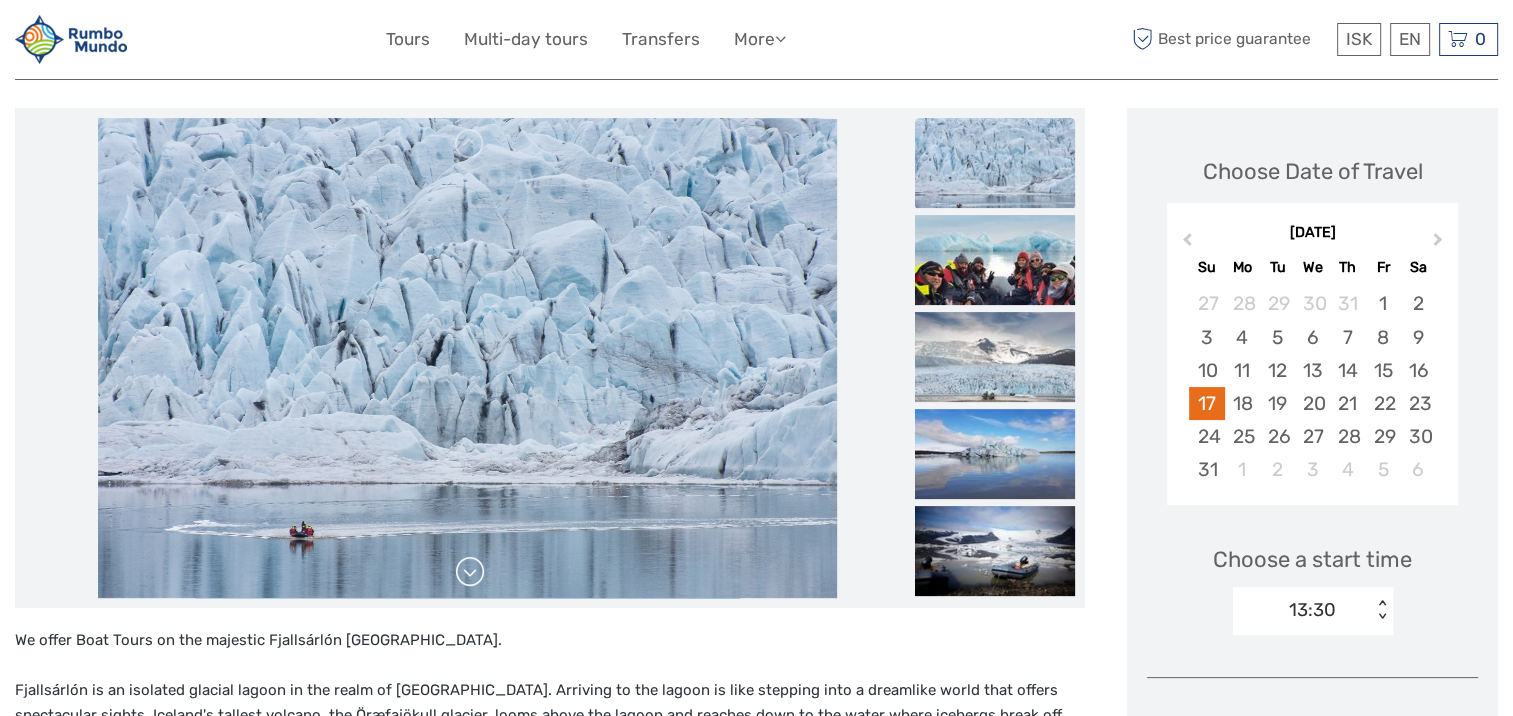 click at bounding box center [470, 572] 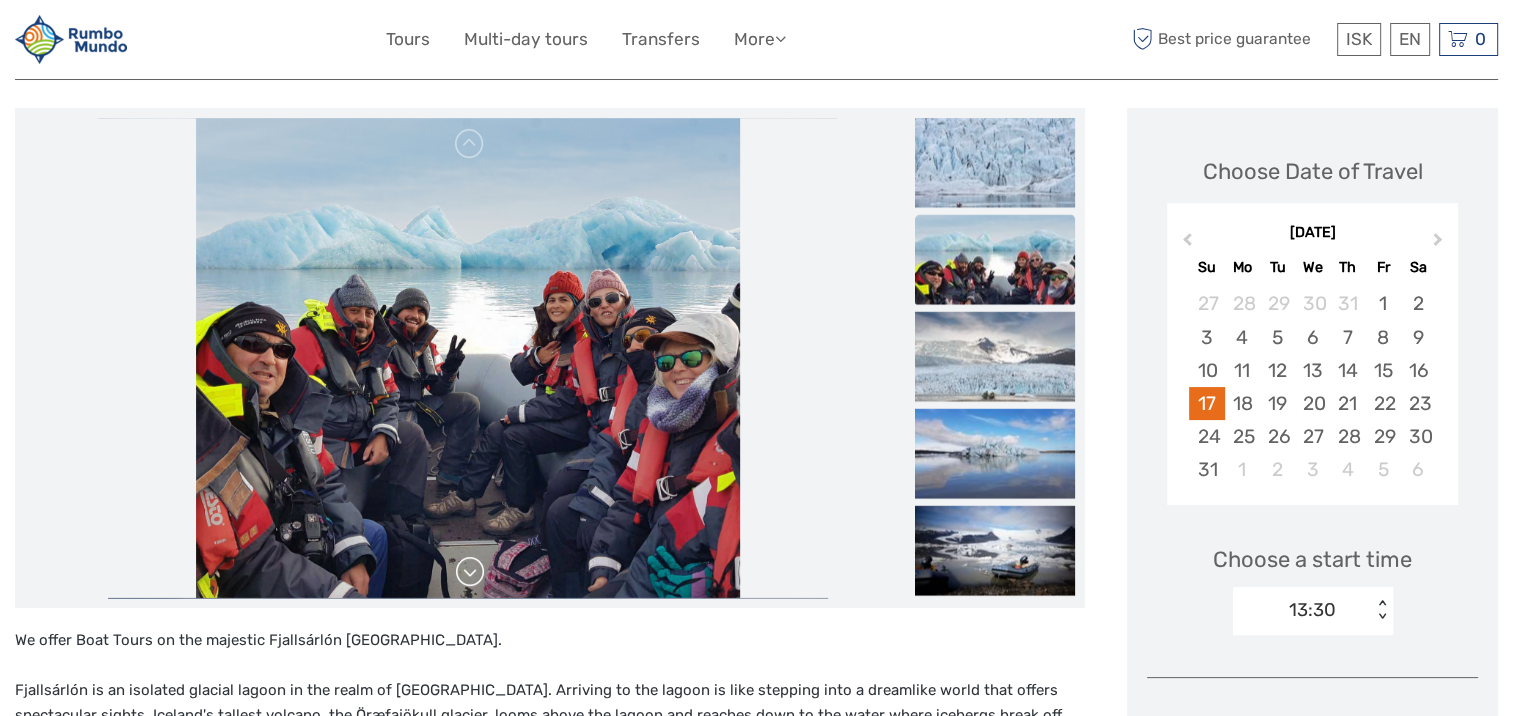 click at bounding box center (470, 572) 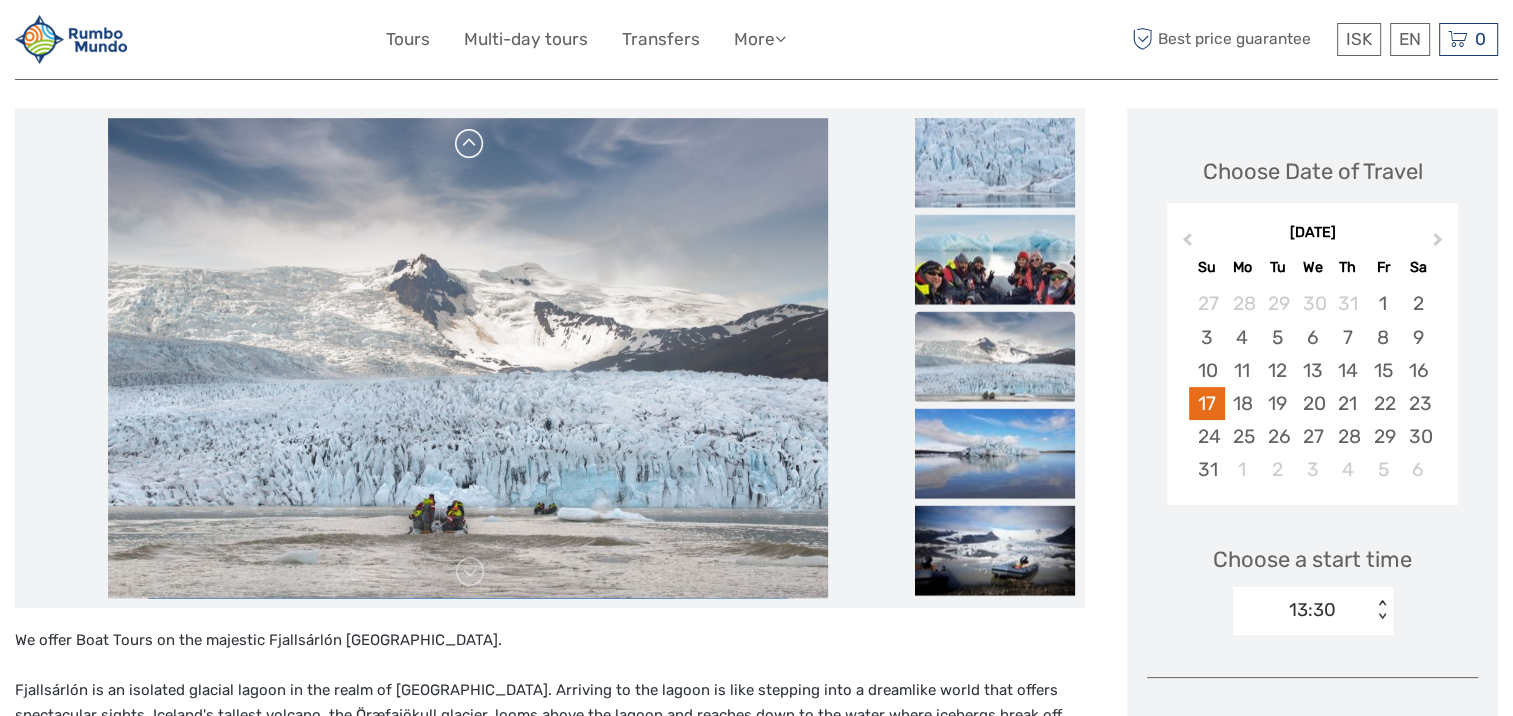 click at bounding box center [470, 144] 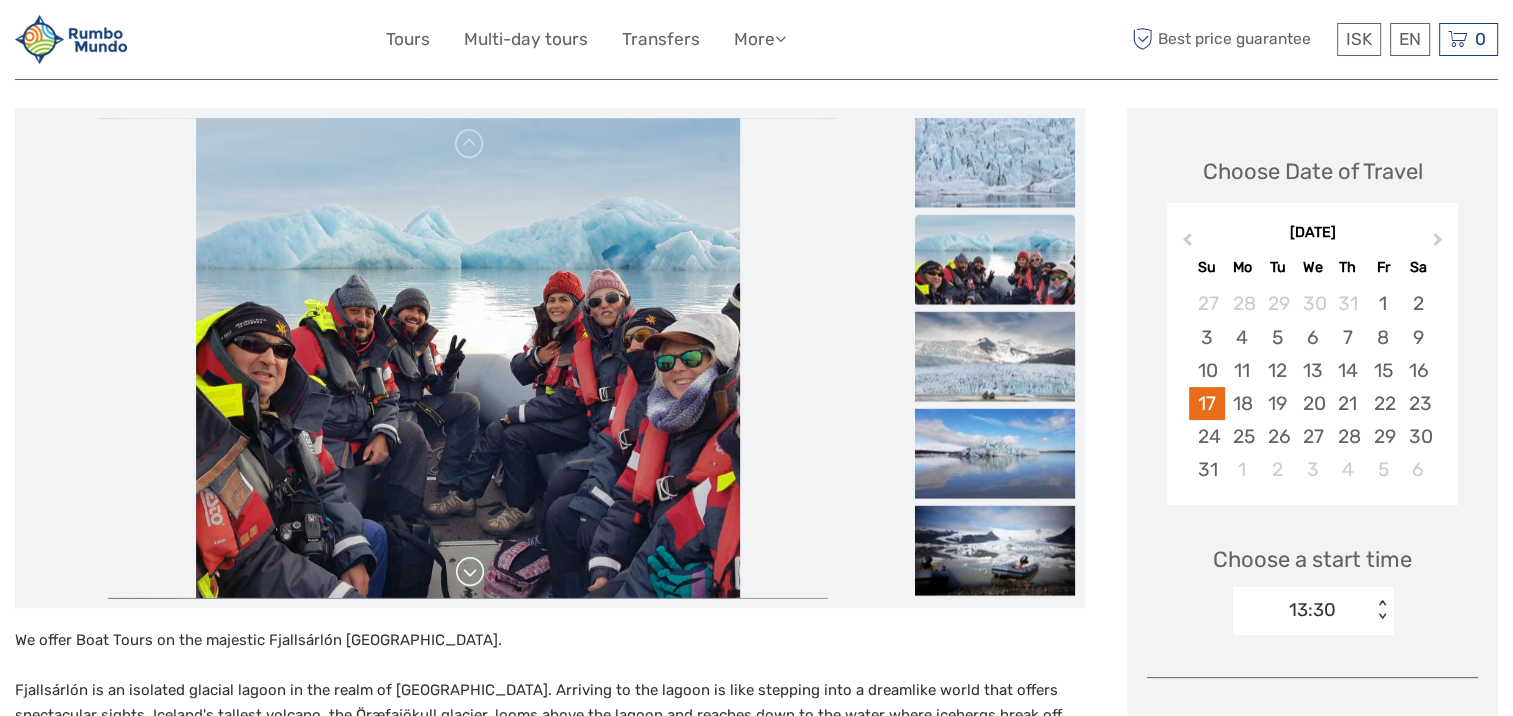 click at bounding box center (470, 572) 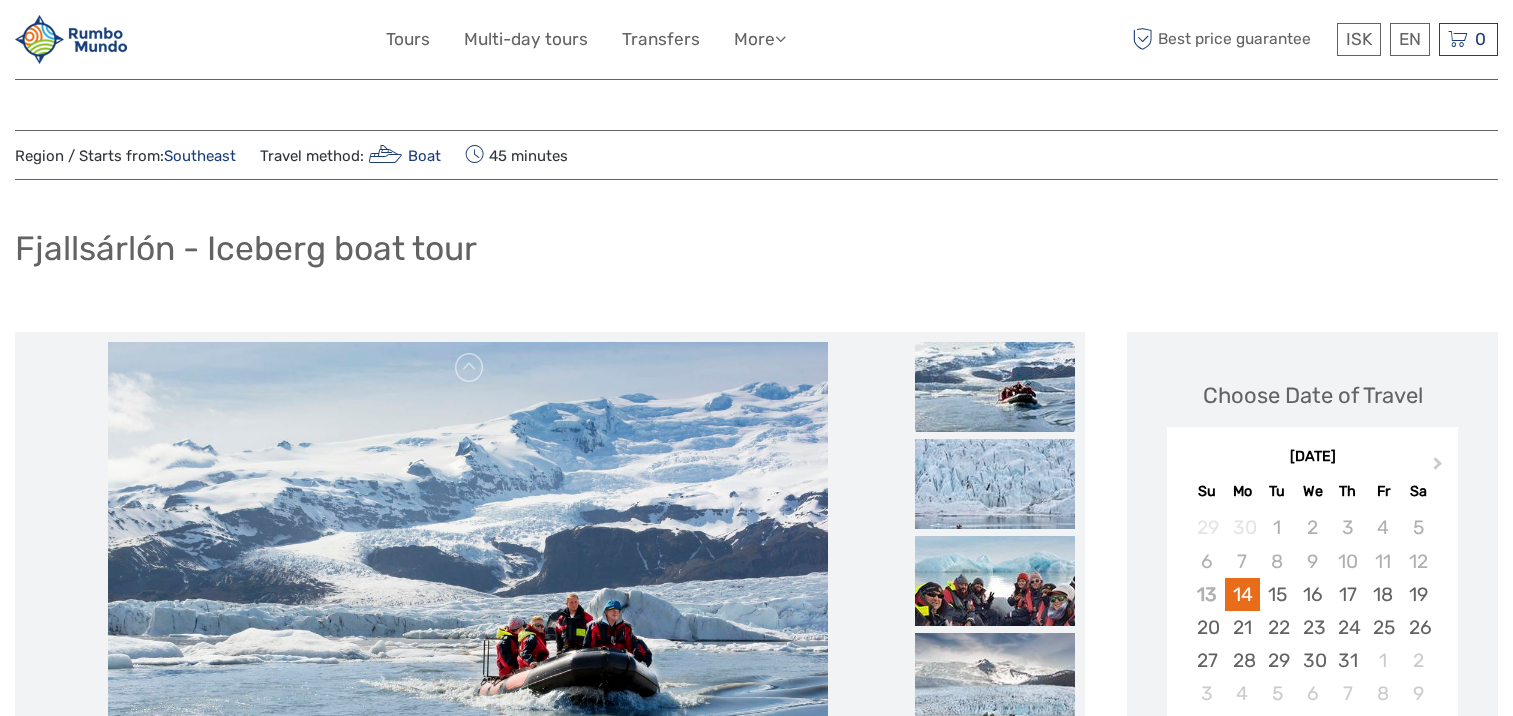 scroll, scrollTop: 0, scrollLeft: 0, axis: both 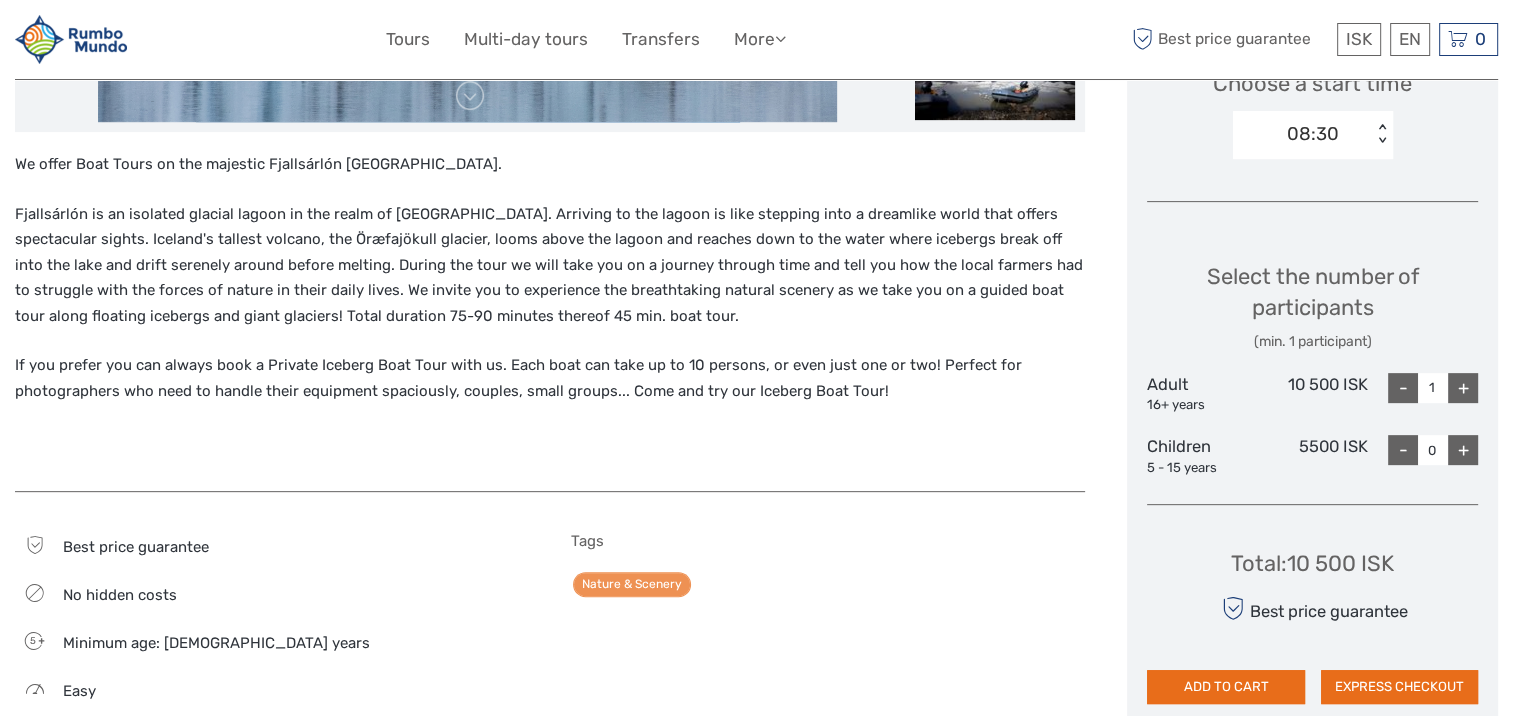 click on "5500 ISK" at bounding box center (1313, 456) 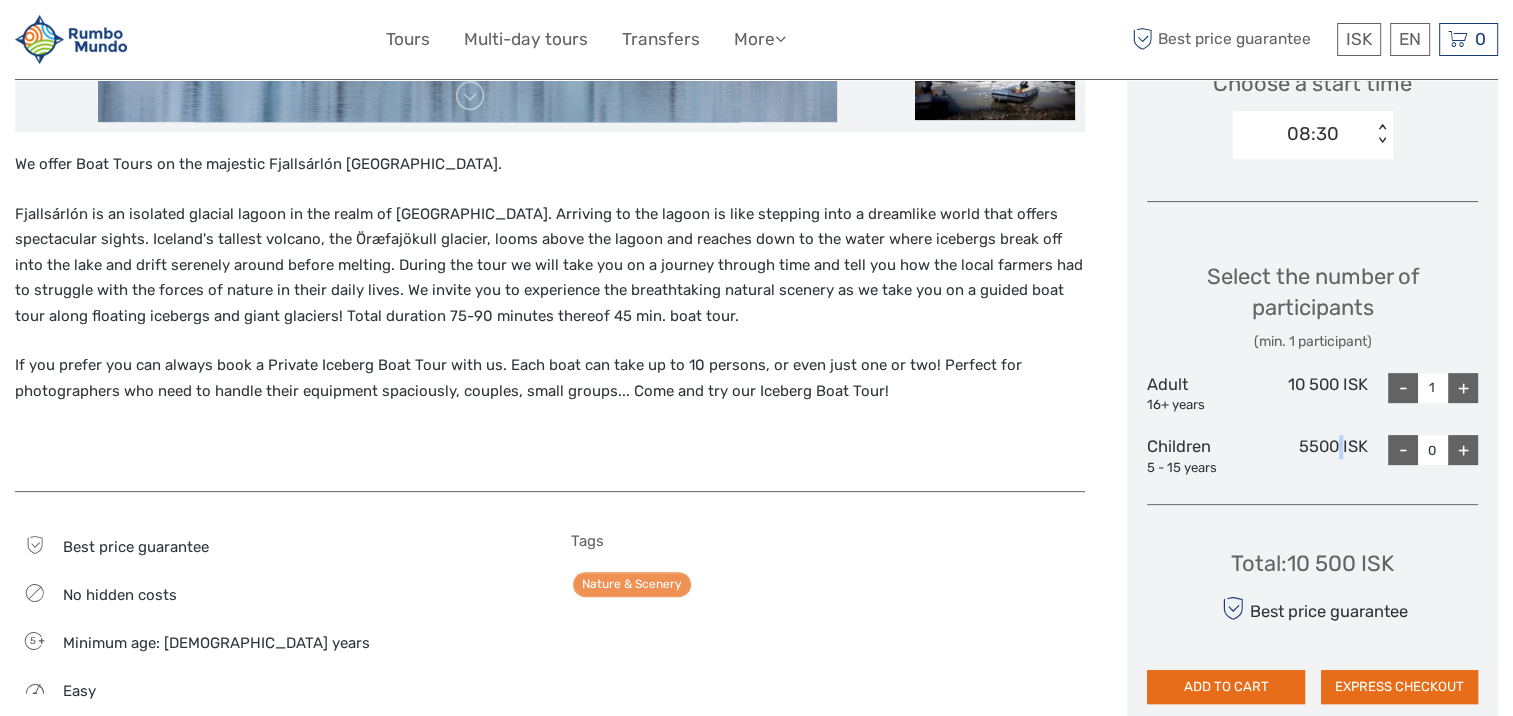 drag, startPoint x: 1334, startPoint y: 443, endPoint x: 1356, endPoint y: 448, distance: 22.561028 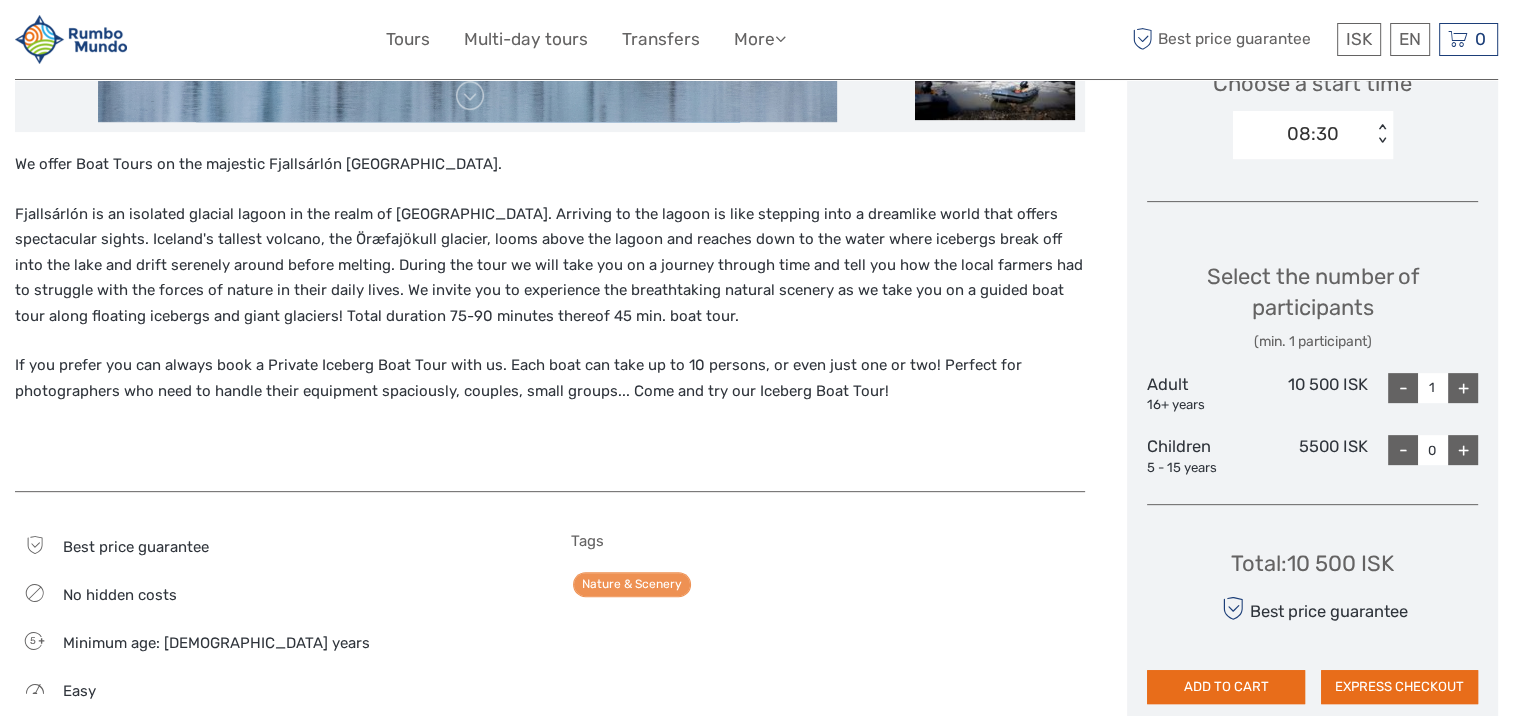 click on "5500 ISK" at bounding box center [1313, 456] 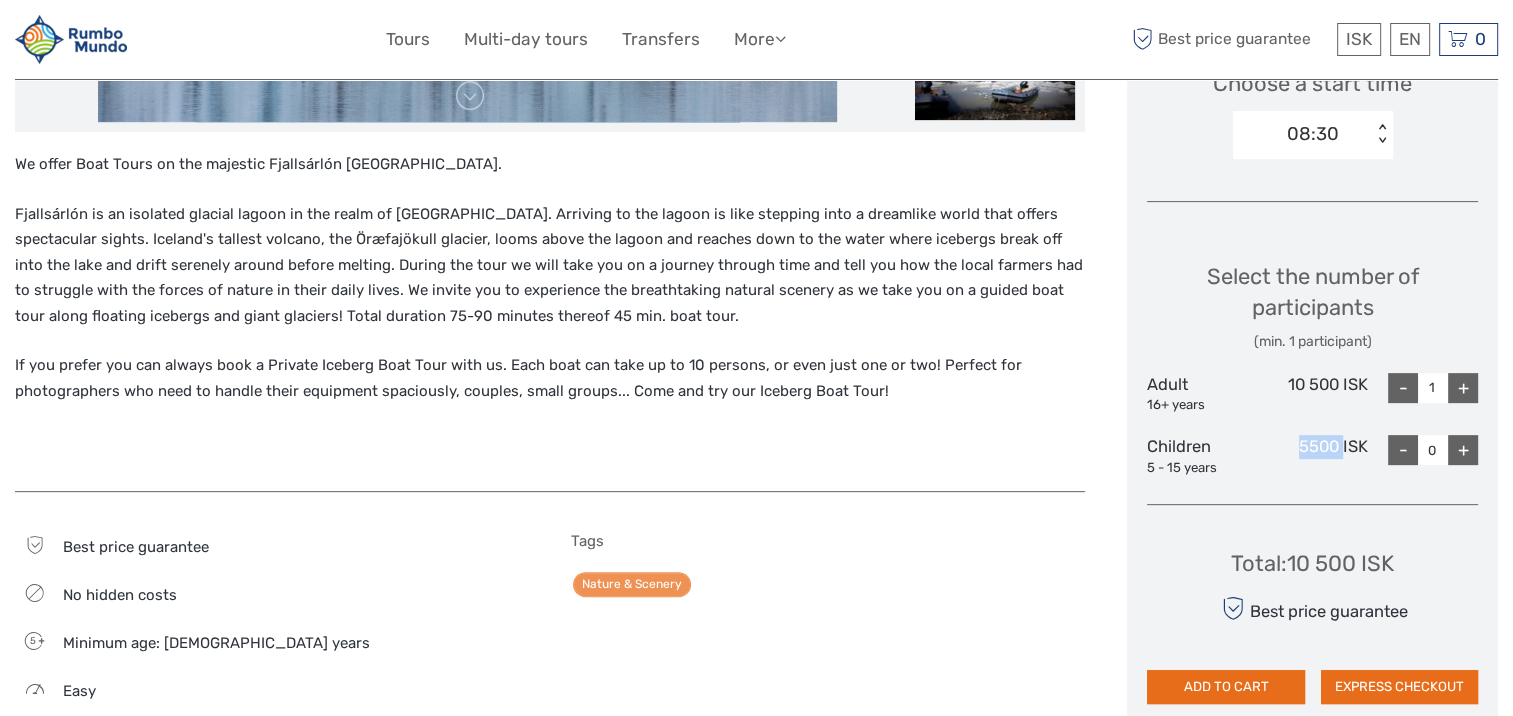 click on "5500 ISK" at bounding box center [1313, 456] 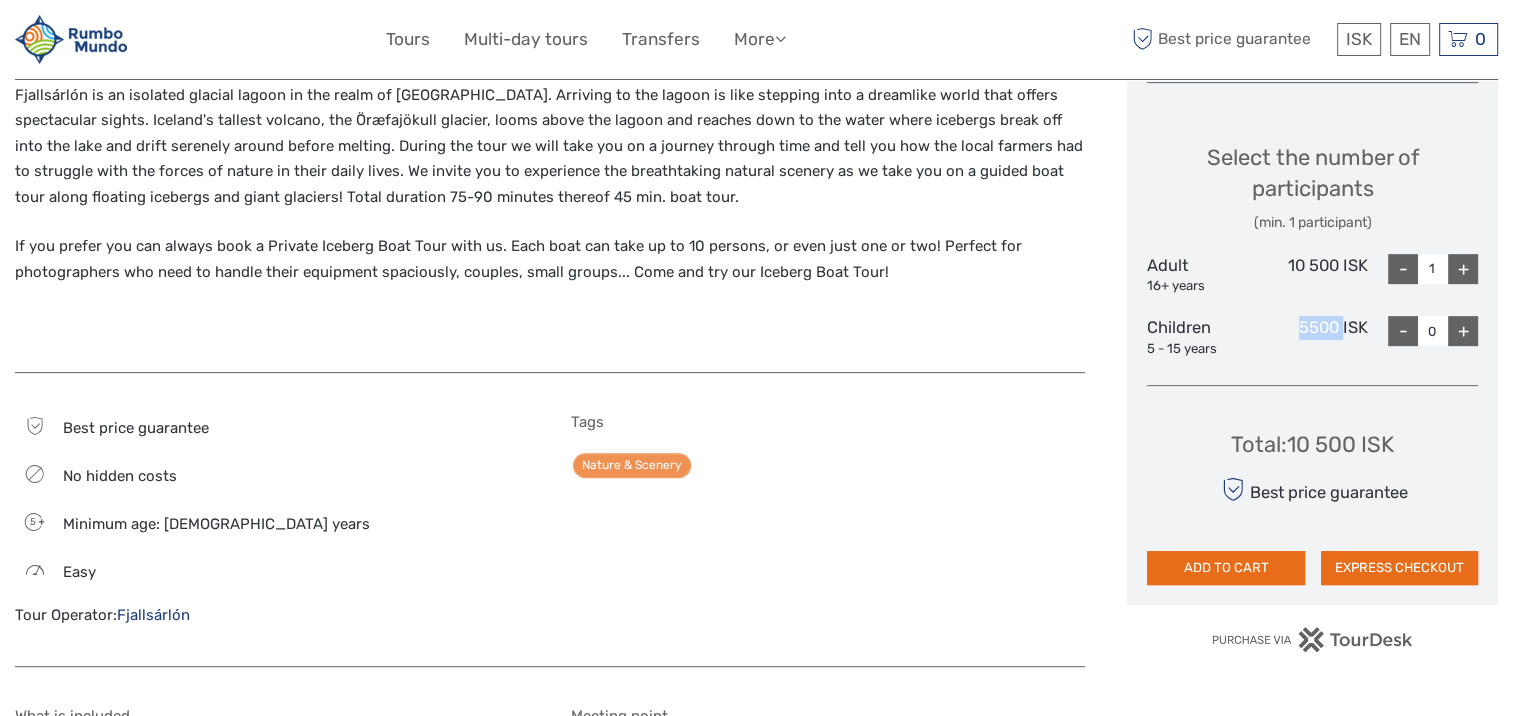 scroll, scrollTop: 815, scrollLeft: 0, axis: vertical 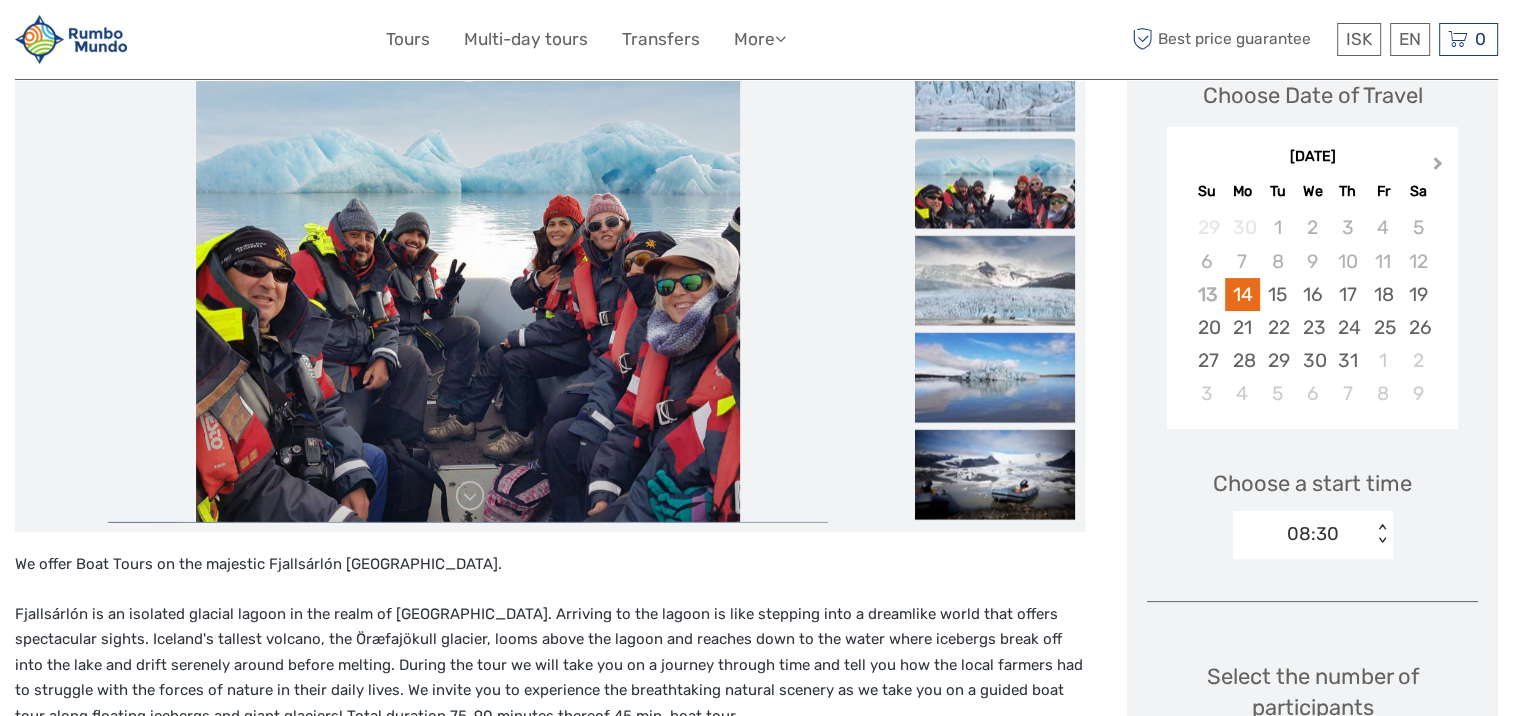 click on "Next Month" at bounding box center [1438, 167] 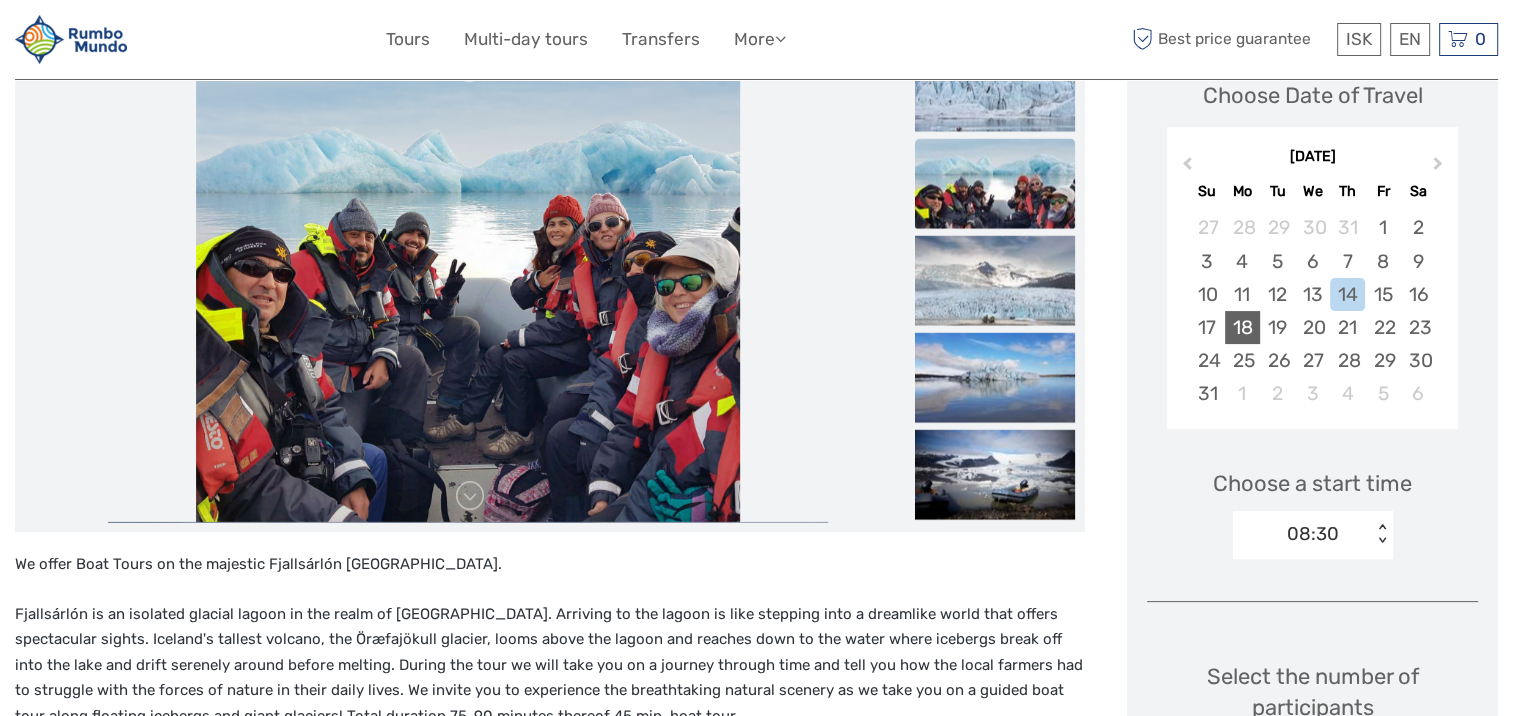 click on "18" at bounding box center (1242, 327) 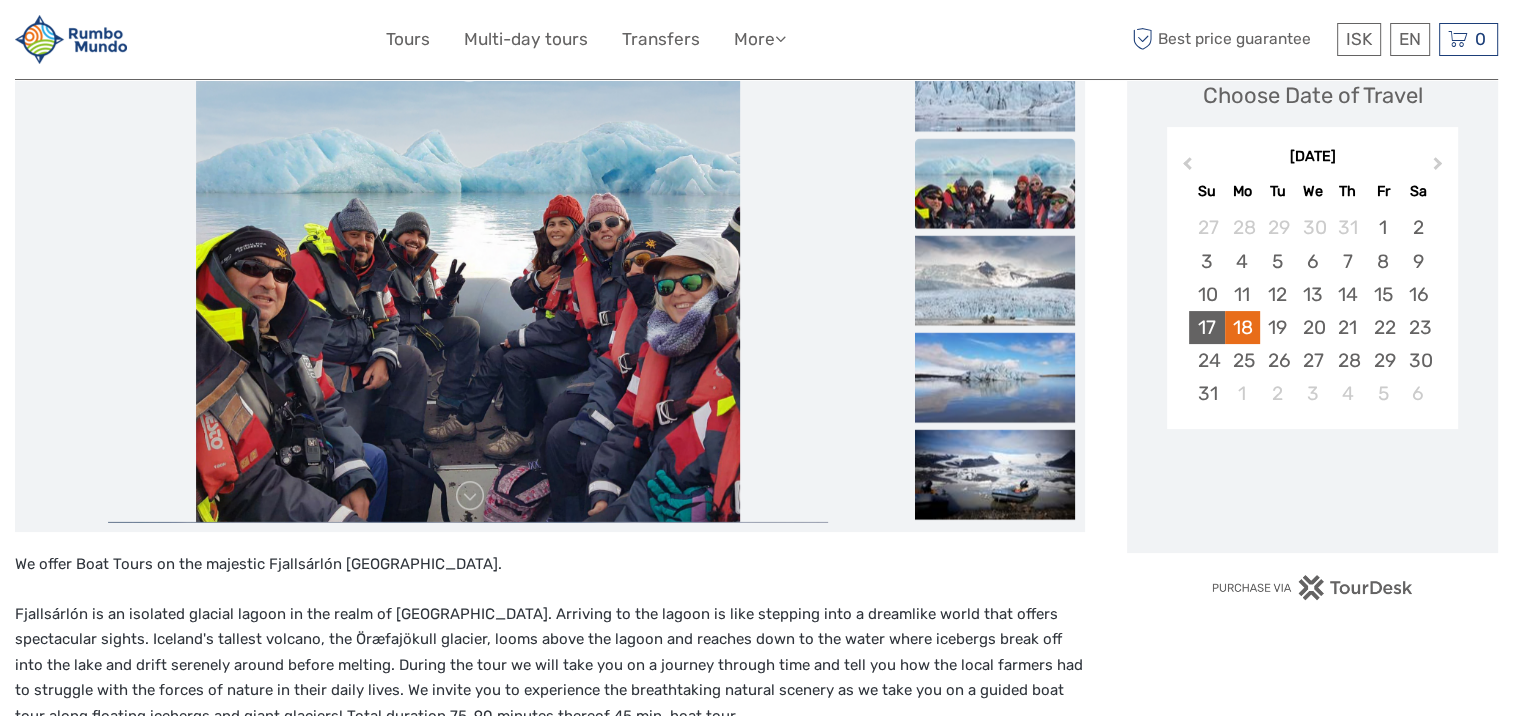 click on "17" at bounding box center (1206, 327) 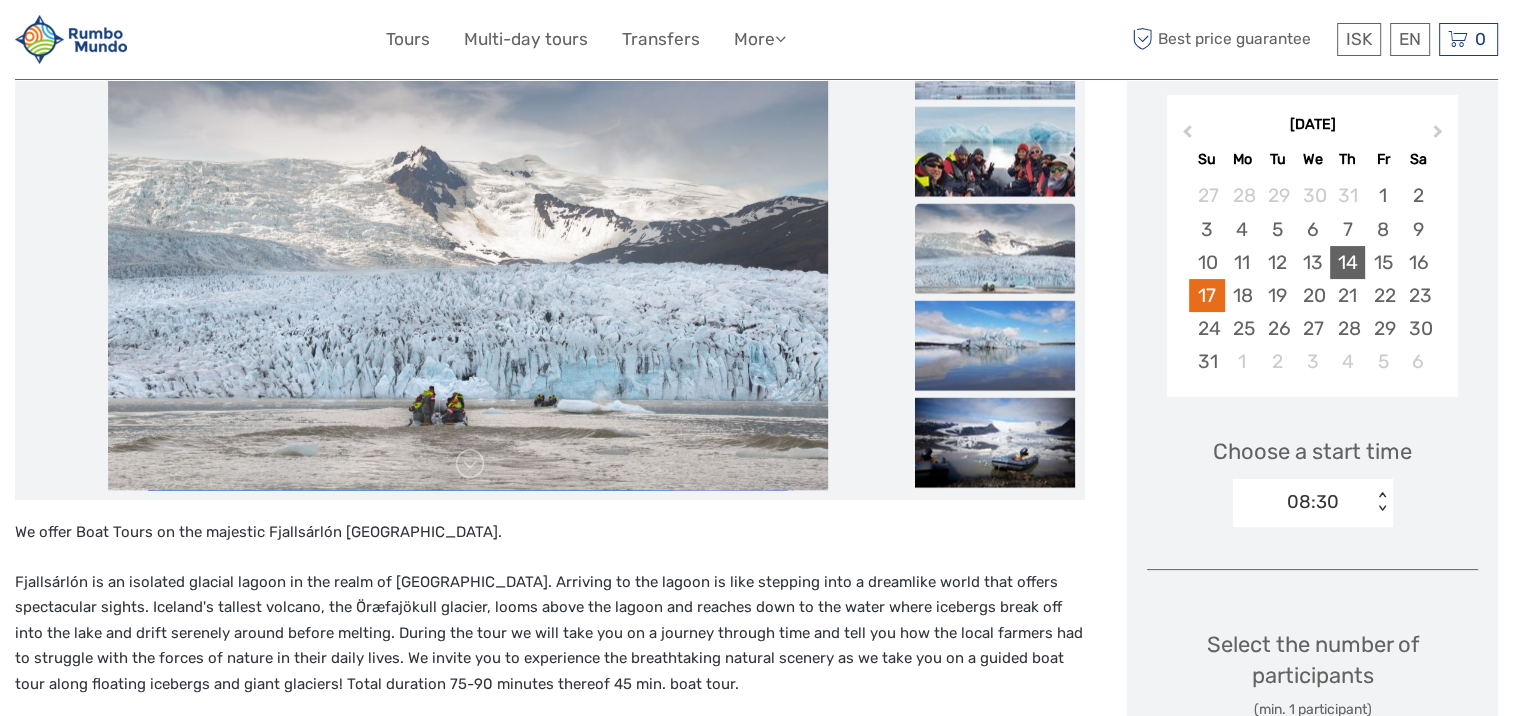 scroll, scrollTop: 600, scrollLeft: 0, axis: vertical 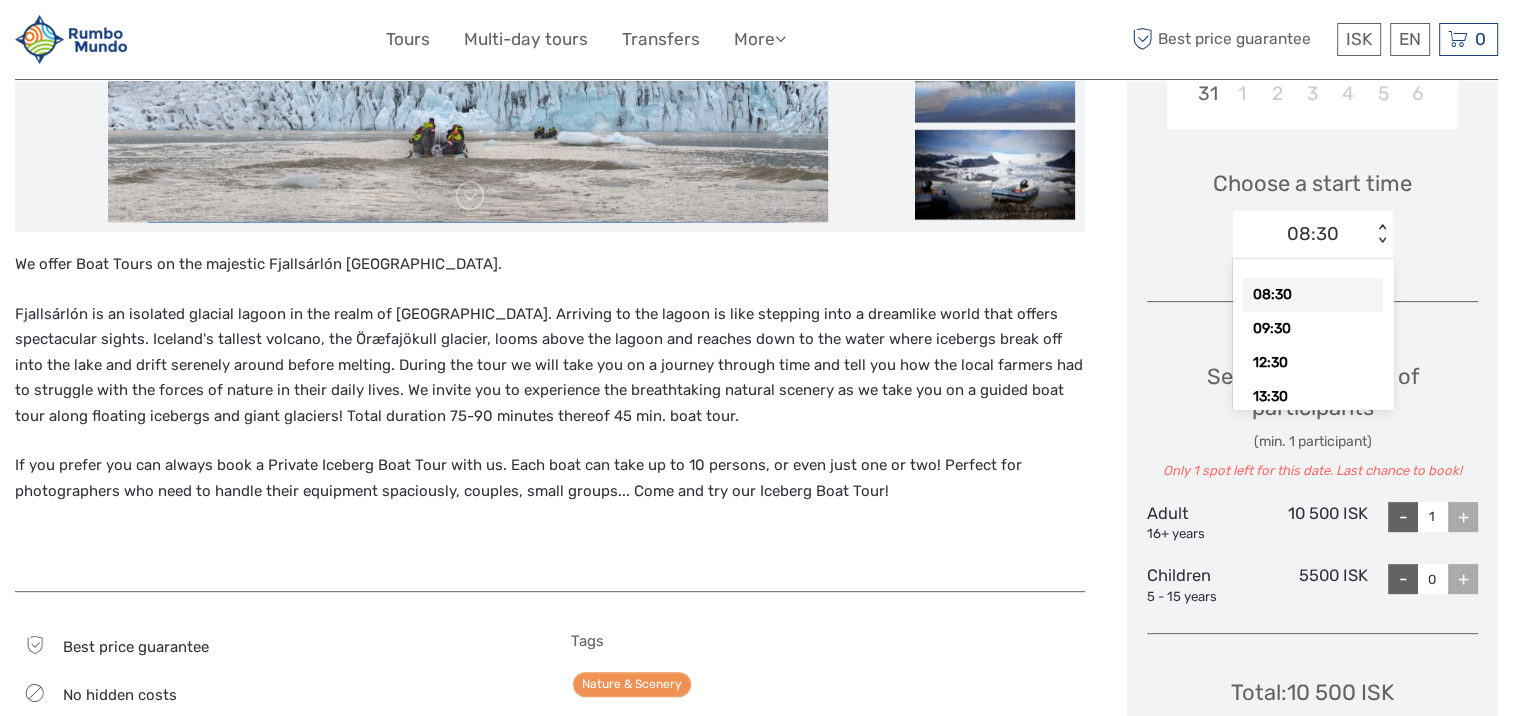 click on "< >" at bounding box center [1382, 234] 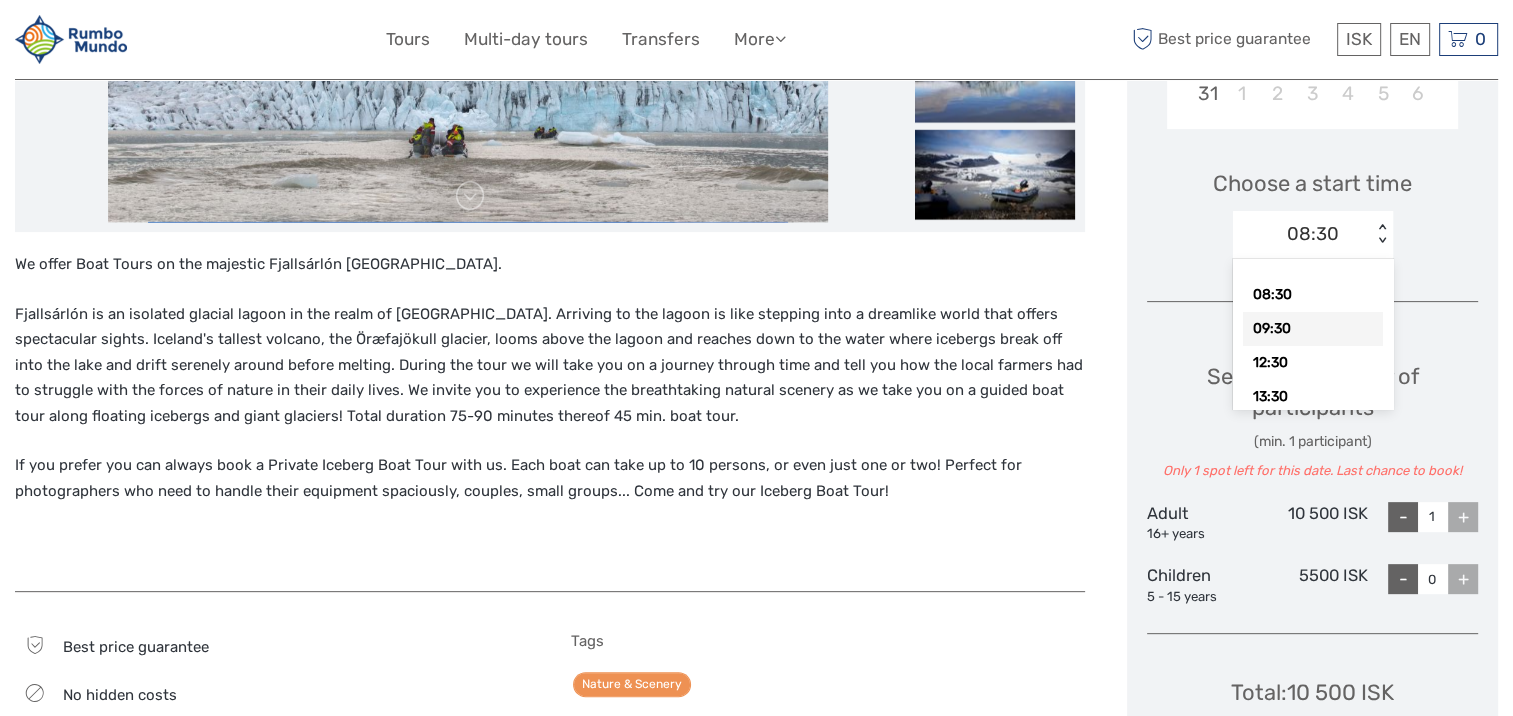 click on "09:30" at bounding box center [1313, 329] 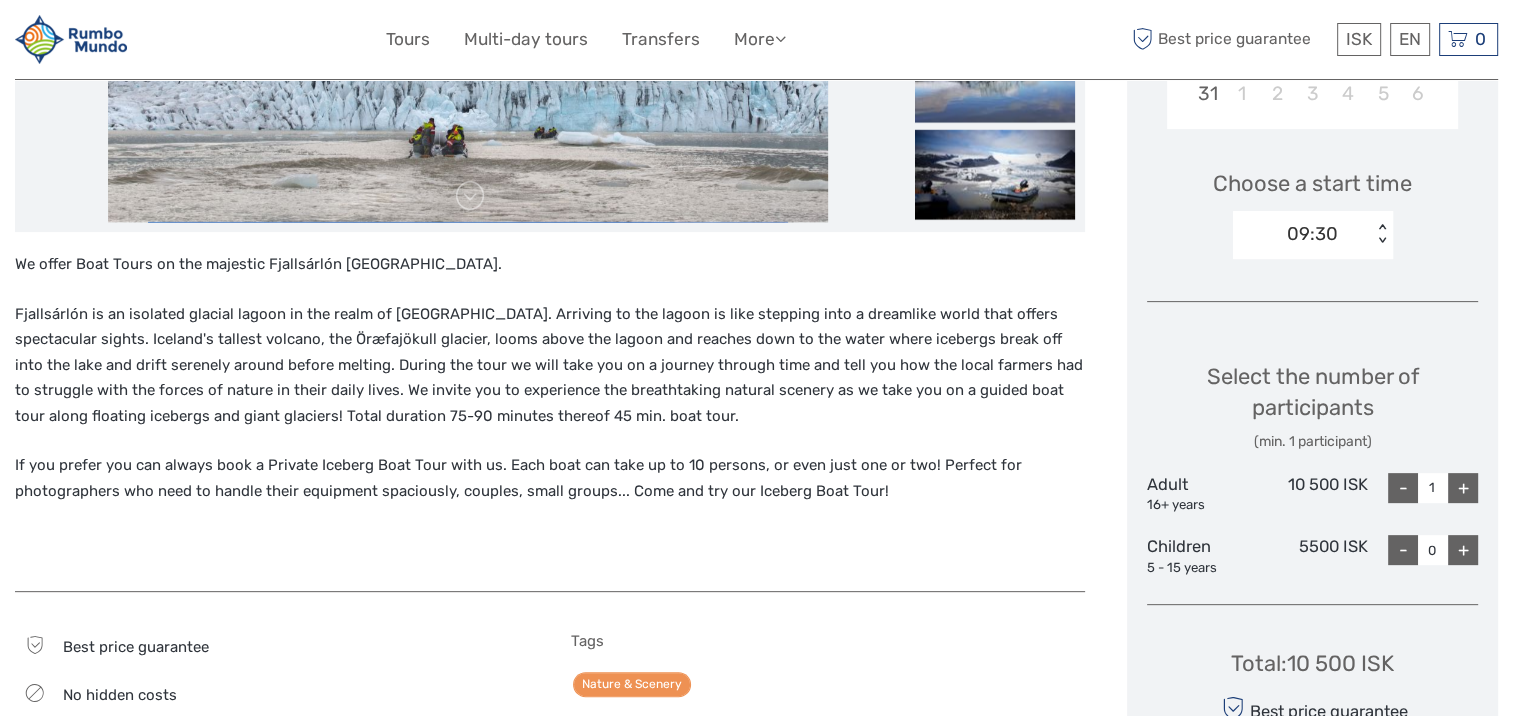 click on "09:30 < >" at bounding box center [1313, 235] 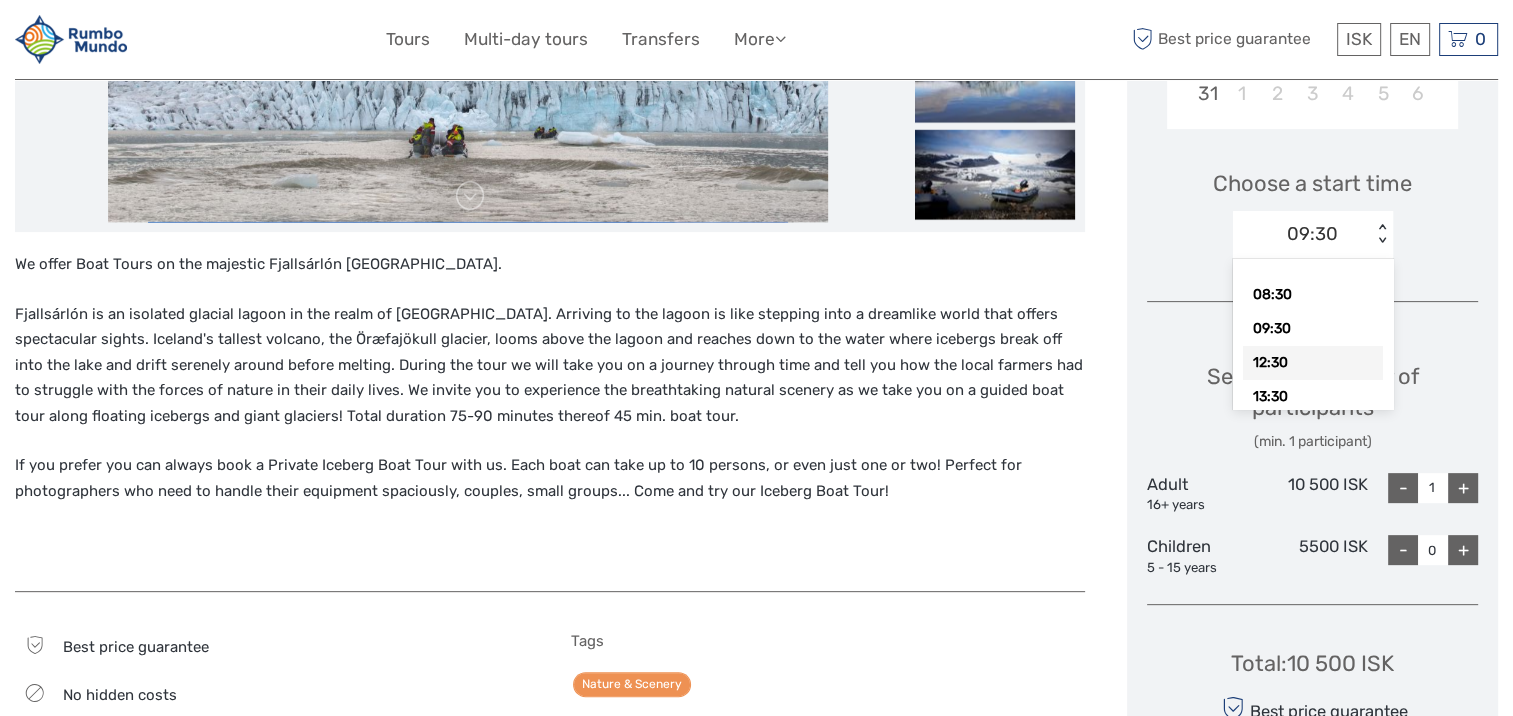 click on "12:30" at bounding box center [1313, 363] 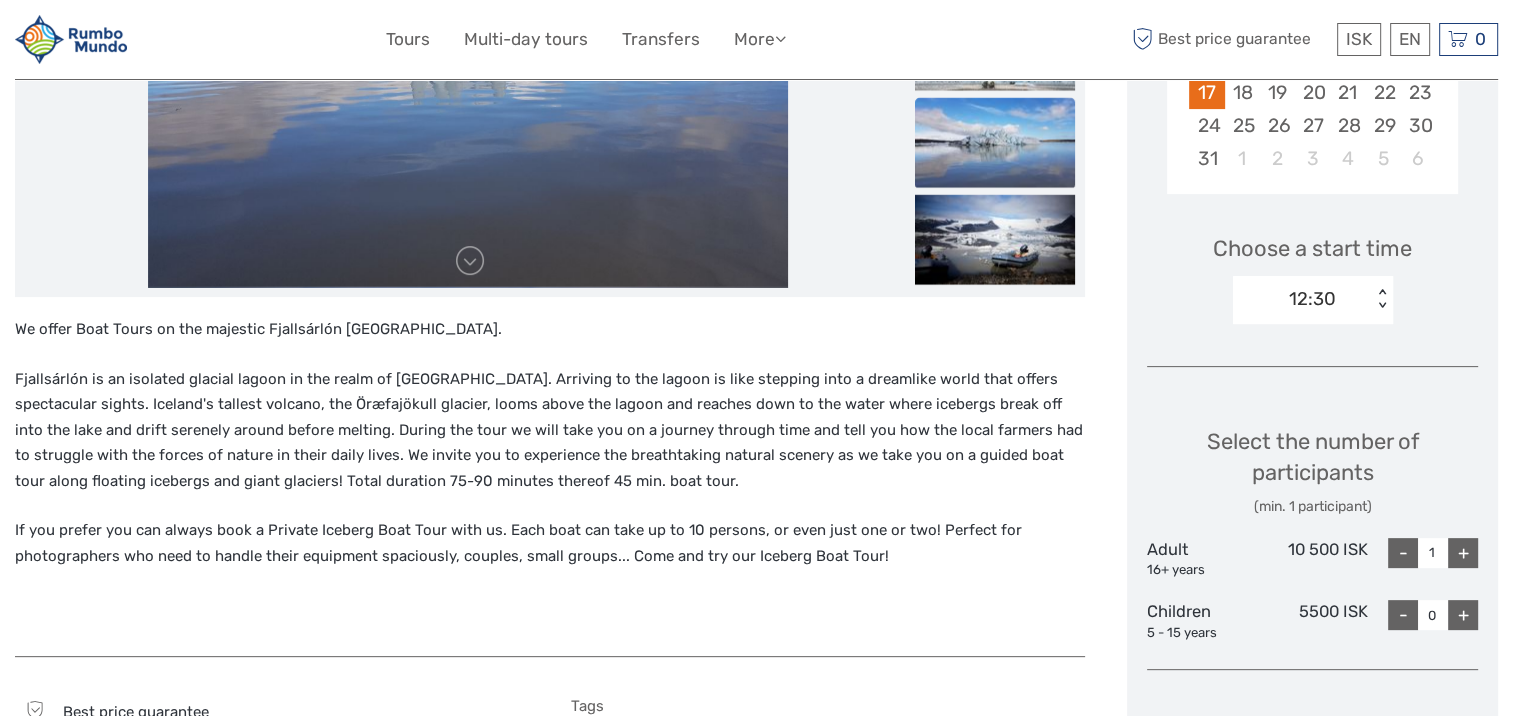 scroll, scrollTop: 500, scrollLeft: 0, axis: vertical 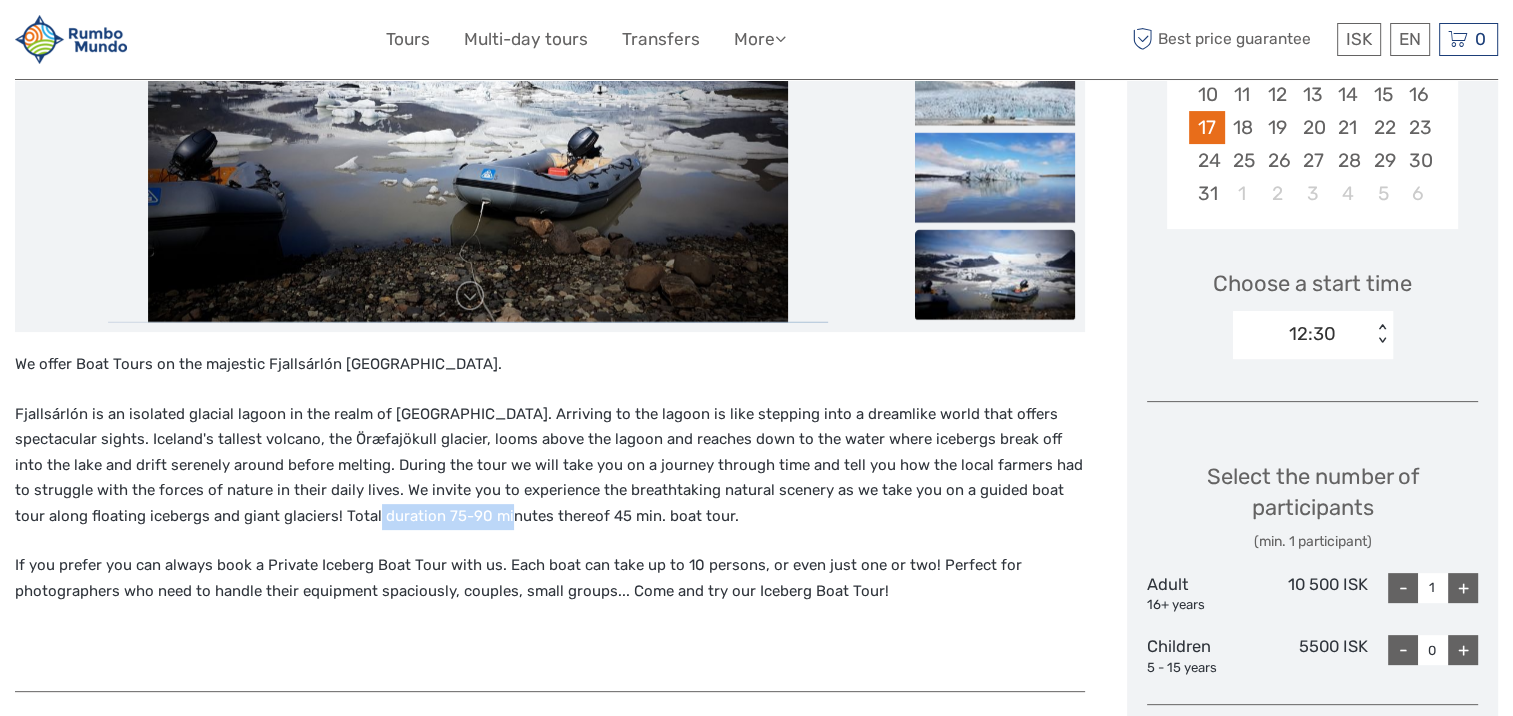 drag, startPoint x: 417, startPoint y: 514, endPoint x: 283, endPoint y: 508, distance: 134.13426 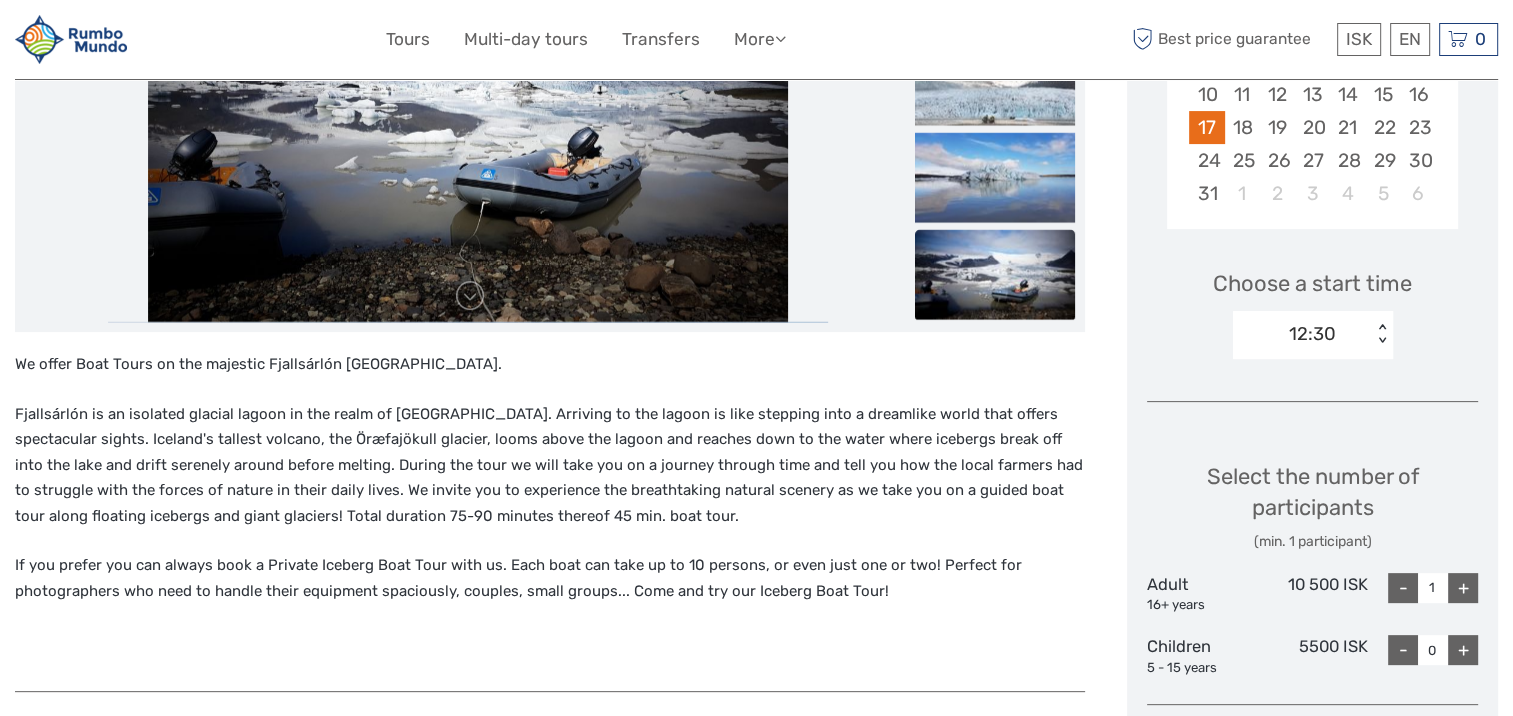 drag, startPoint x: 283, startPoint y: 508, endPoint x: 563, endPoint y: 520, distance: 280.25702 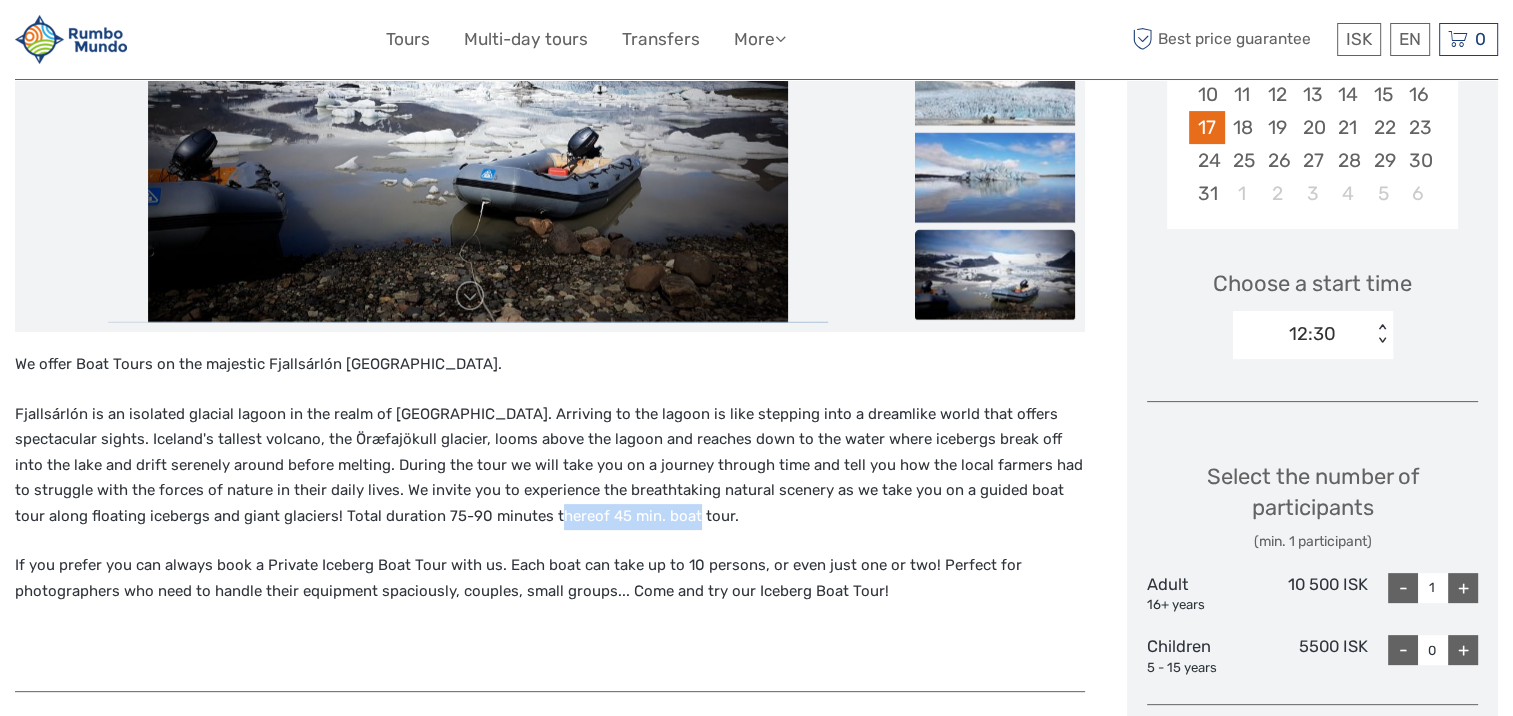 drag, startPoint x: 607, startPoint y: 516, endPoint x: 464, endPoint y: 514, distance: 143.01399 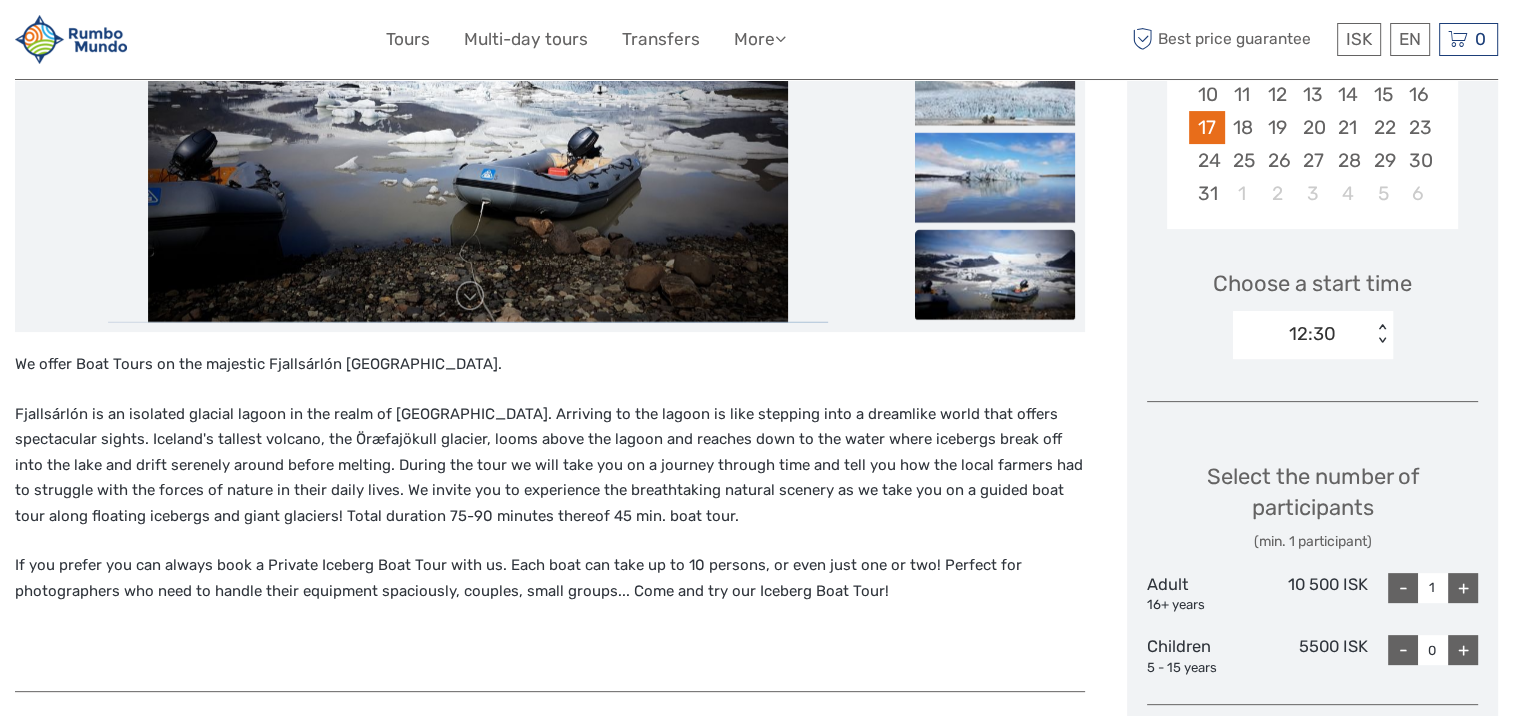 drag, startPoint x: 464, startPoint y: 514, endPoint x: 344, endPoint y: 515, distance: 120.004166 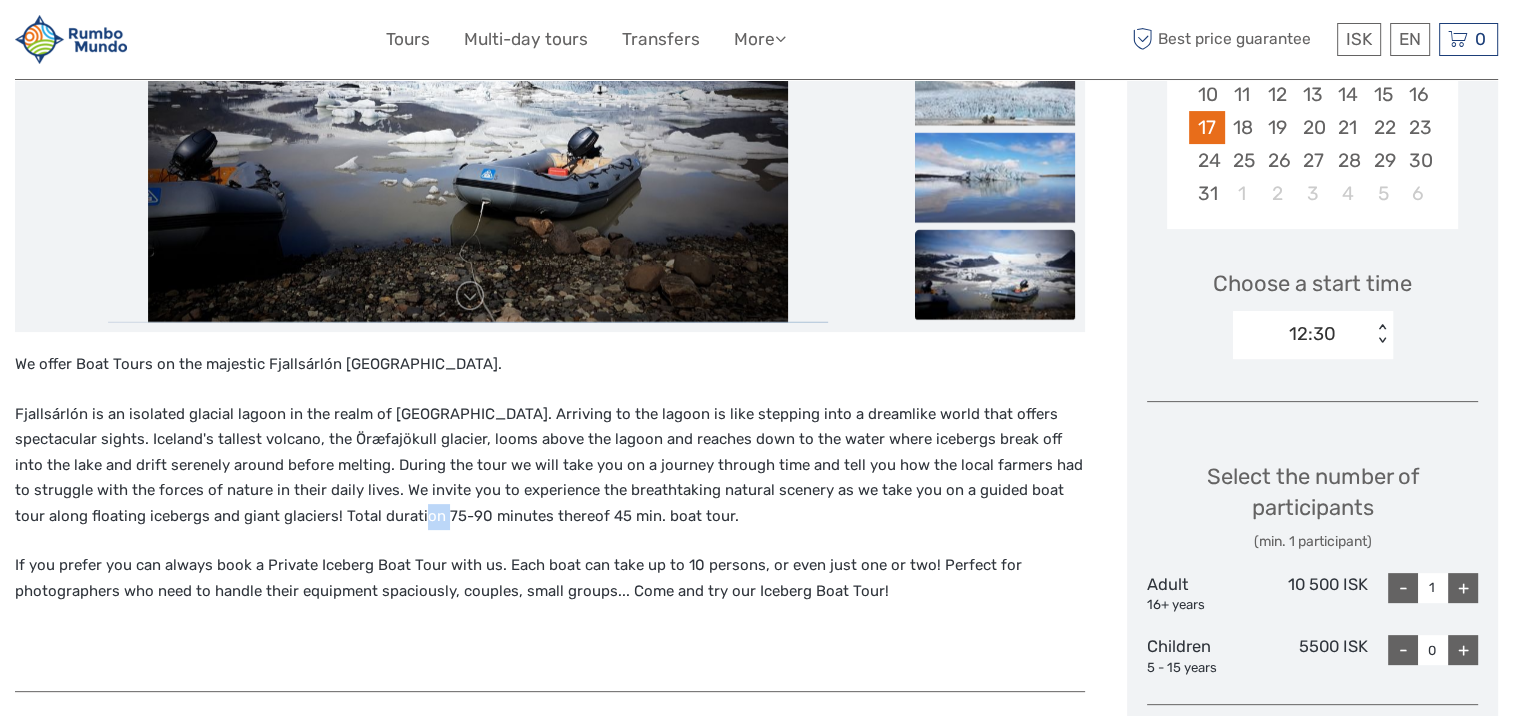 click on "Fjallsárlón is an isolated glacial lagoon in the realm of [GEOGRAPHIC_DATA]. Arriving to the lagoon is like stepping into a dreamlike world that offers spectacular sights. Iceland's tallest volcano, the Öræfajökull glacier, looms above the lagoon and reaches down to the water where icebergs break off into the lake and drift serenely around before melting. During the tour we will take you on a journey through time and tell you how the local farmers had to struggle with the forces of nature in their daily lives. We invite you to experience the breathtaking natural scenery as we take you on a guided boat tour along floating icebergs and giant glaciers! Total duration 75-90 minutes thereof 45 min. boat tour." at bounding box center (550, 466) 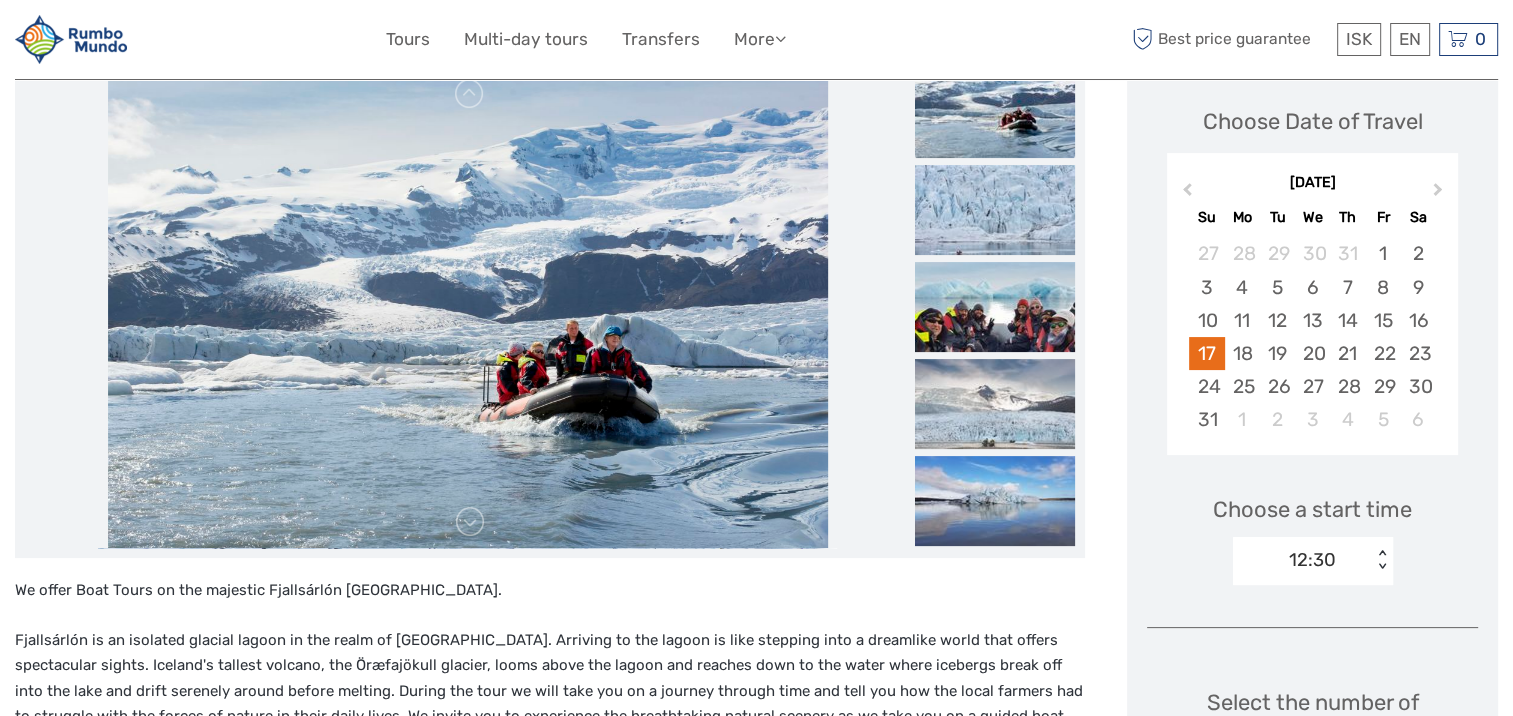 scroll, scrollTop: 0, scrollLeft: 0, axis: both 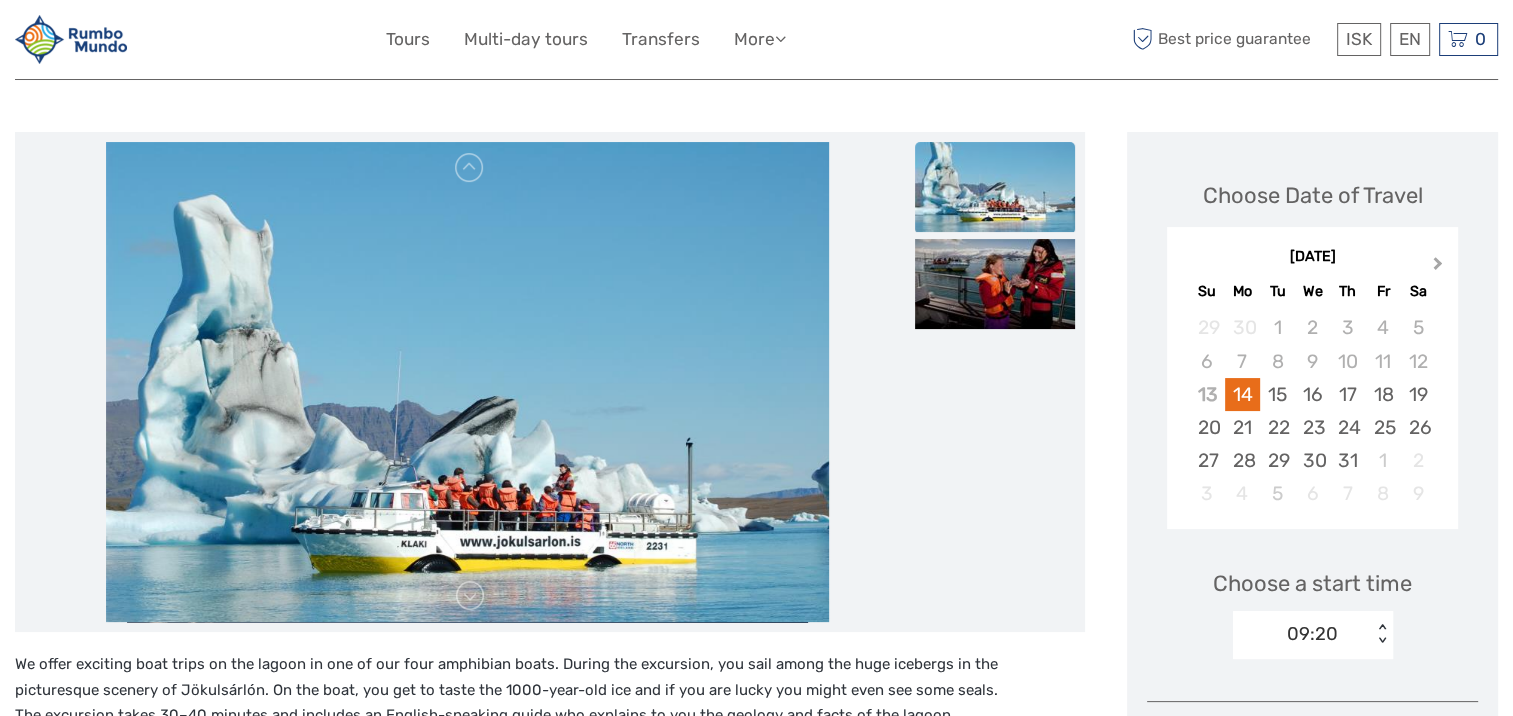 click on "Next Month" at bounding box center [1440, 268] 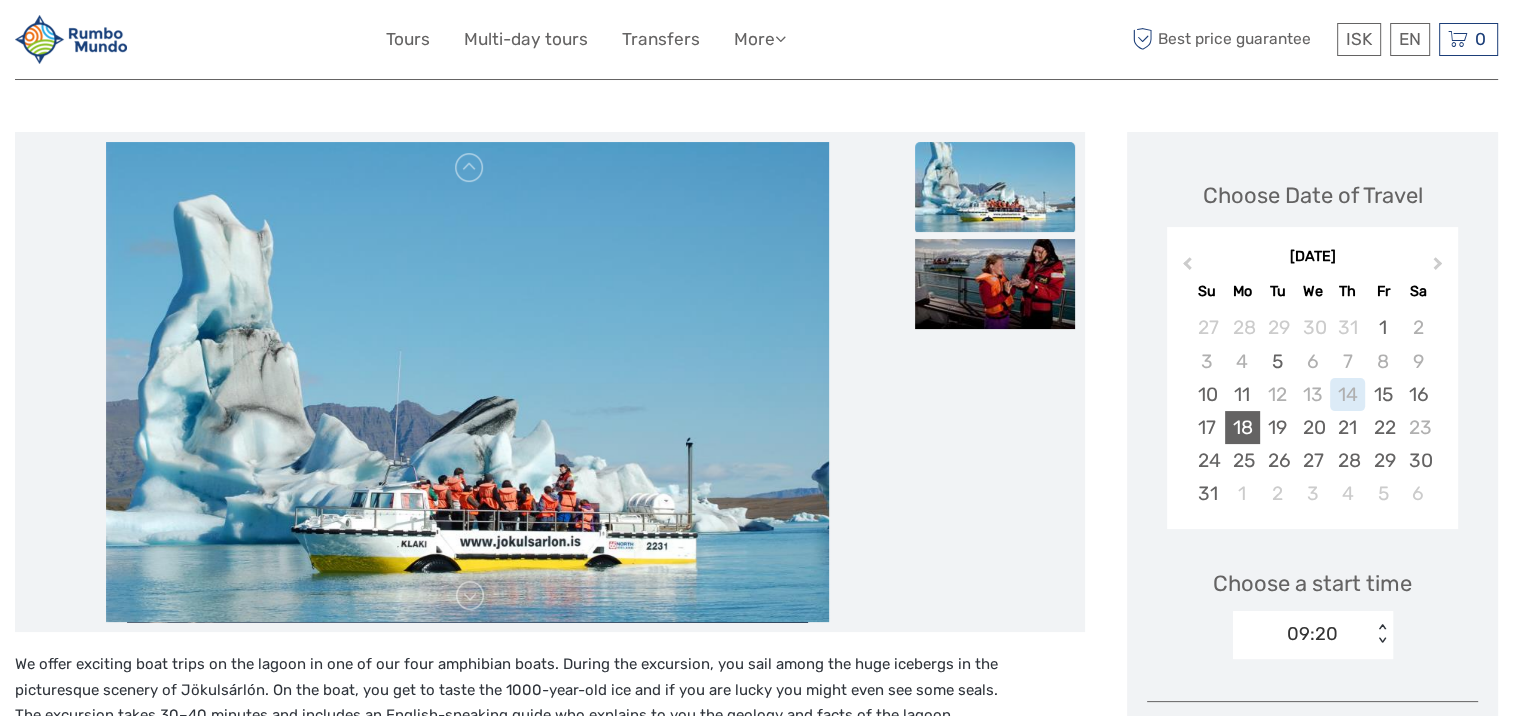 click on "18" at bounding box center (1242, 427) 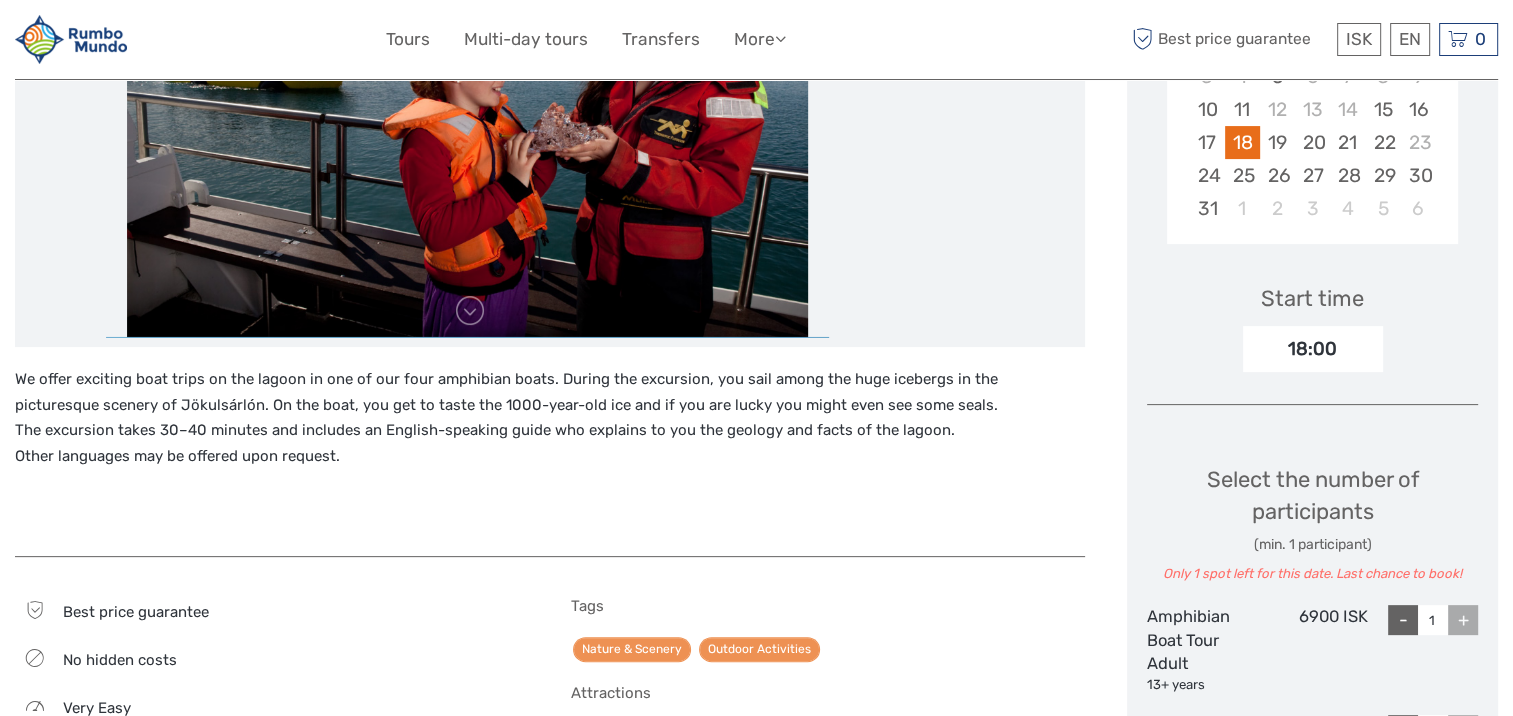scroll, scrollTop: 400, scrollLeft: 0, axis: vertical 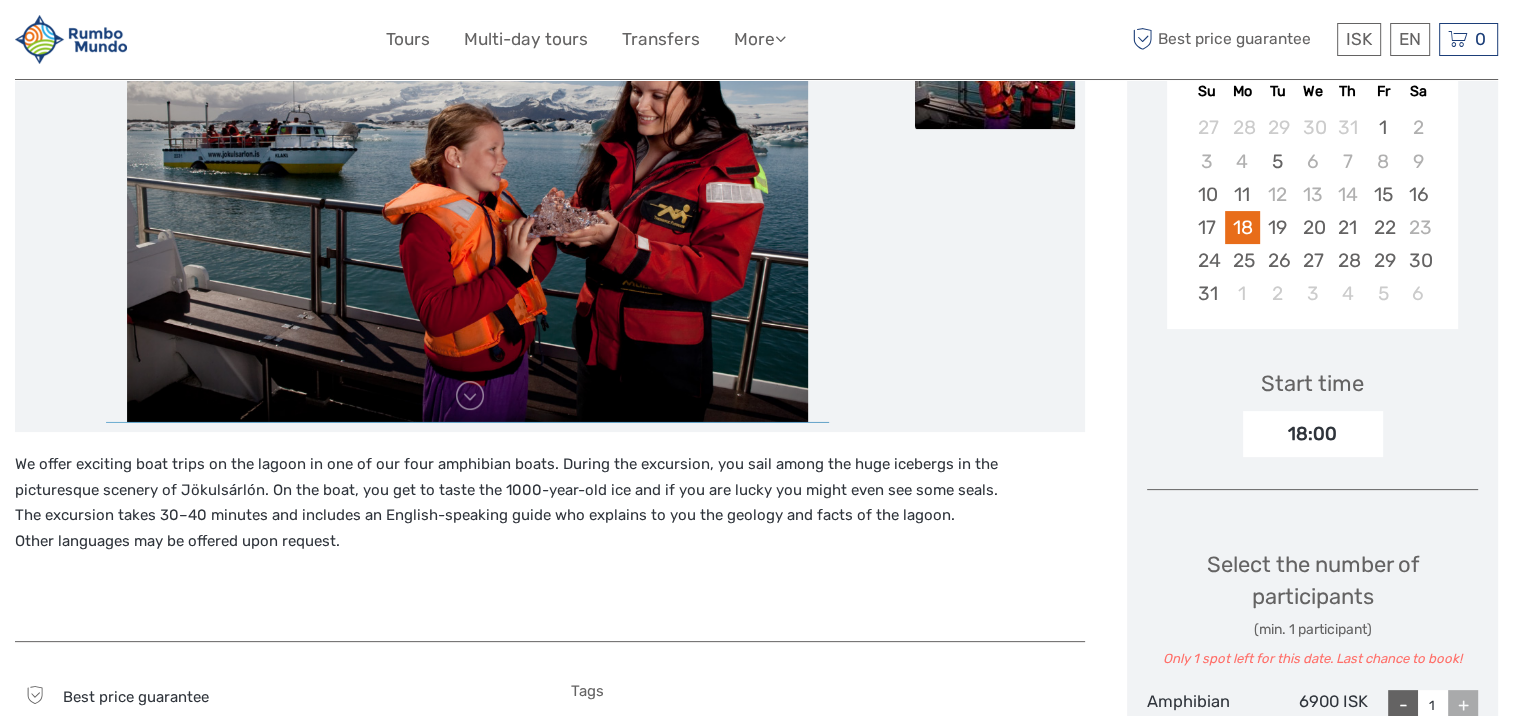 click on "18:00" at bounding box center [1313, 434] 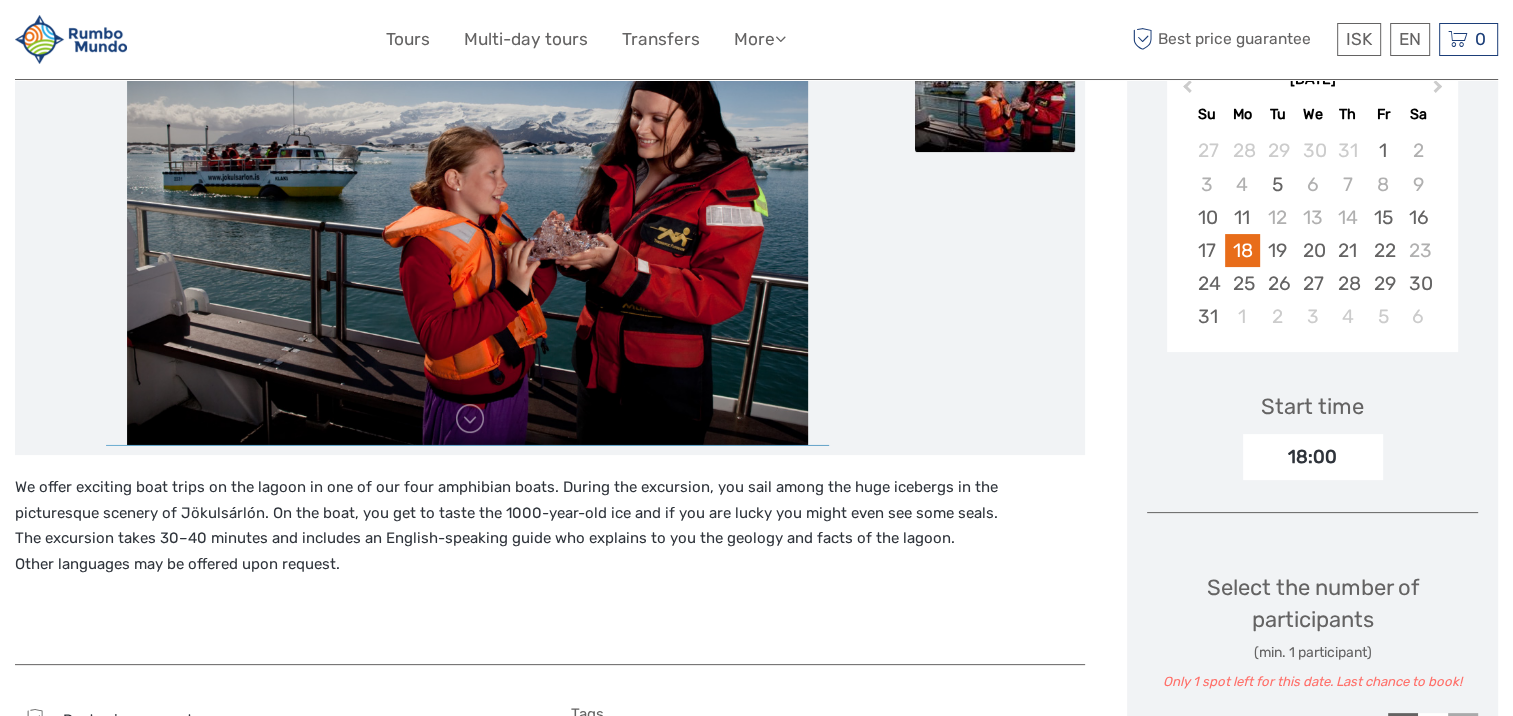 scroll, scrollTop: 300, scrollLeft: 0, axis: vertical 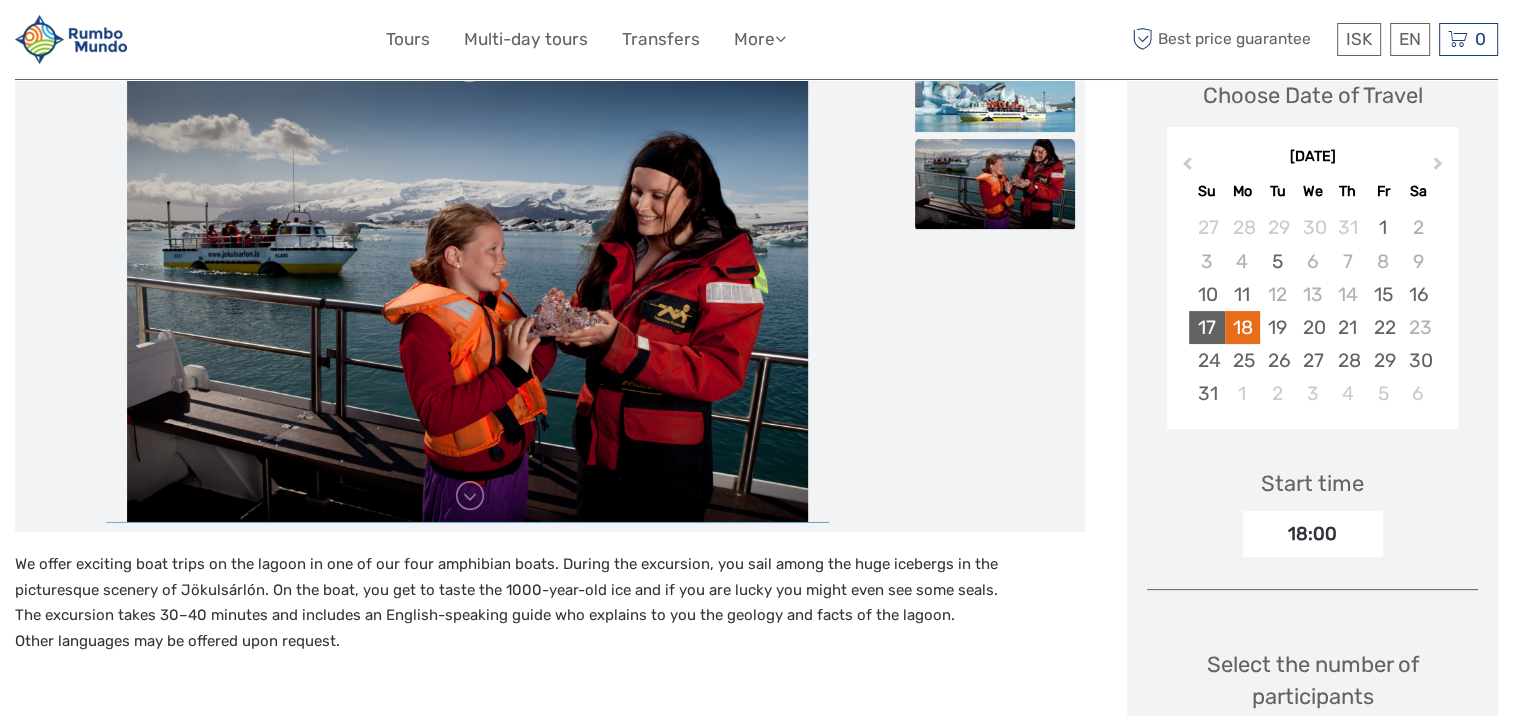 click on "17" at bounding box center (1206, 327) 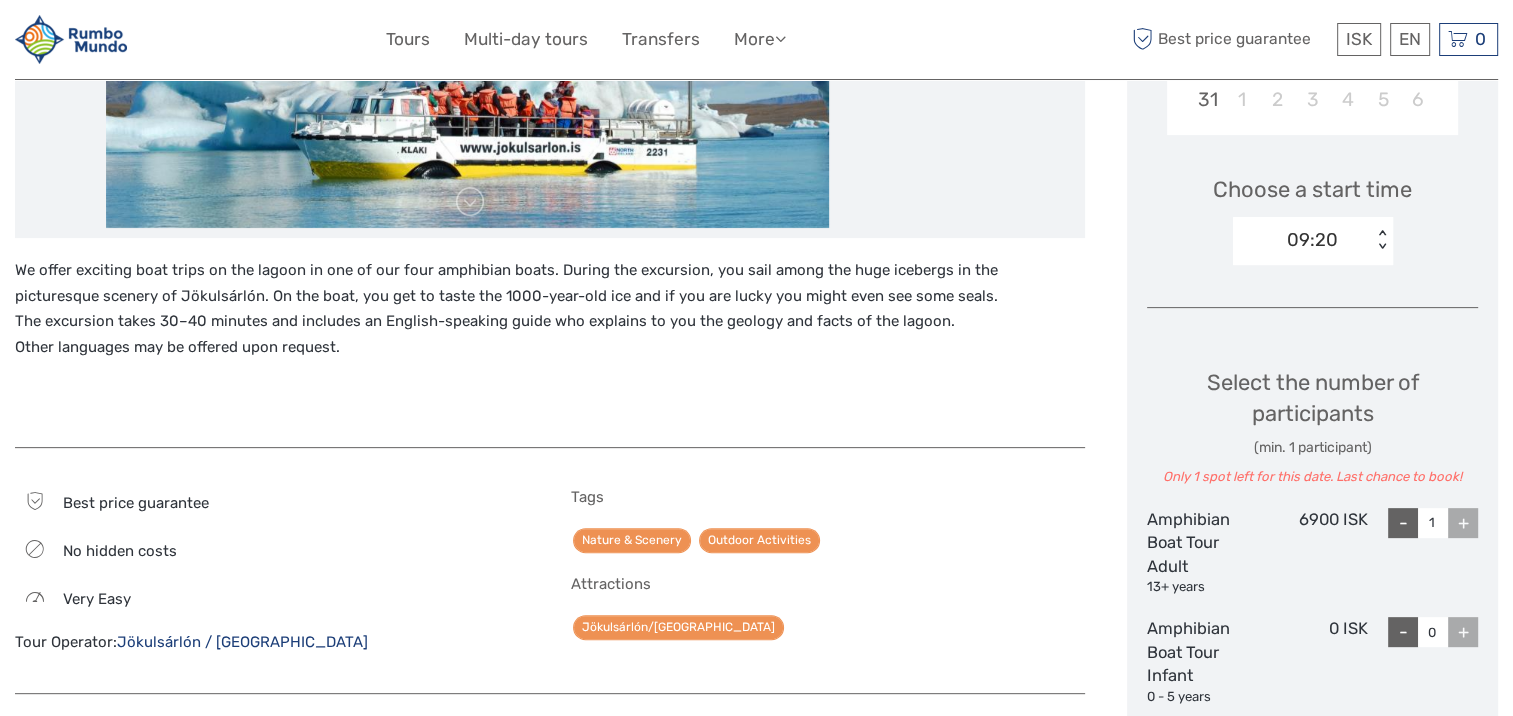 scroll, scrollTop: 600, scrollLeft: 0, axis: vertical 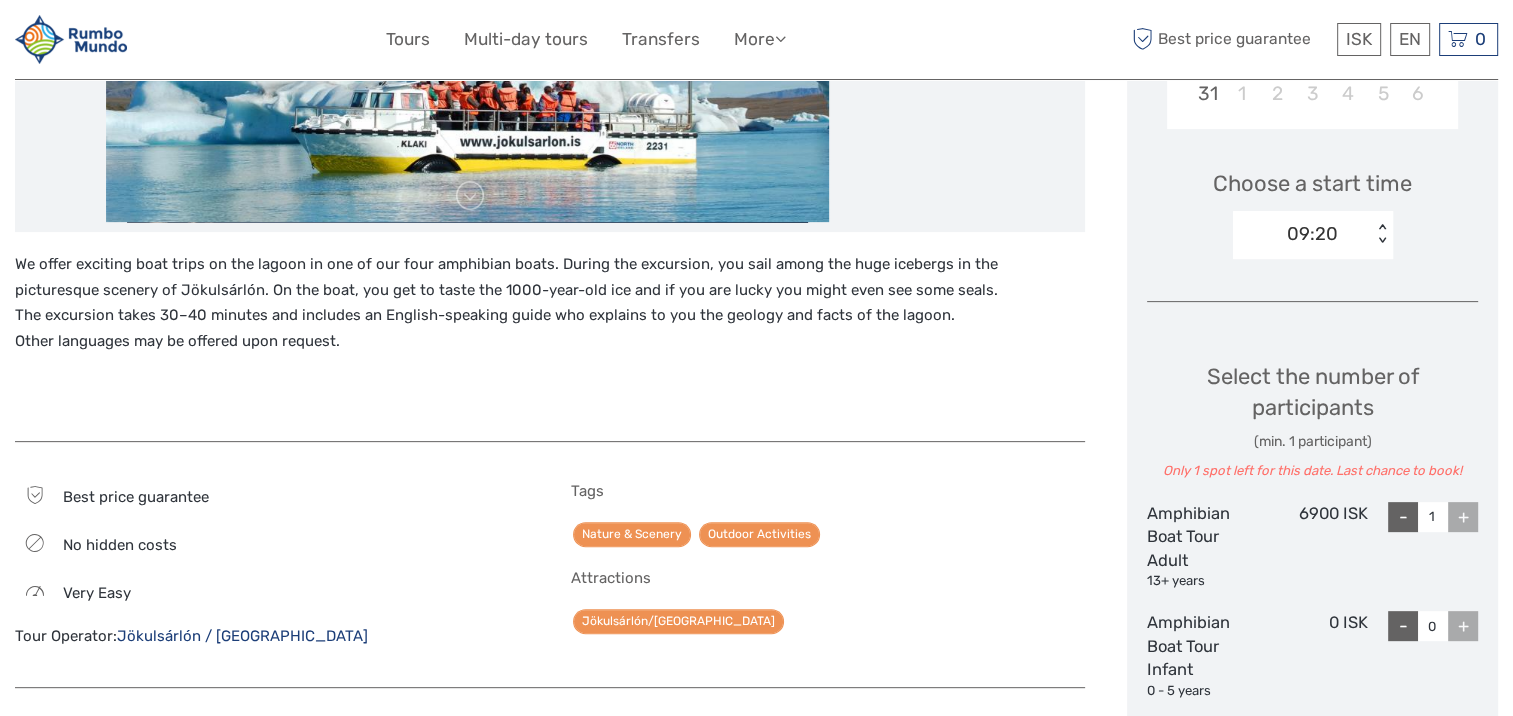 click on "09:20" at bounding box center [1302, 234] 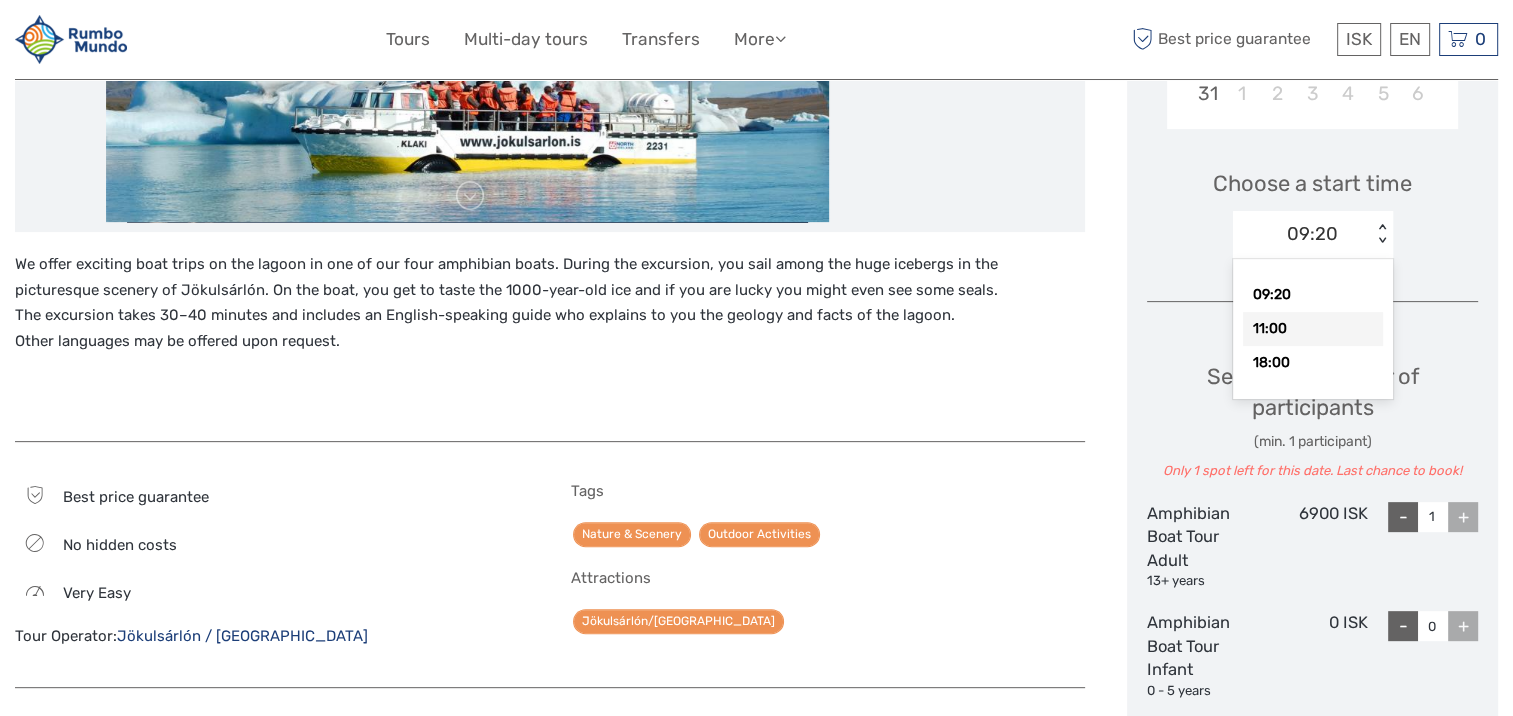 click on "11:00" at bounding box center (1313, 329) 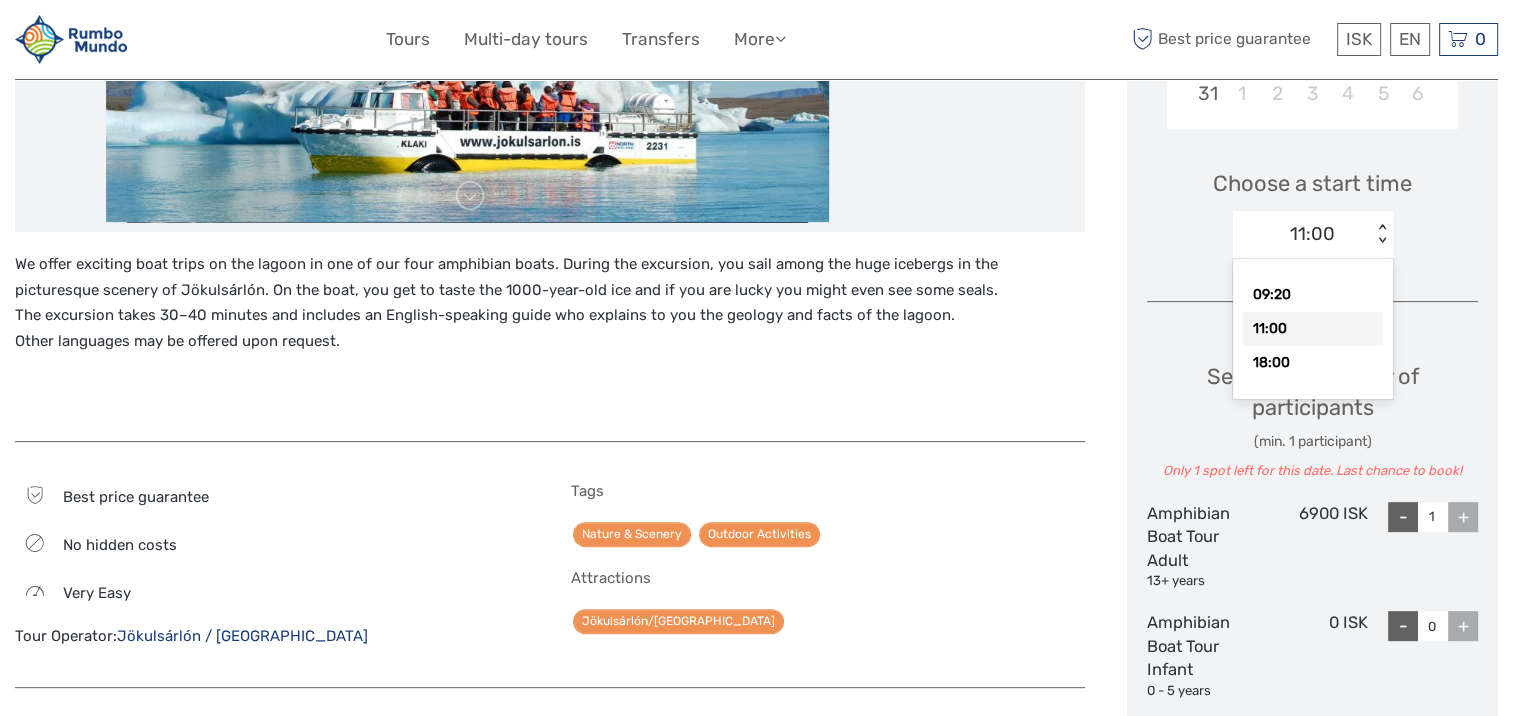 click on "11:00" at bounding box center [1302, 234] 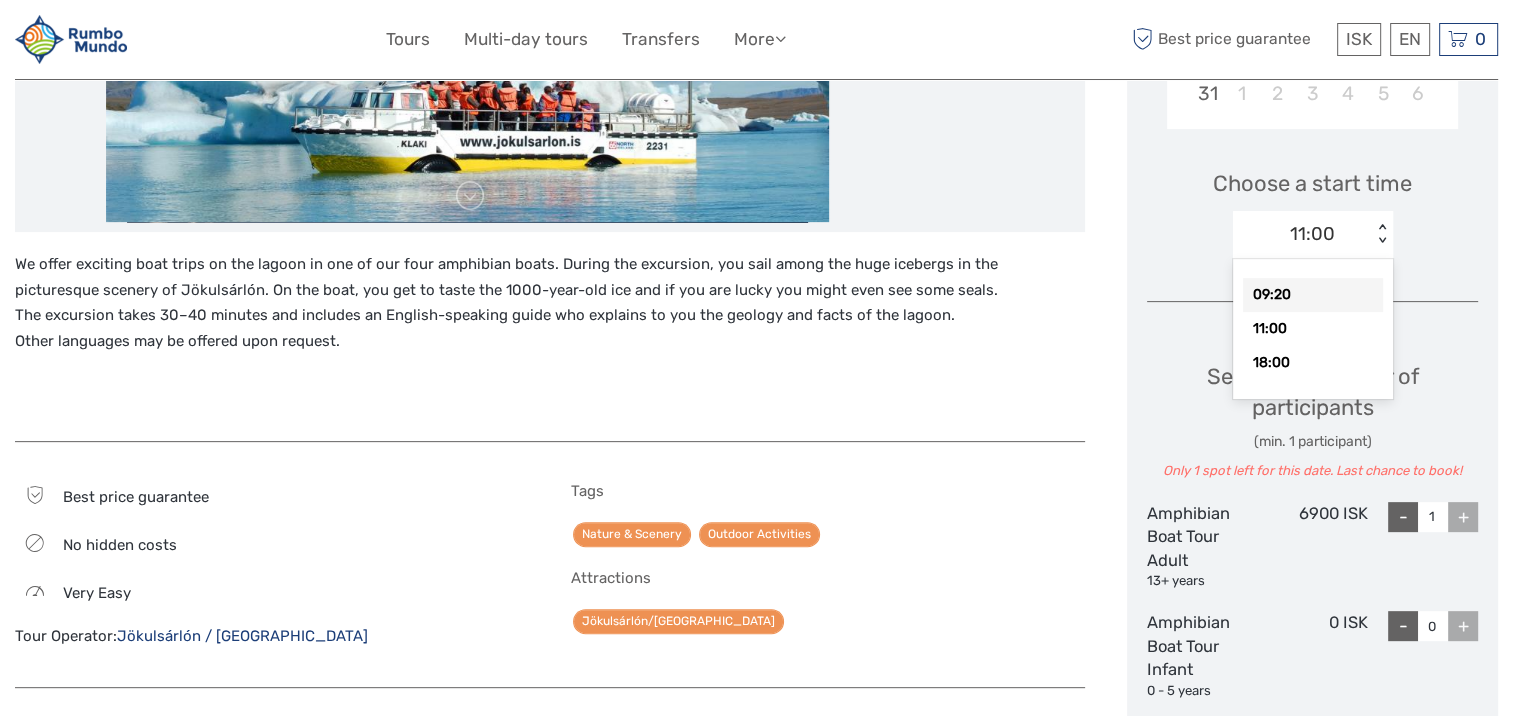 click on "09:20" at bounding box center (1313, 295) 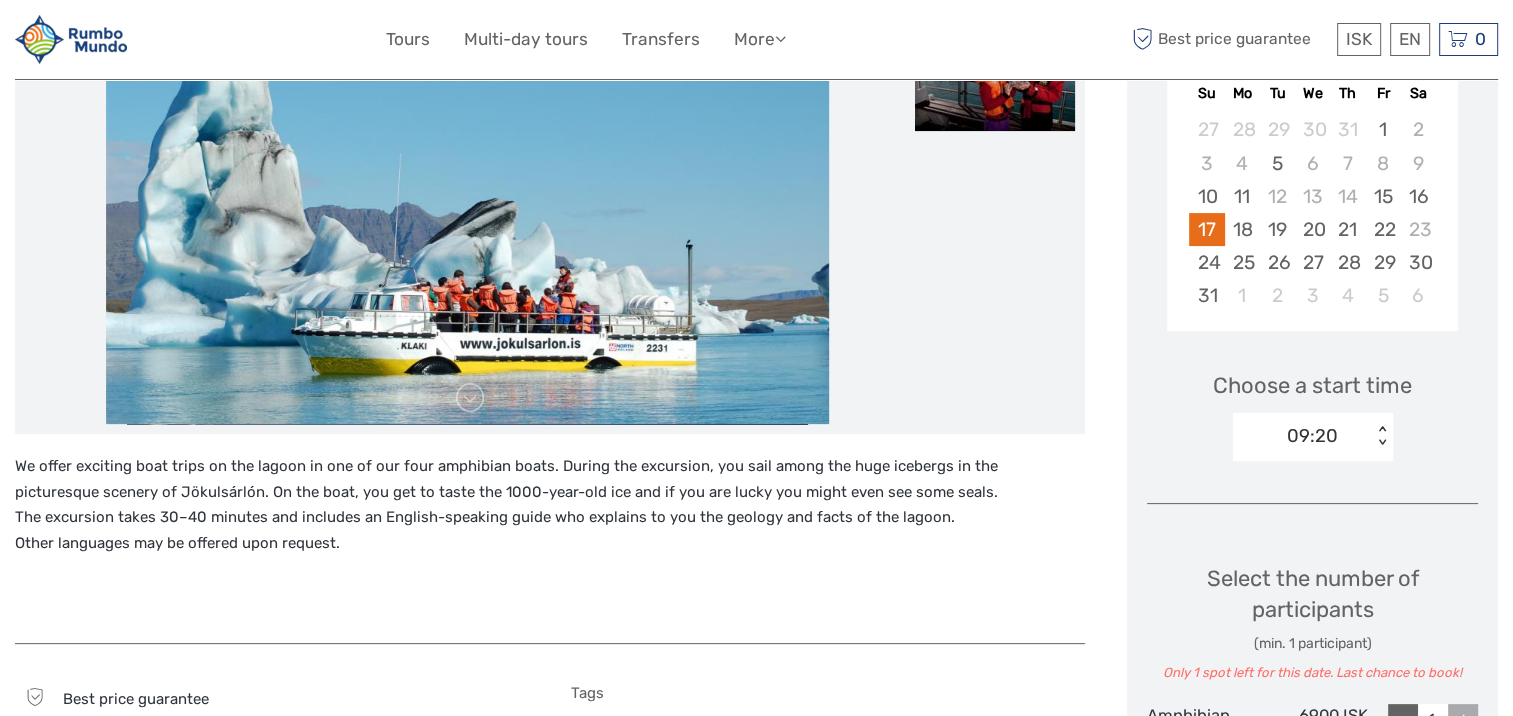 scroll, scrollTop: 374, scrollLeft: 0, axis: vertical 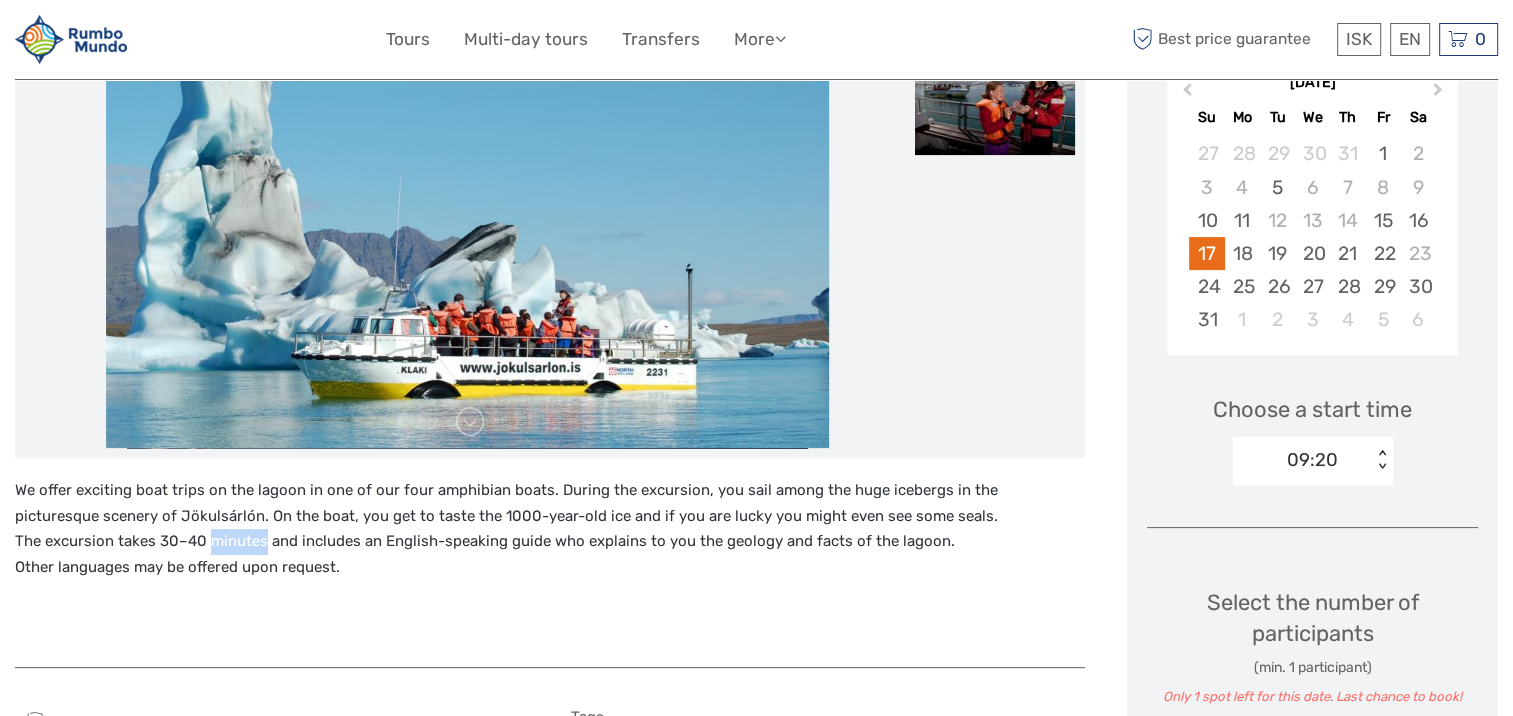 drag, startPoint x: 265, startPoint y: 537, endPoint x: 207, endPoint y: 535, distance: 58.034473 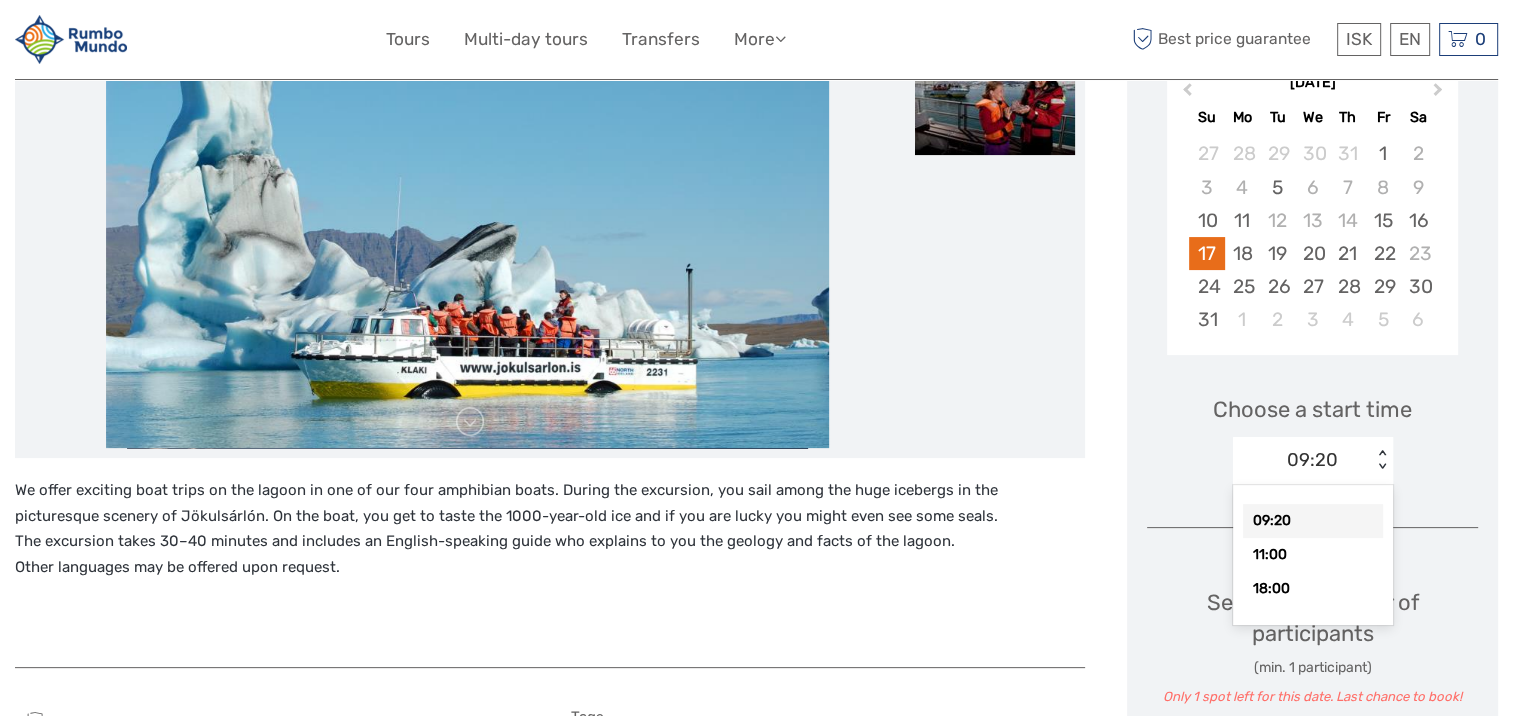 click on "09:20" at bounding box center [1302, 460] 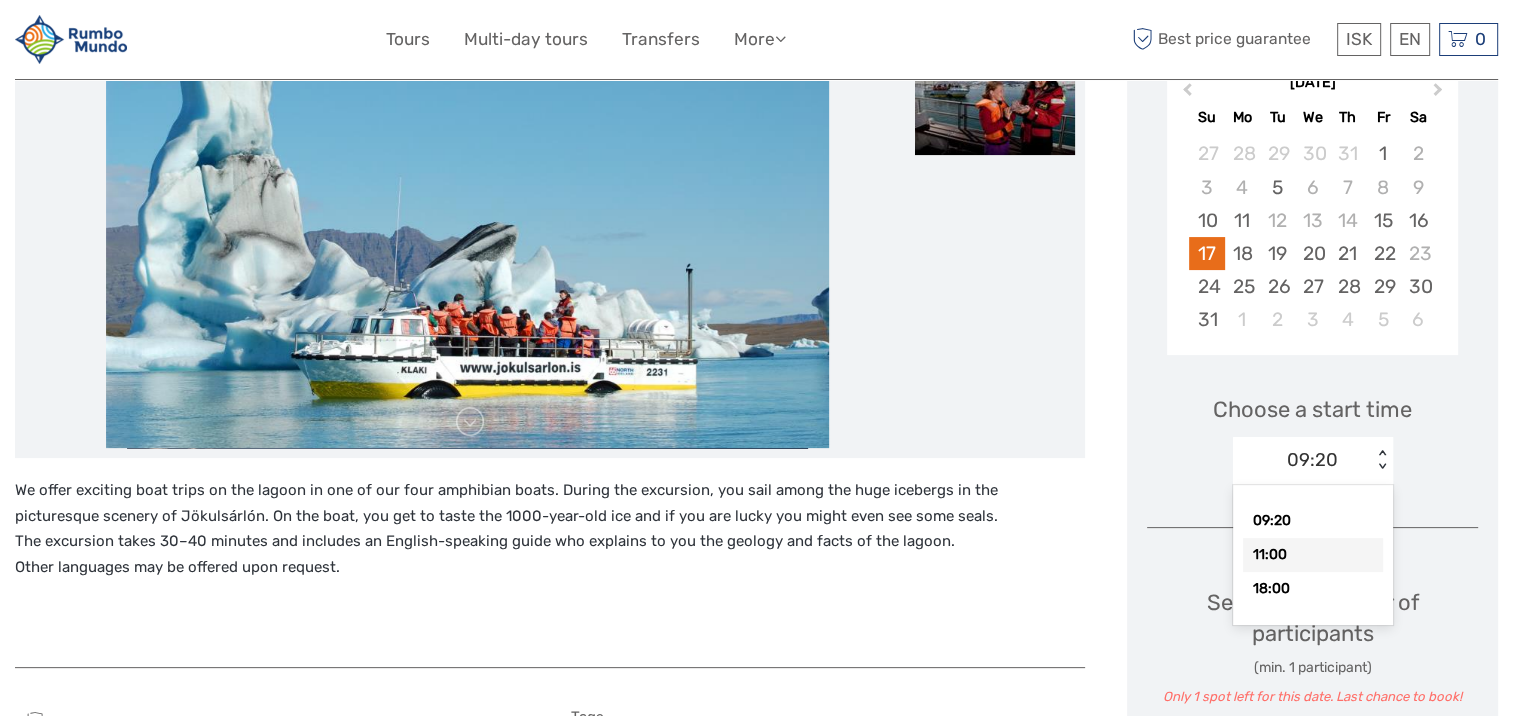 click on "11:00" at bounding box center [1313, 555] 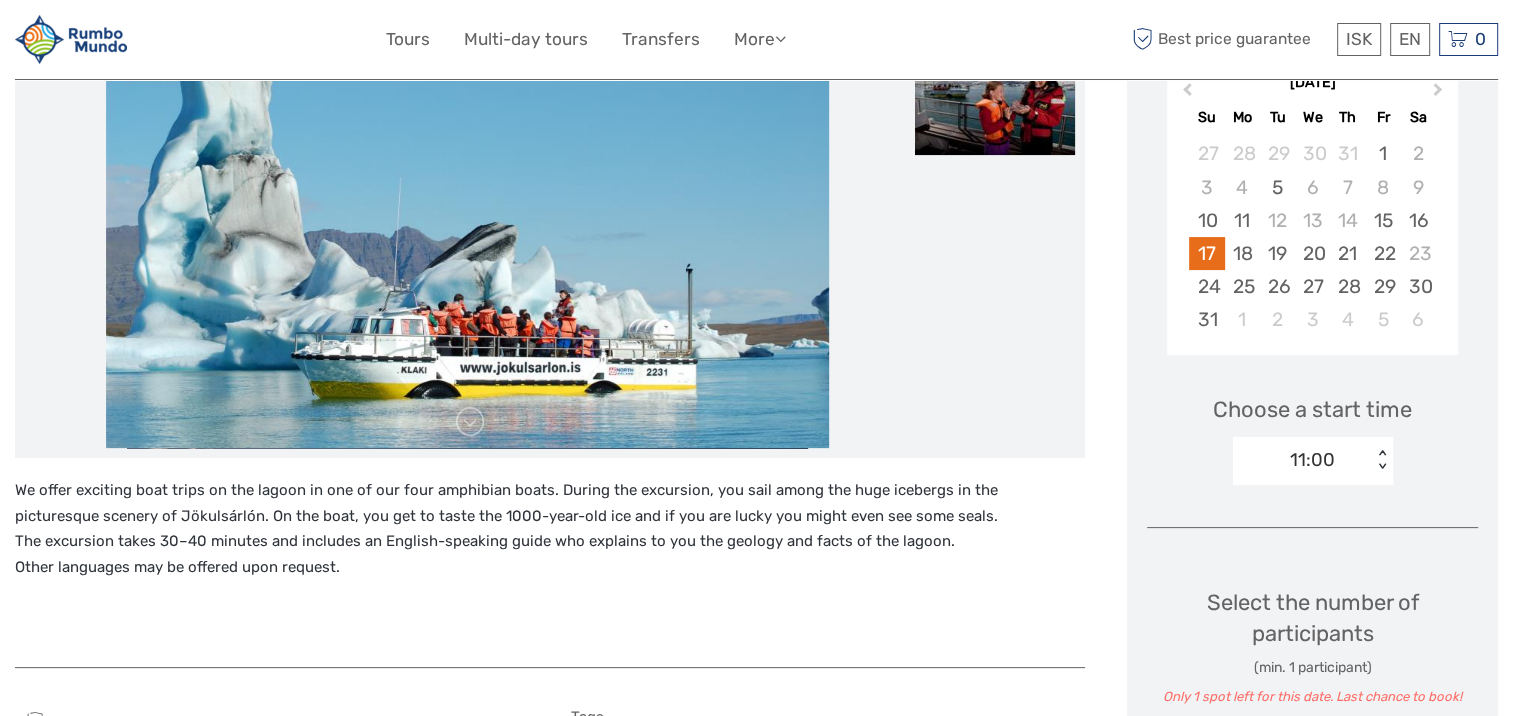 click on "11:00" at bounding box center [1302, 460] 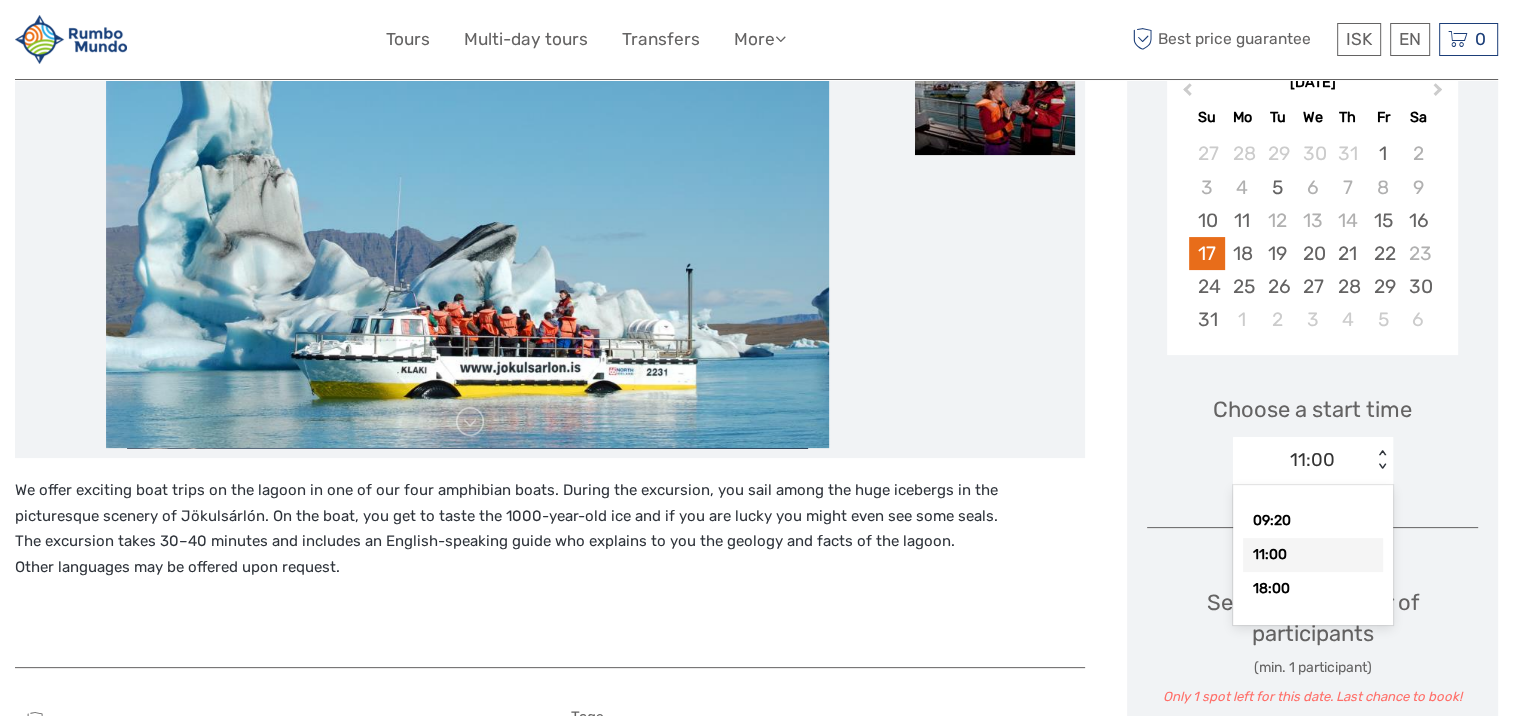 click on "09:20" at bounding box center (1313, 521) 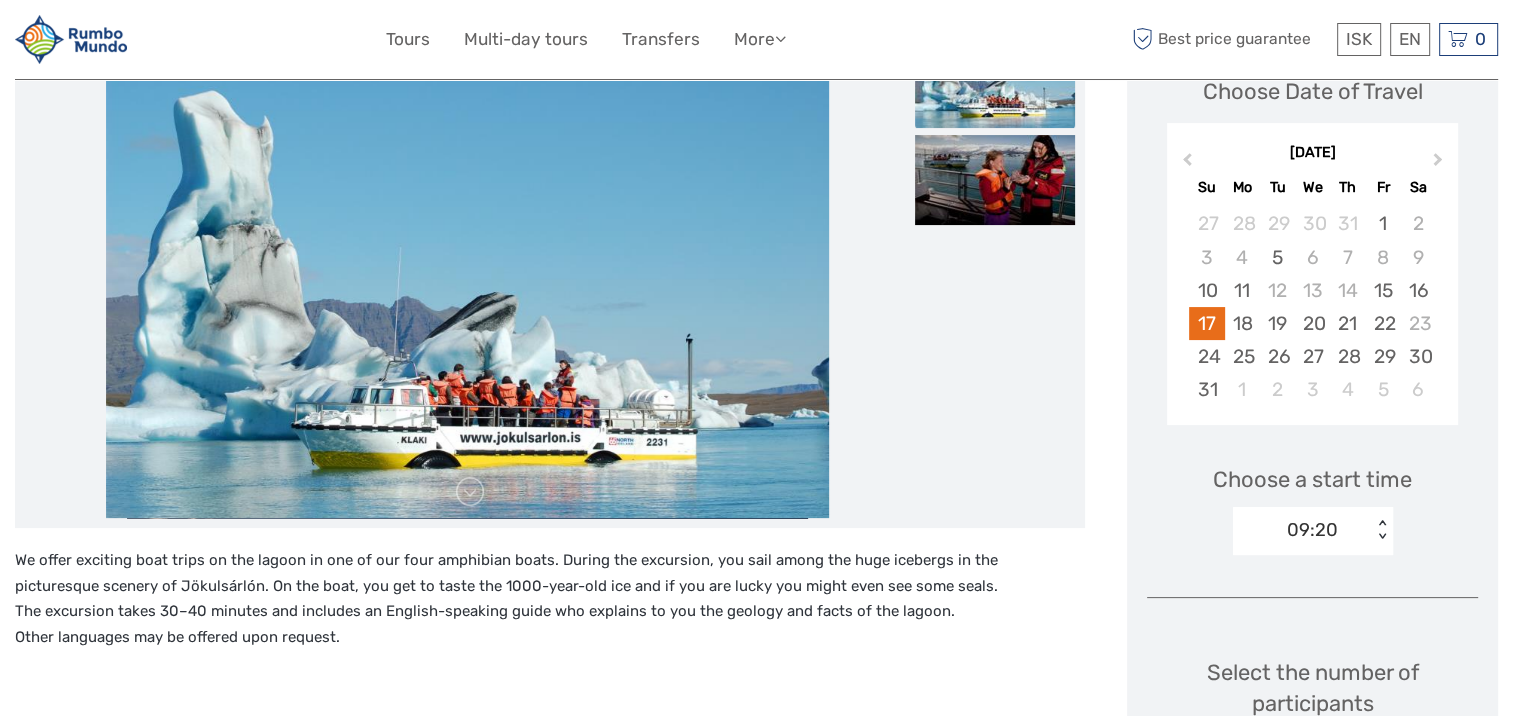 scroll, scrollTop: 174, scrollLeft: 0, axis: vertical 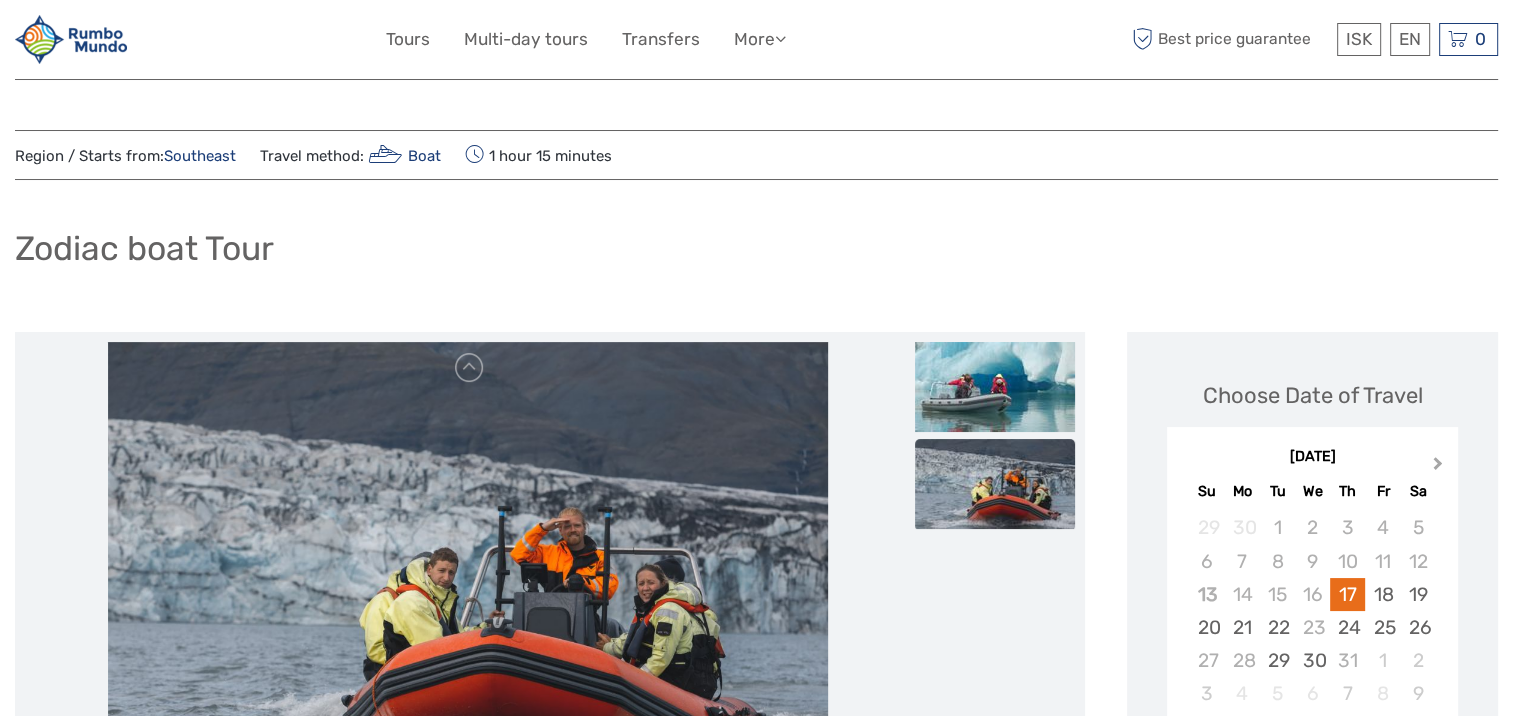 click on "Next Month" at bounding box center (1440, 468) 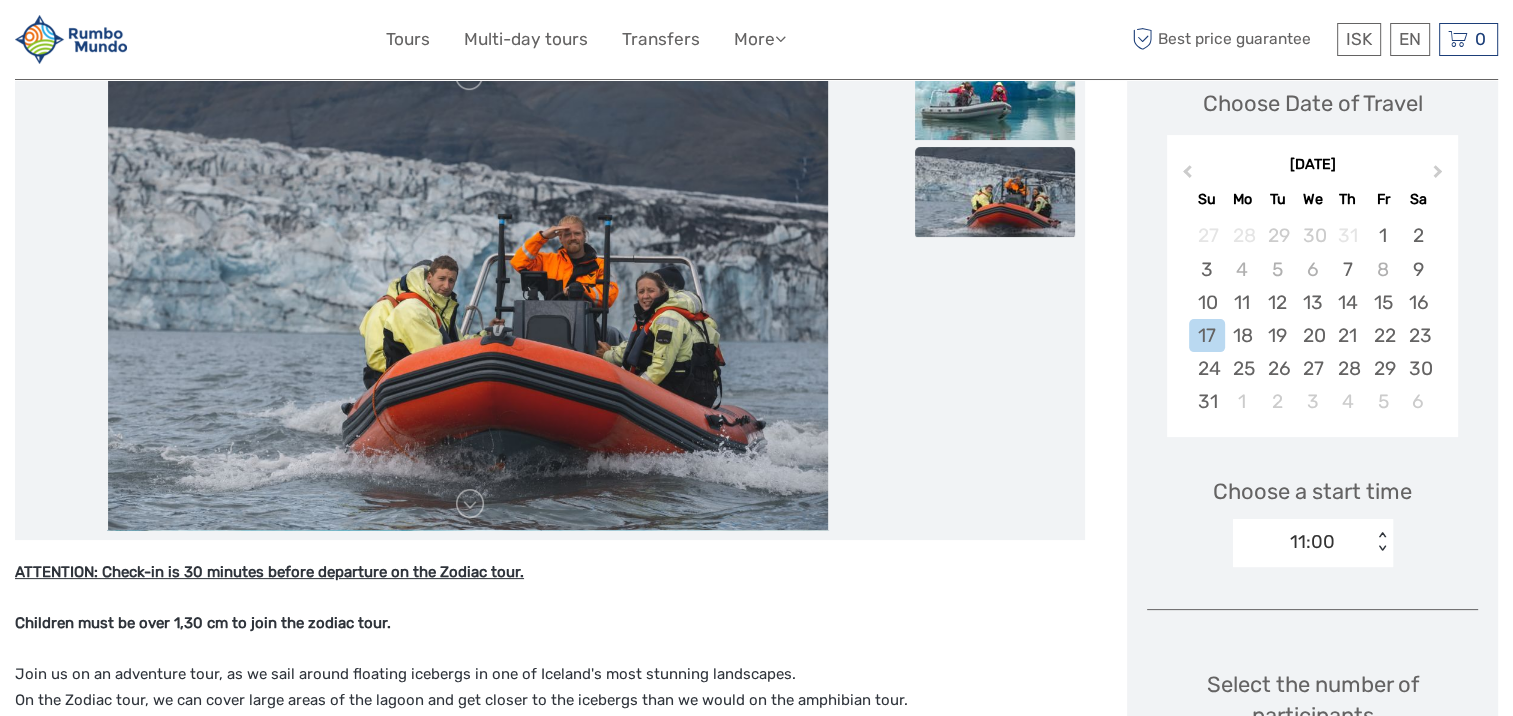 scroll, scrollTop: 300, scrollLeft: 0, axis: vertical 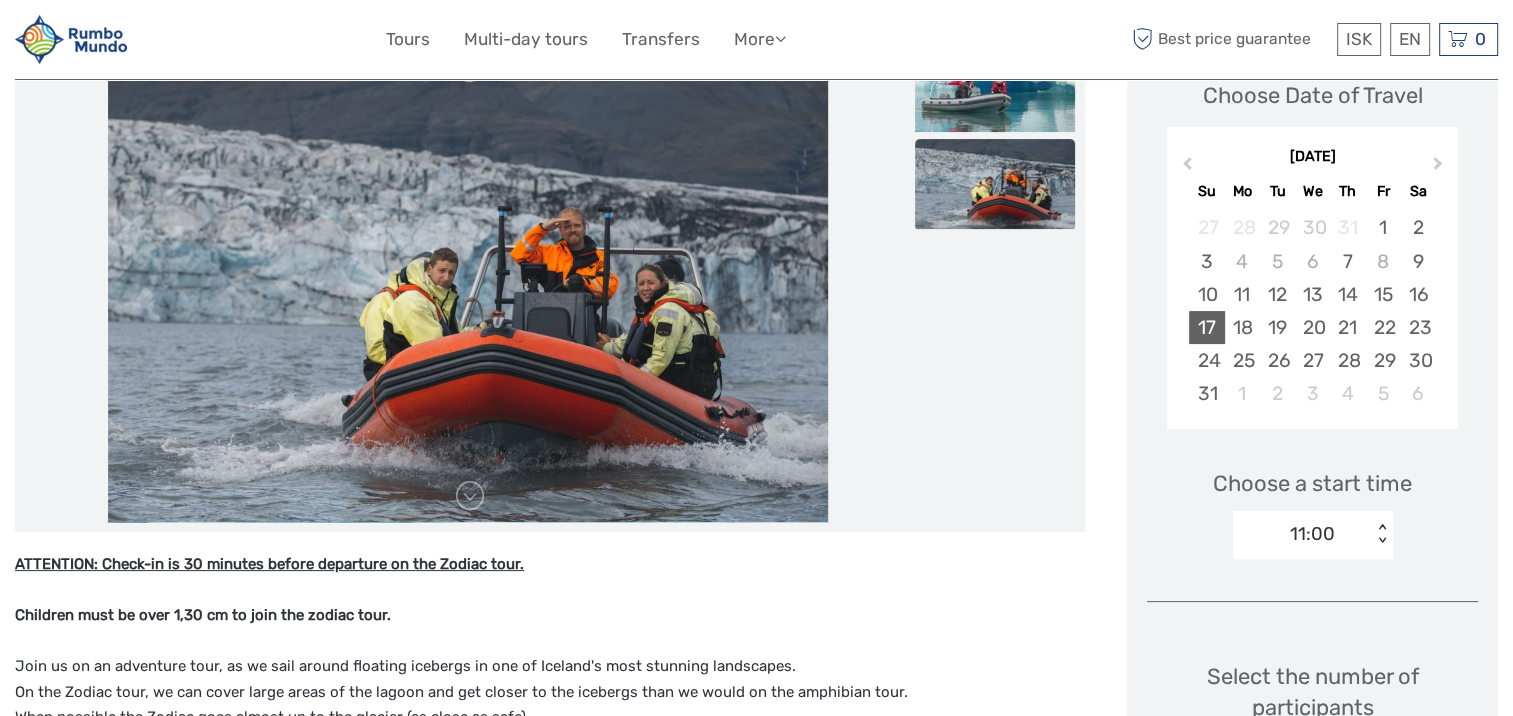 click on "17" at bounding box center [1206, 327] 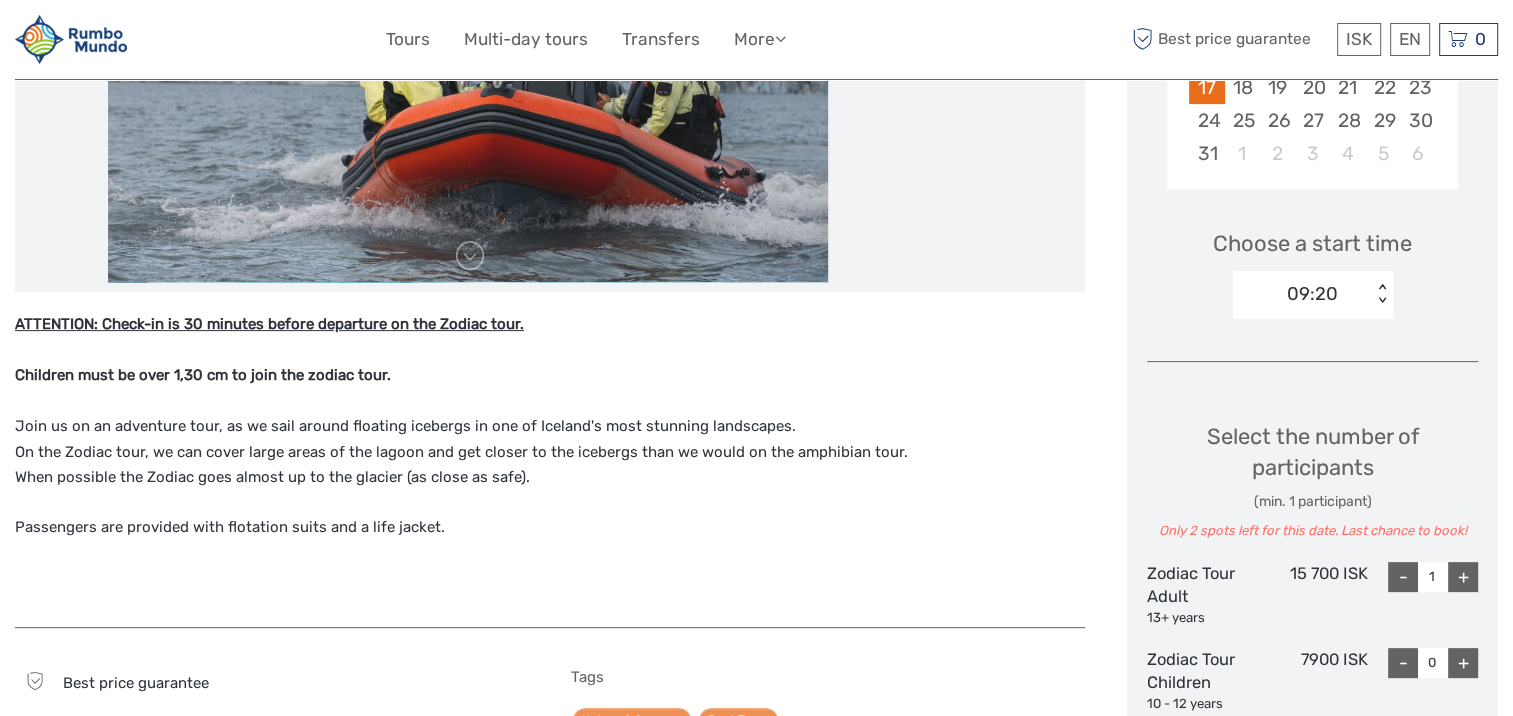 scroll, scrollTop: 600, scrollLeft: 0, axis: vertical 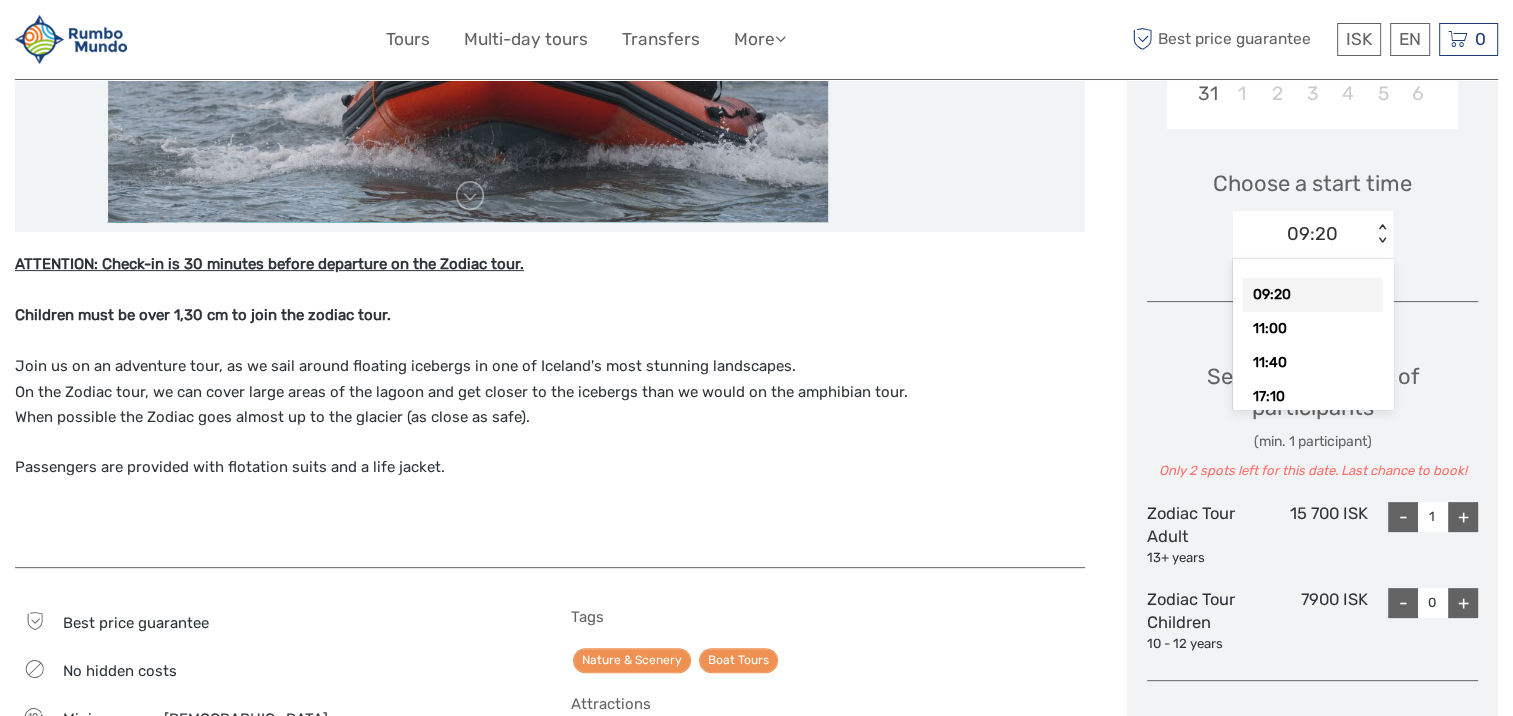 click on "< >" at bounding box center (1382, 234) 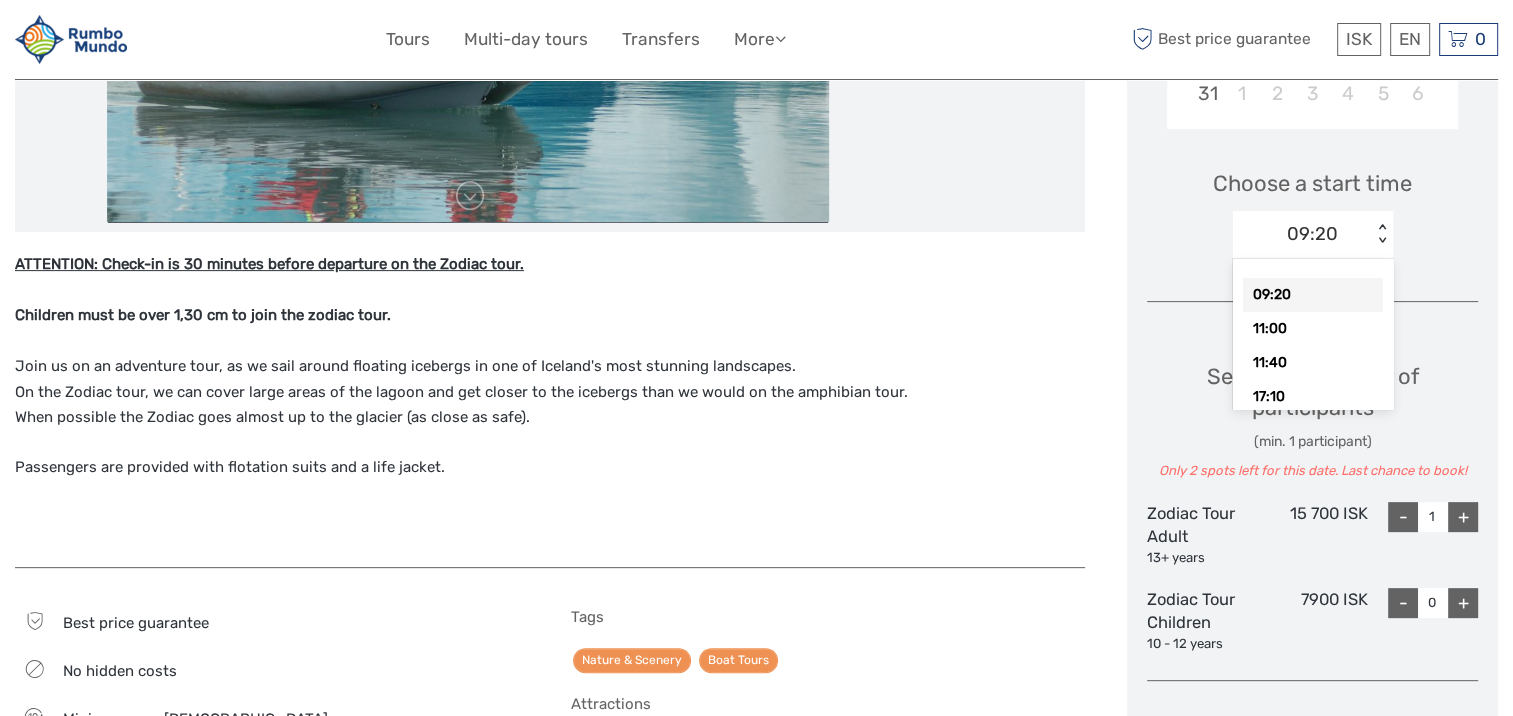 click at bounding box center (1312, 301) 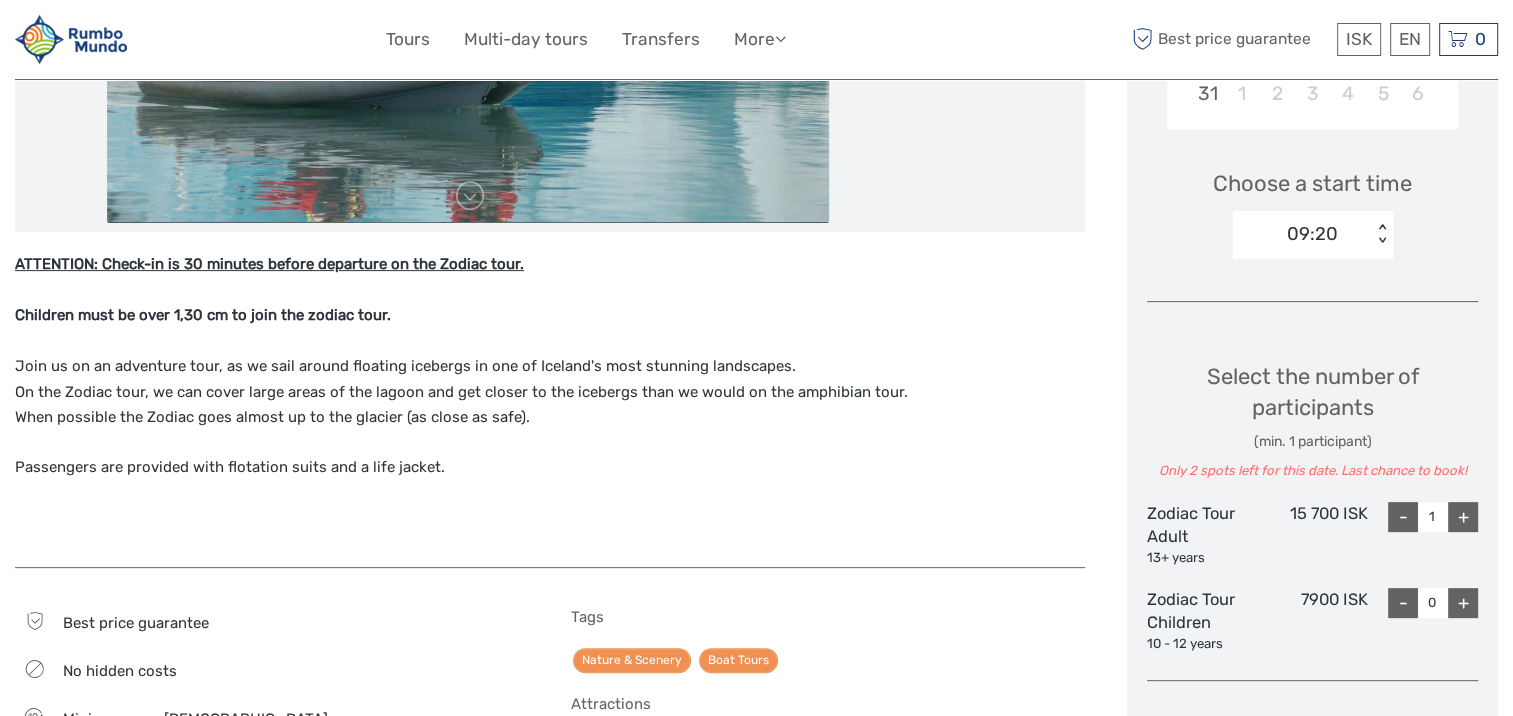 click on "09:20" at bounding box center [1302, 234] 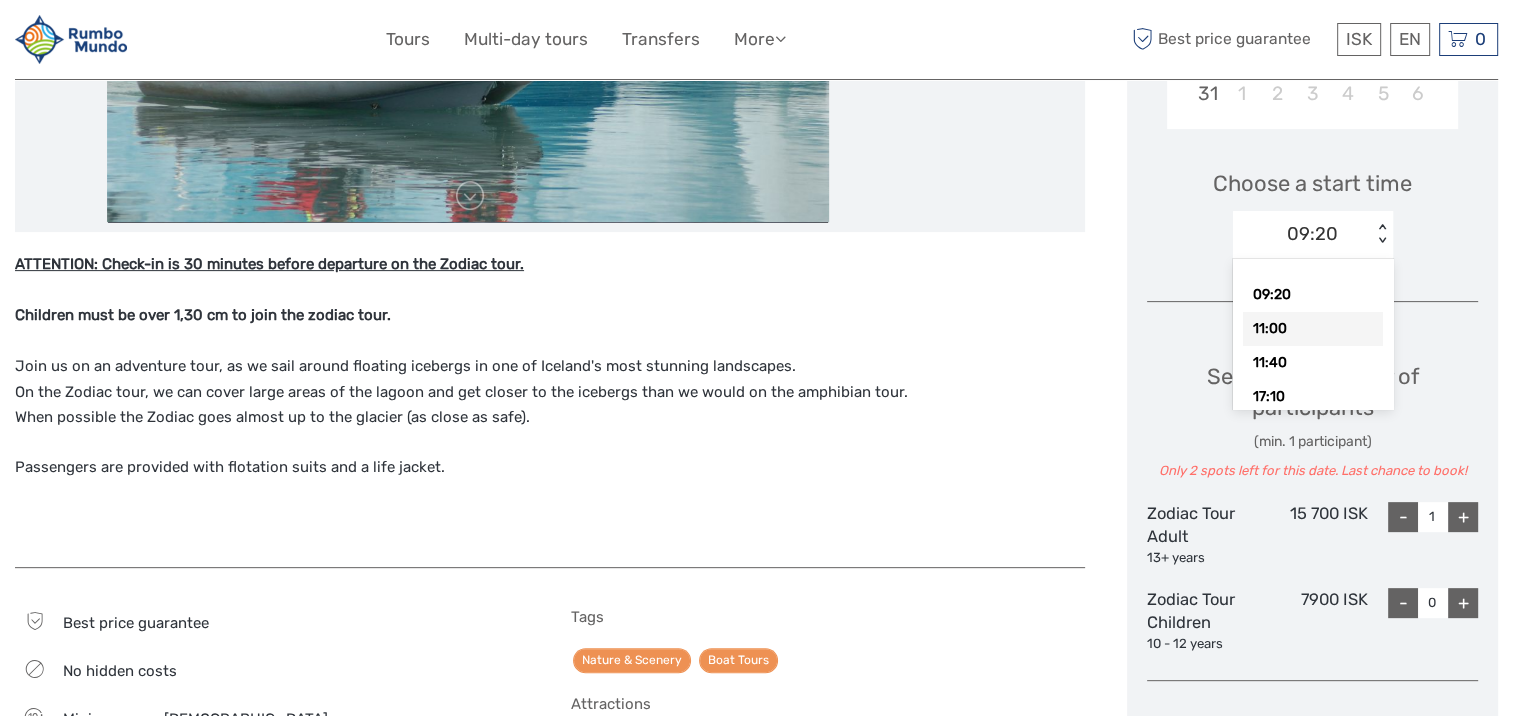 click on "11:00" at bounding box center (1313, 329) 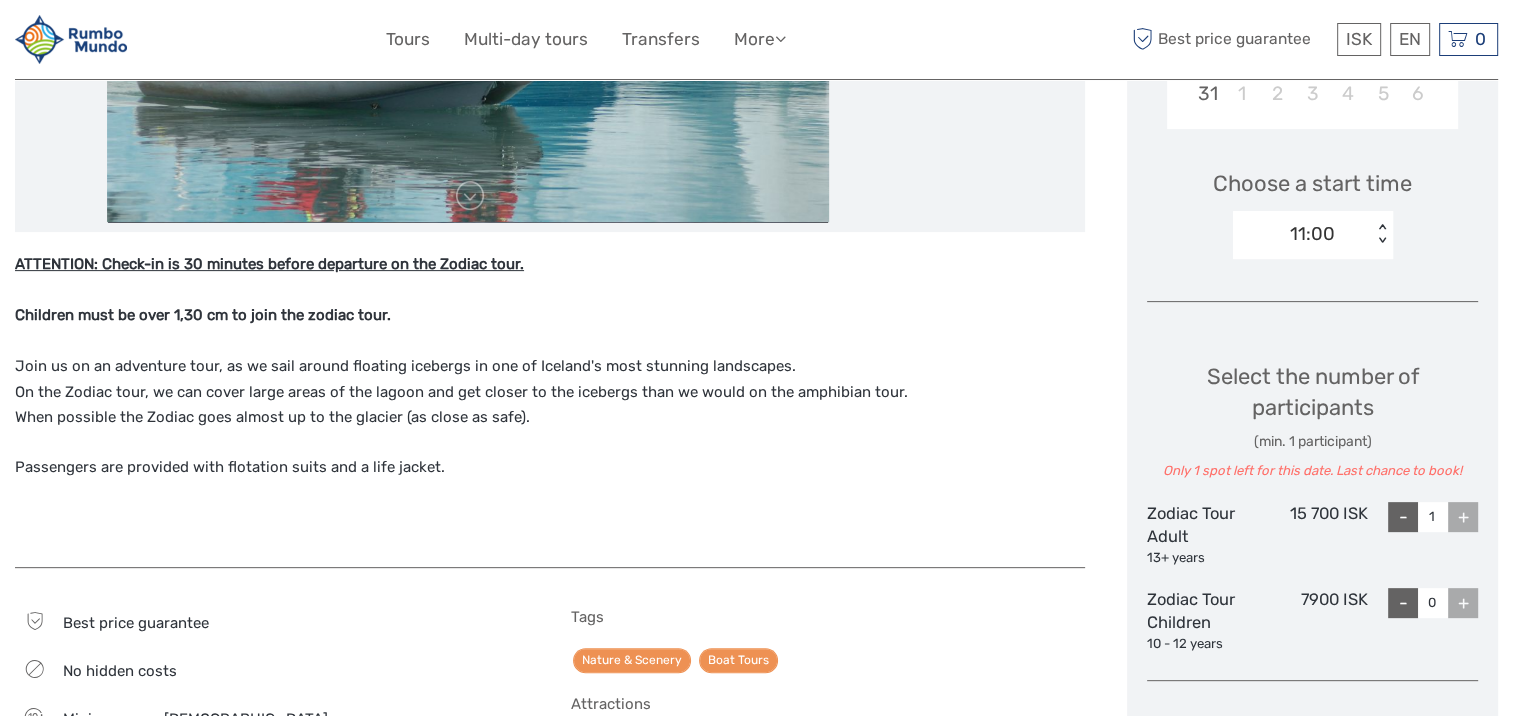 click on "11:00" at bounding box center (1302, 234) 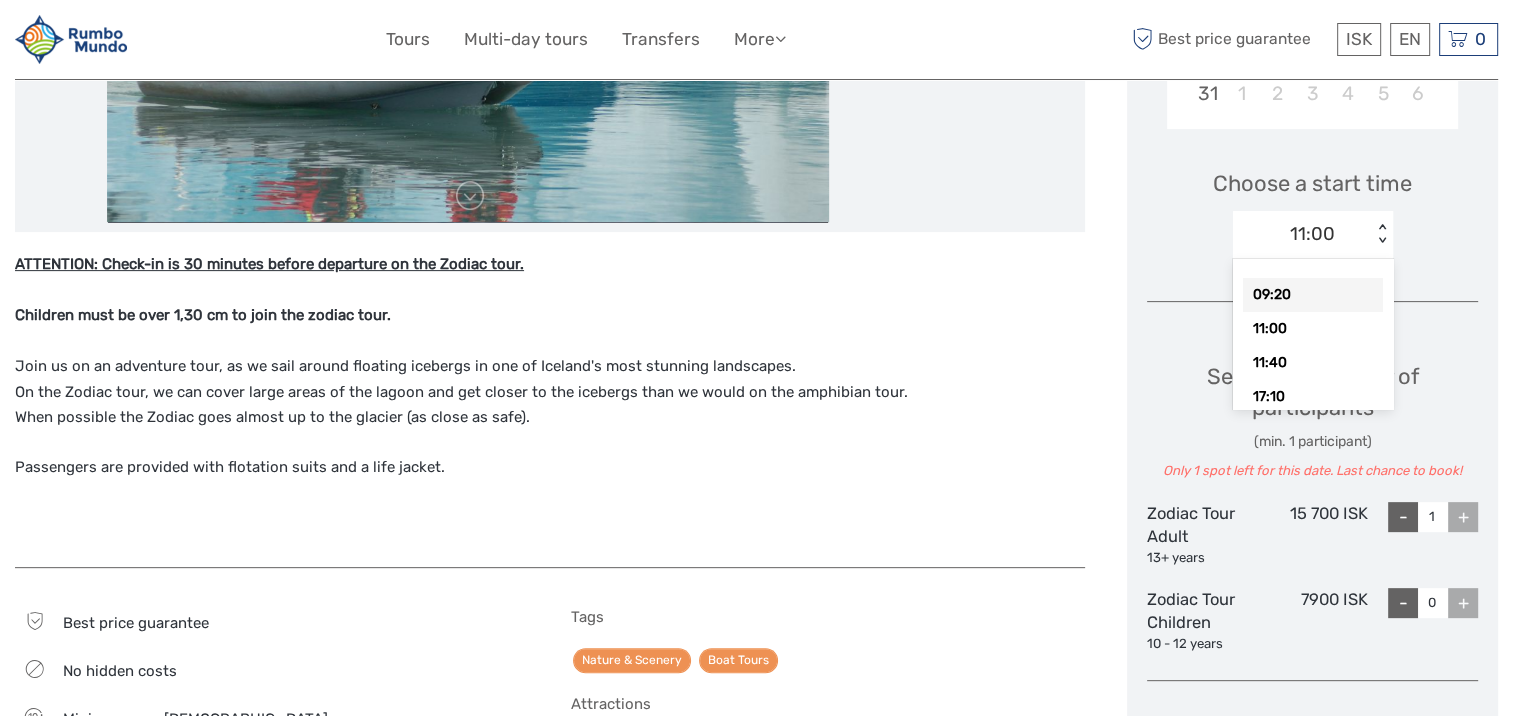 click on "09:20" at bounding box center (1313, 295) 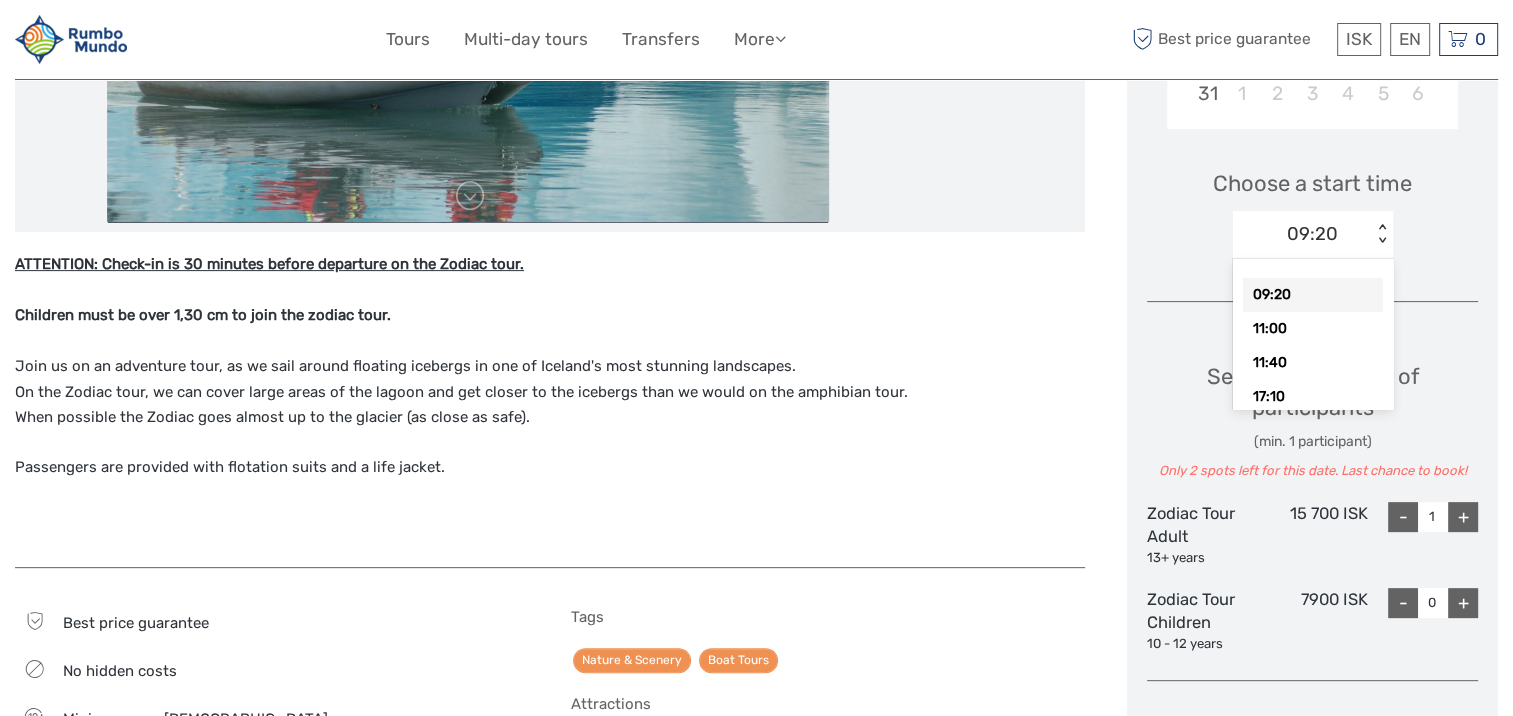 click on "09:20" at bounding box center [1302, 234] 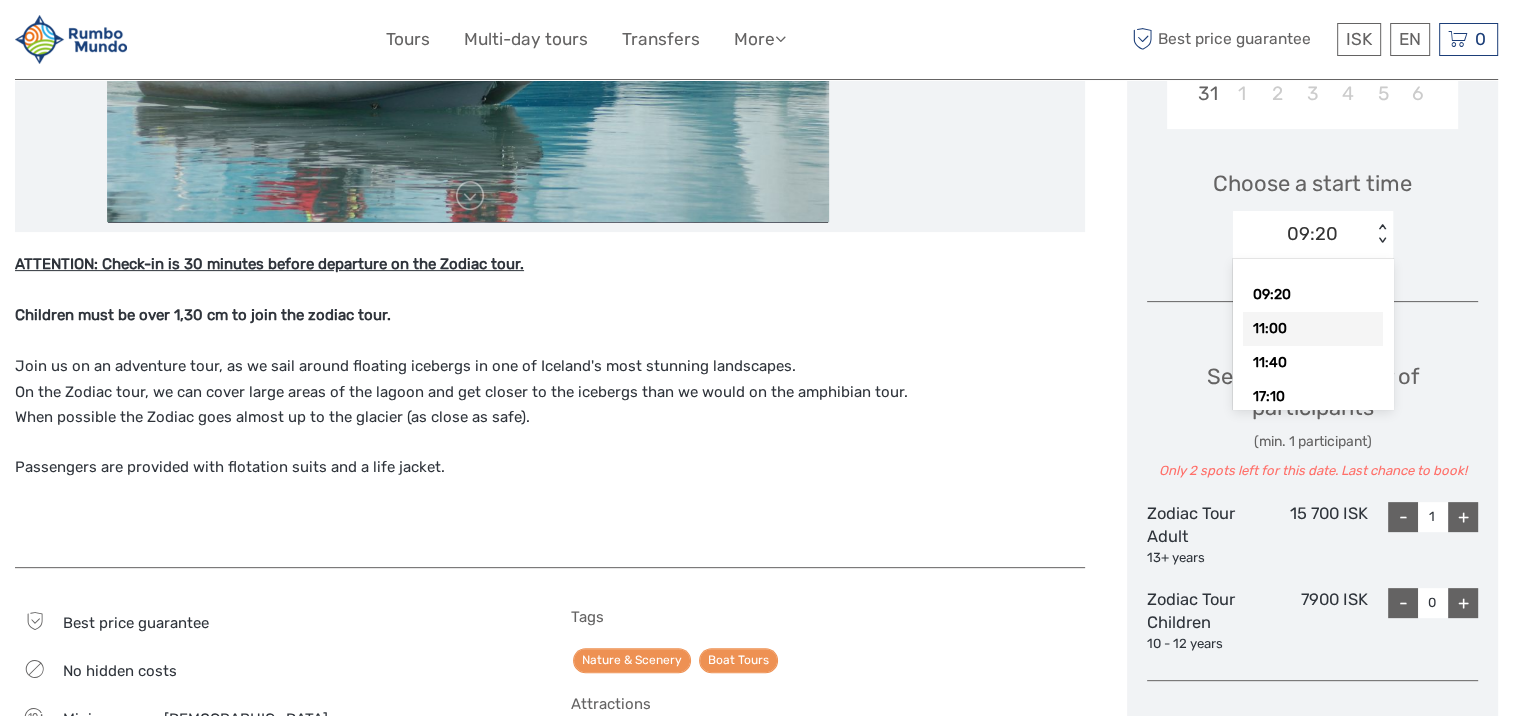 click on "11:00" at bounding box center [1313, 329] 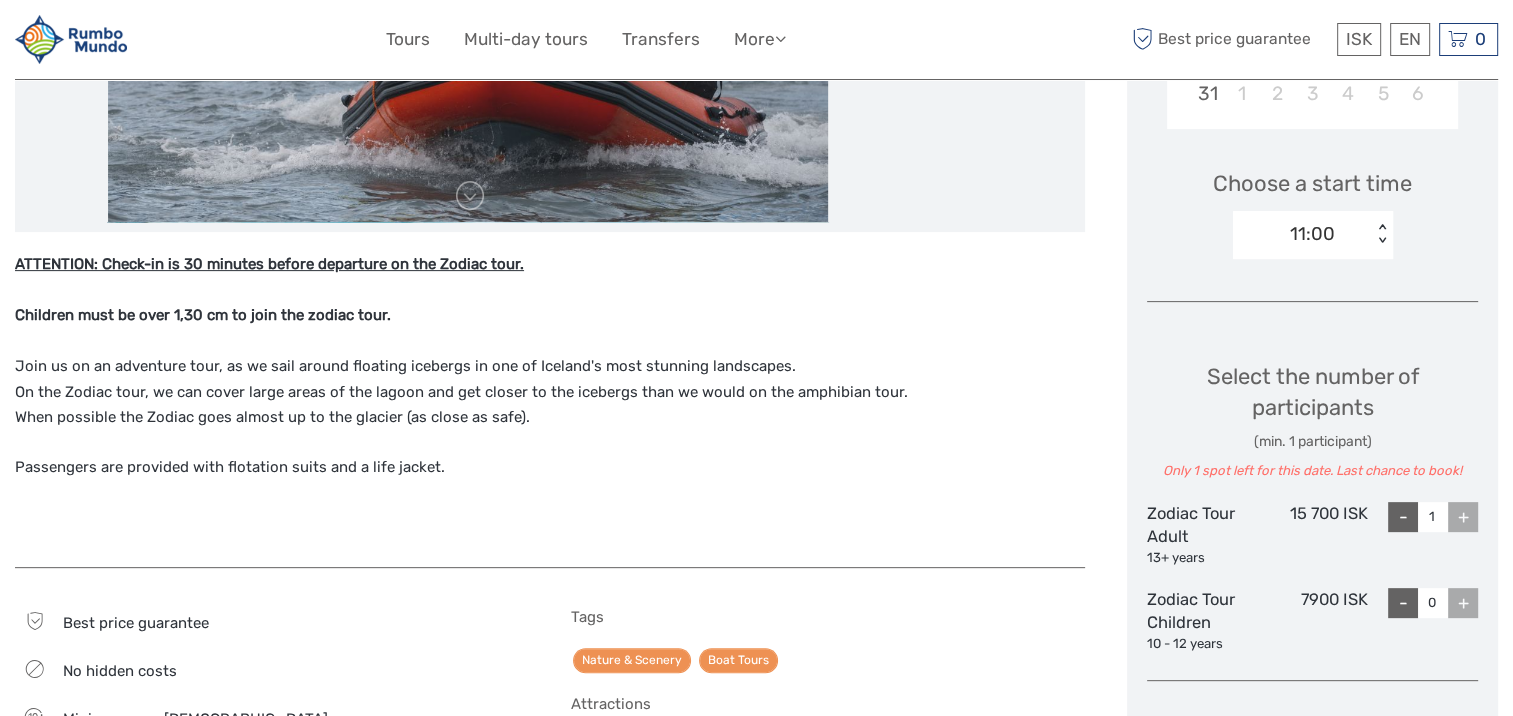 click on "11:00" at bounding box center [1312, 234] 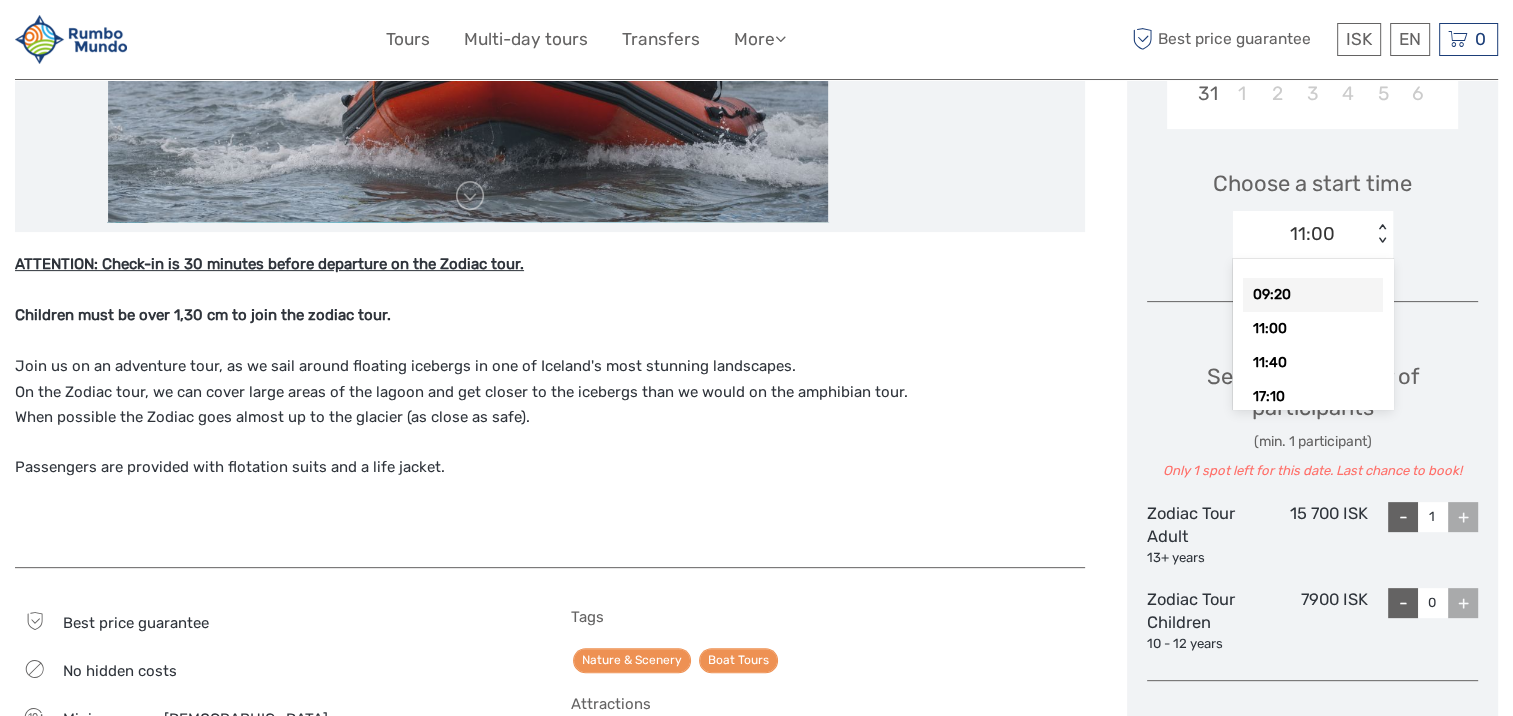click on "09:20" at bounding box center (1313, 295) 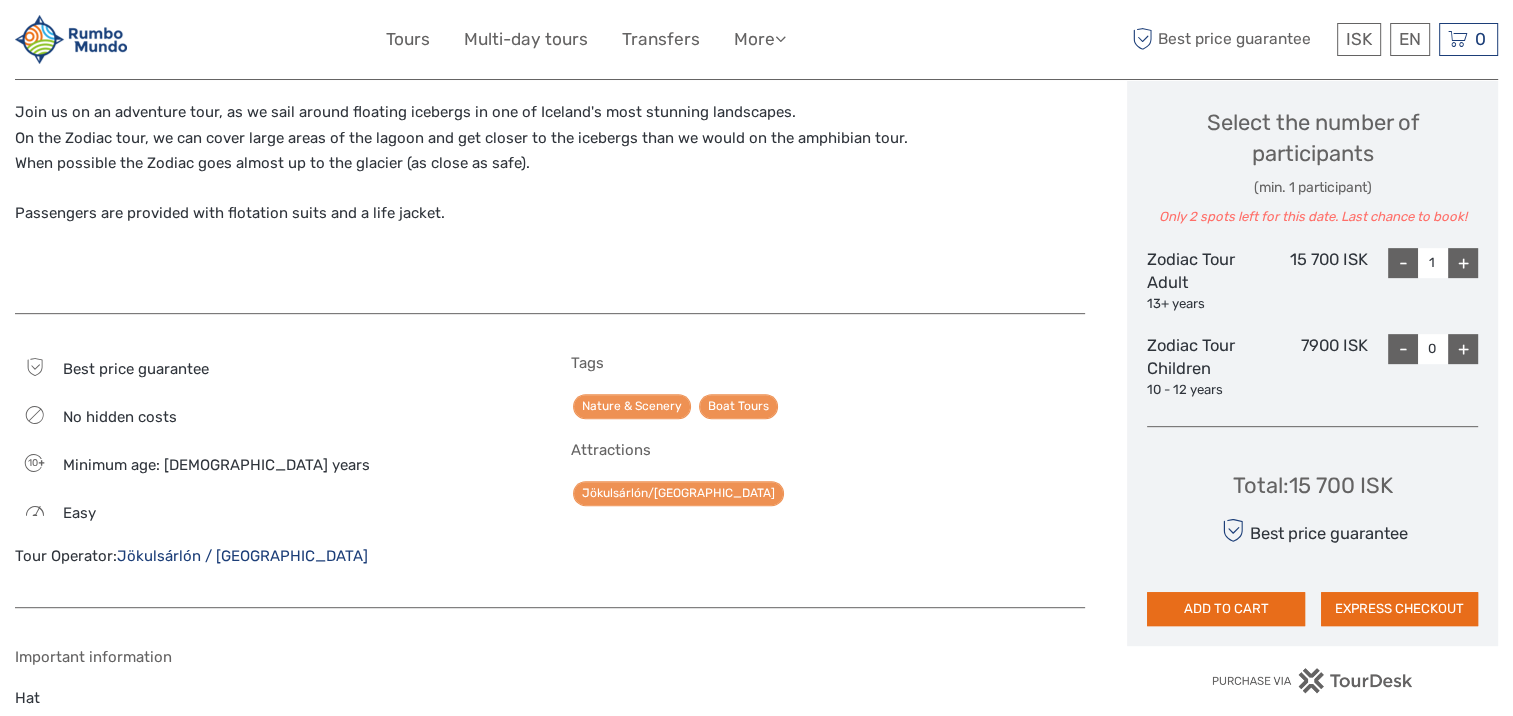 scroll, scrollTop: 800, scrollLeft: 0, axis: vertical 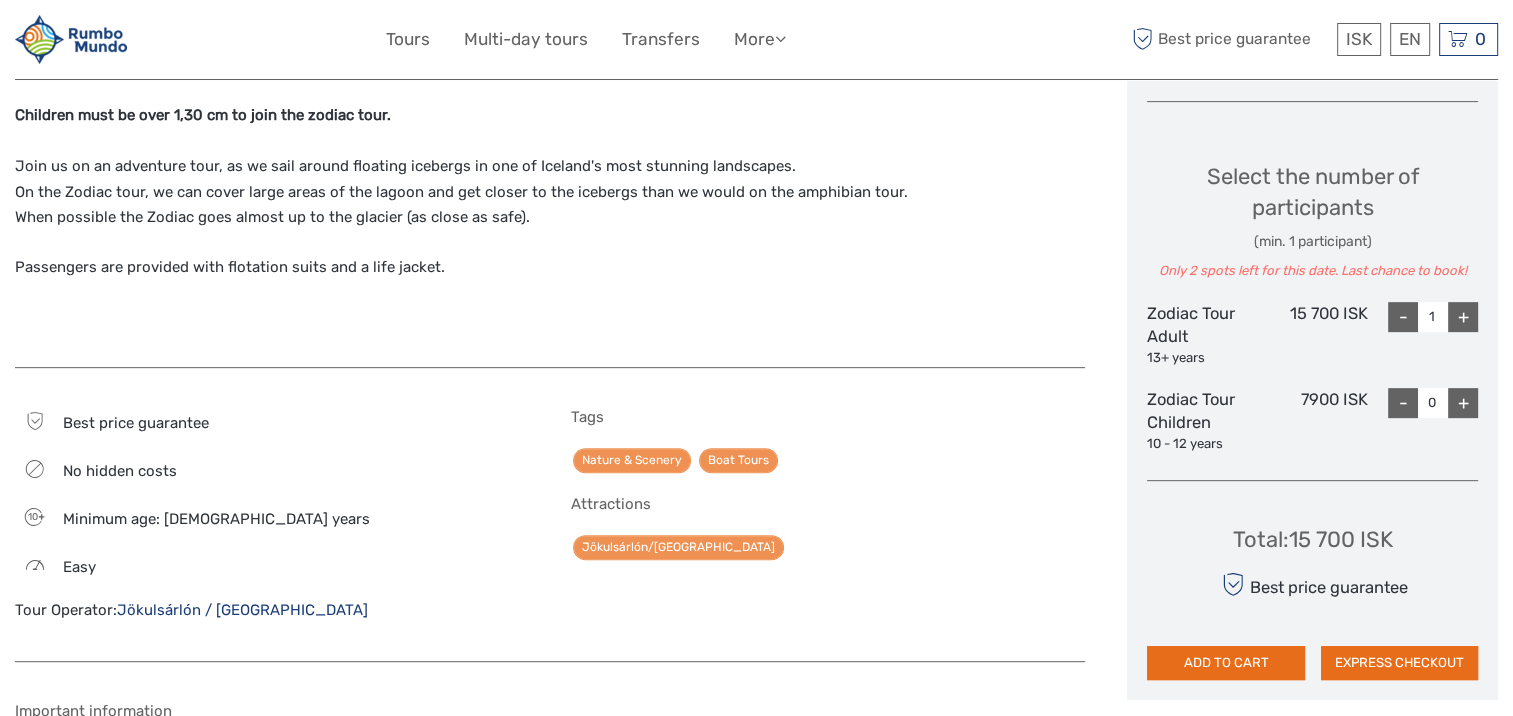 drag, startPoint x: 463, startPoint y: 190, endPoint x: 545, endPoint y: 209, distance: 84.17244 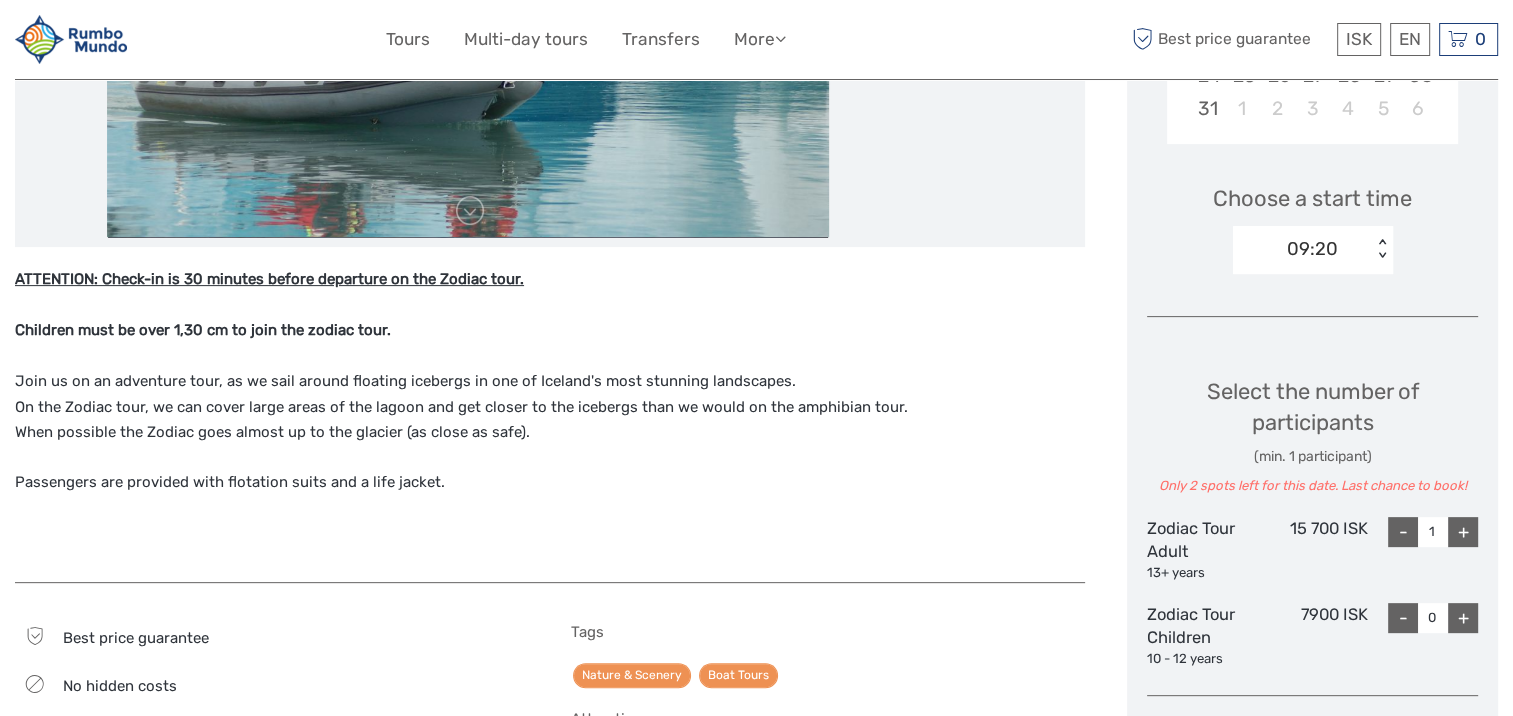 scroll, scrollTop: 785, scrollLeft: 0, axis: vertical 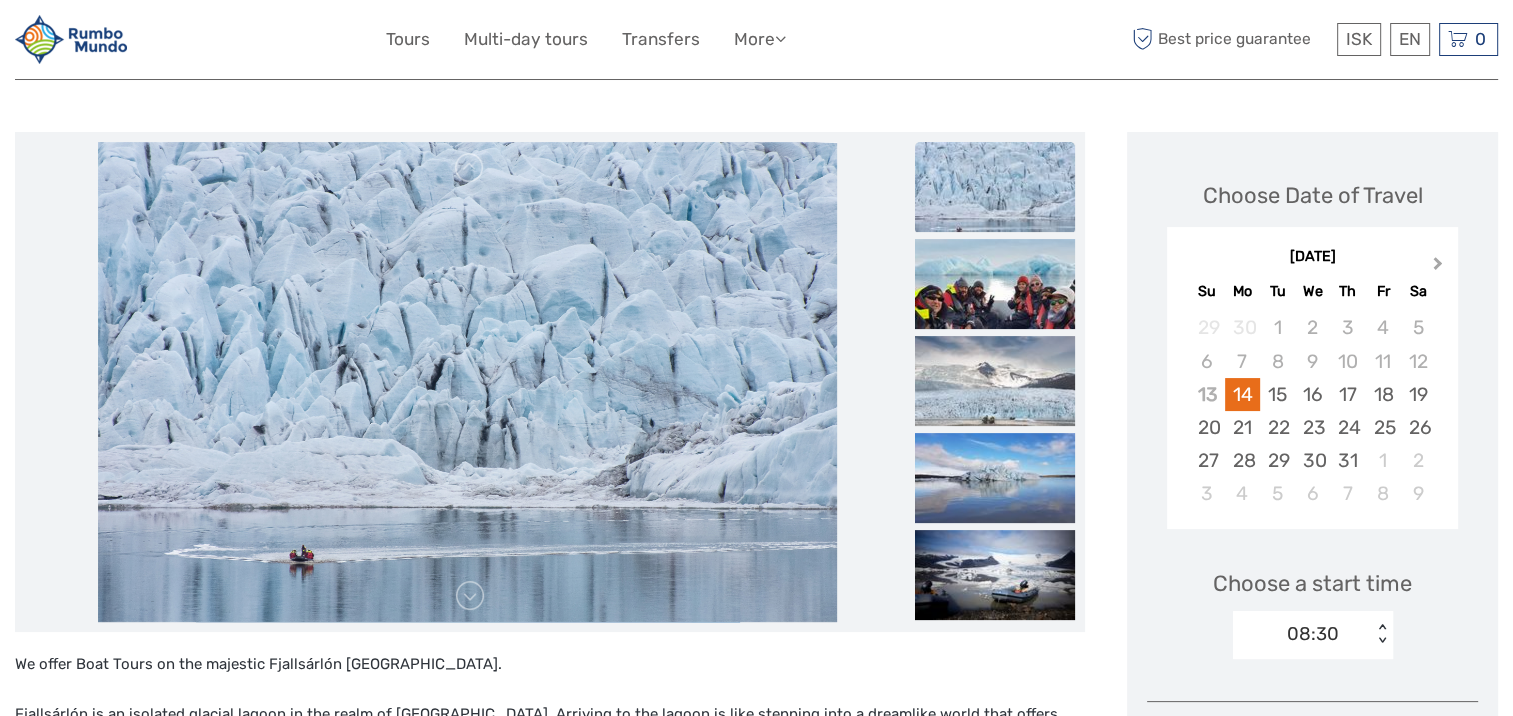 click on "Next Month" at bounding box center (1438, 267) 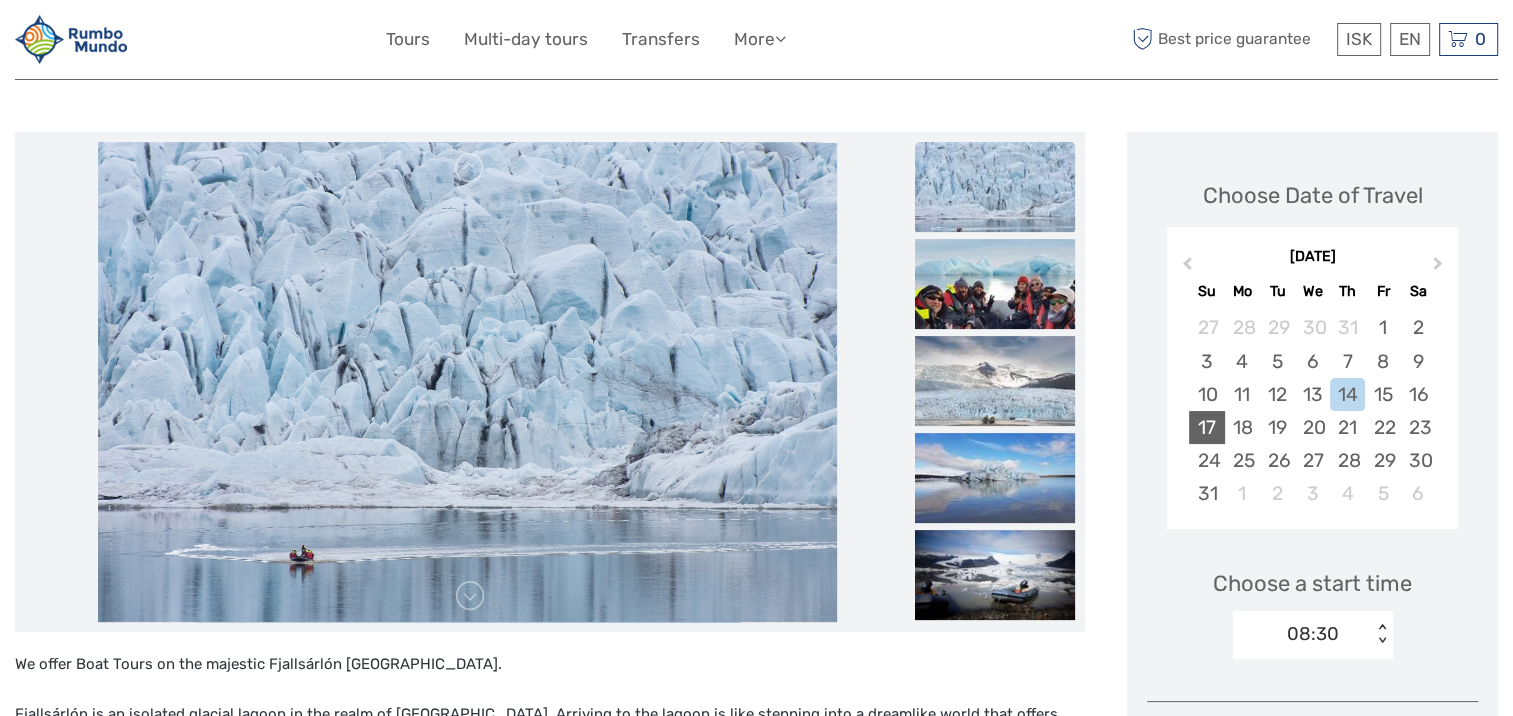 click on "17" at bounding box center (1206, 427) 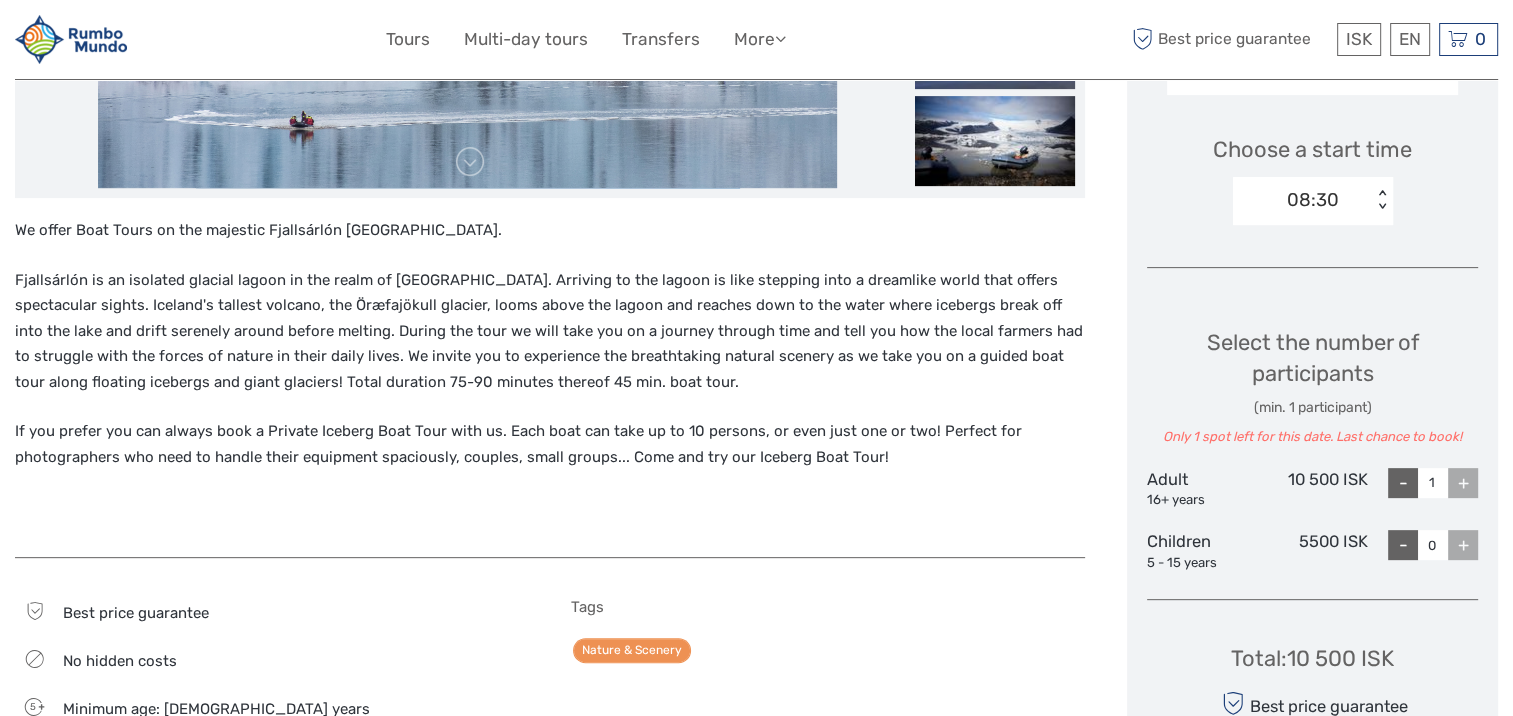 scroll, scrollTop: 500, scrollLeft: 0, axis: vertical 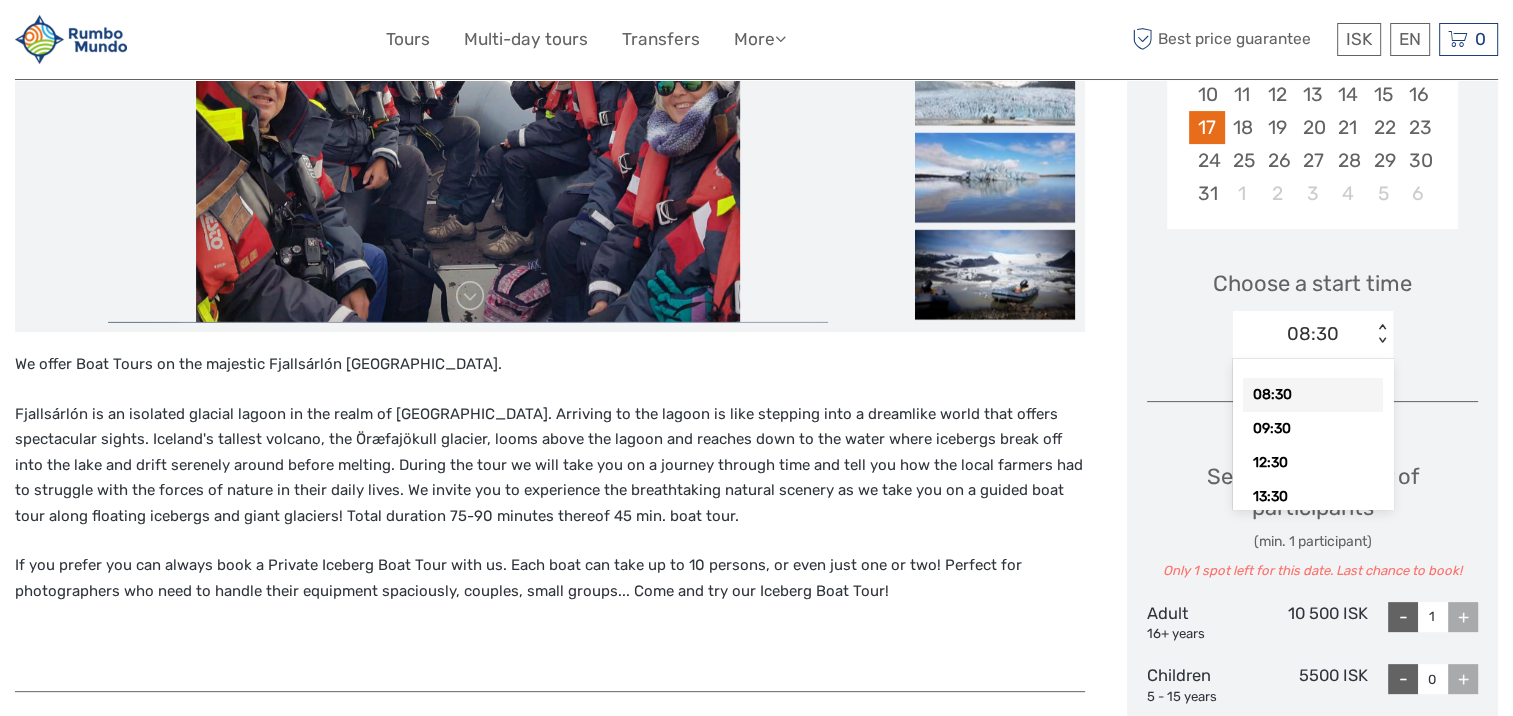 click on "08:30" at bounding box center (1302, 334) 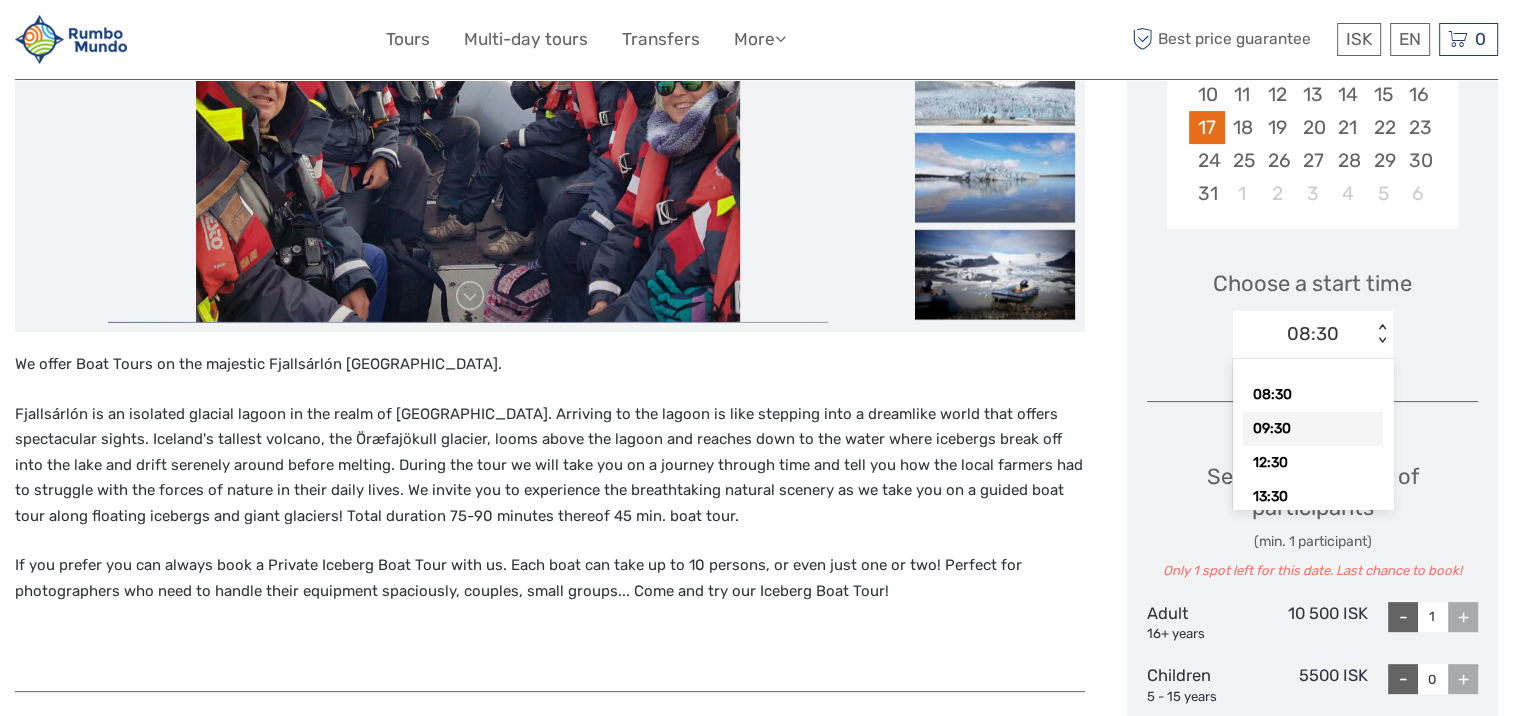 click on "09:30" at bounding box center (1313, 429) 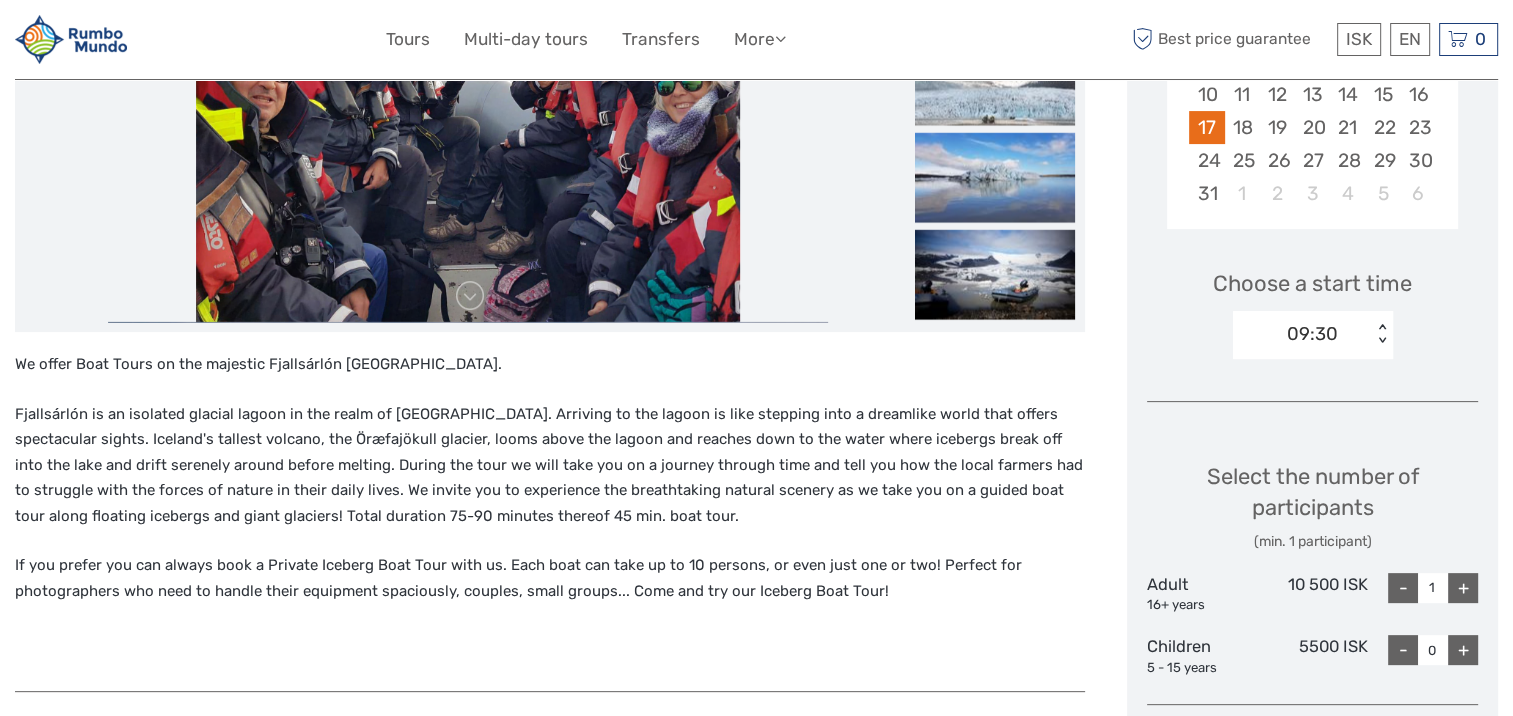 click on "09:30" at bounding box center (1312, 334) 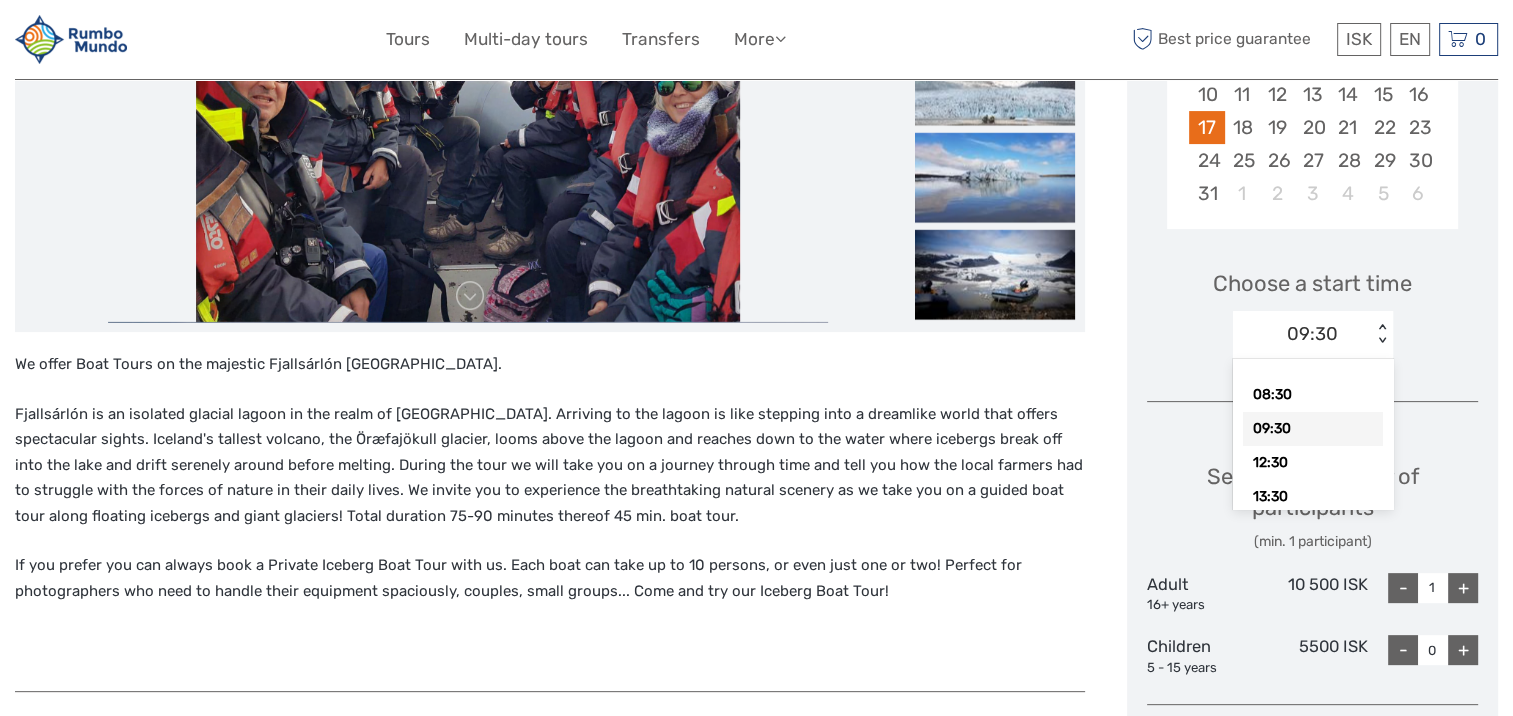 click on "08:30" at bounding box center (1313, 395) 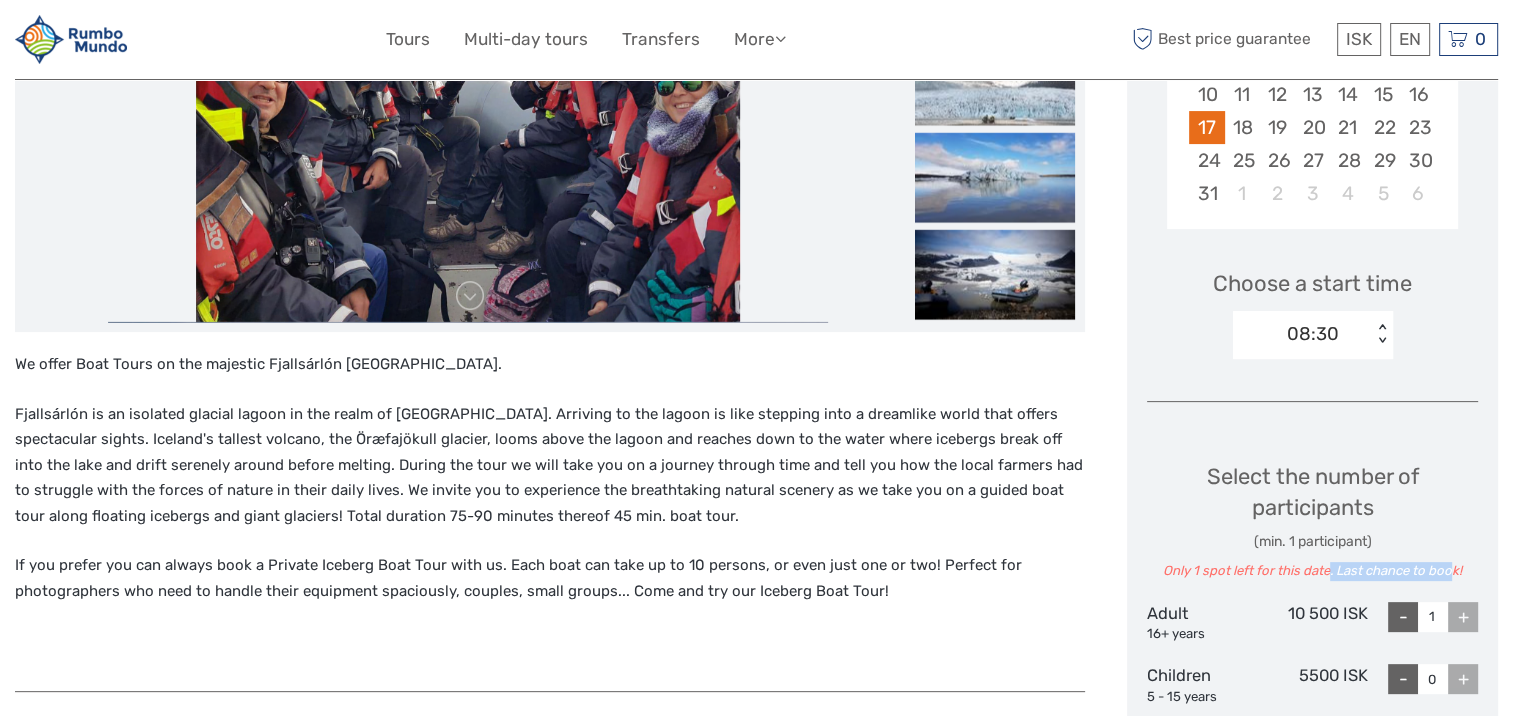 drag, startPoint x: 1444, startPoint y: 569, endPoint x: 1328, endPoint y: 576, distance: 116.21101 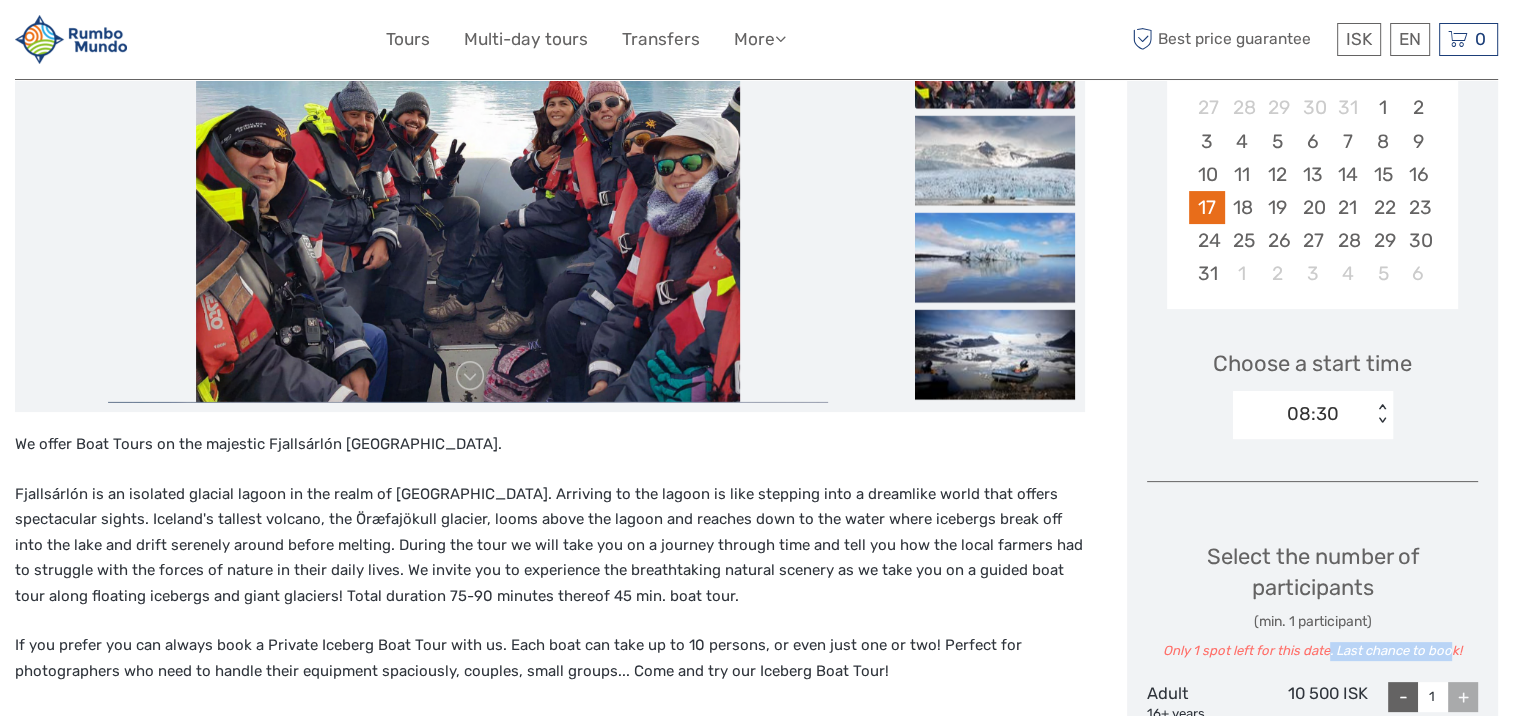 scroll, scrollTop: 300, scrollLeft: 0, axis: vertical 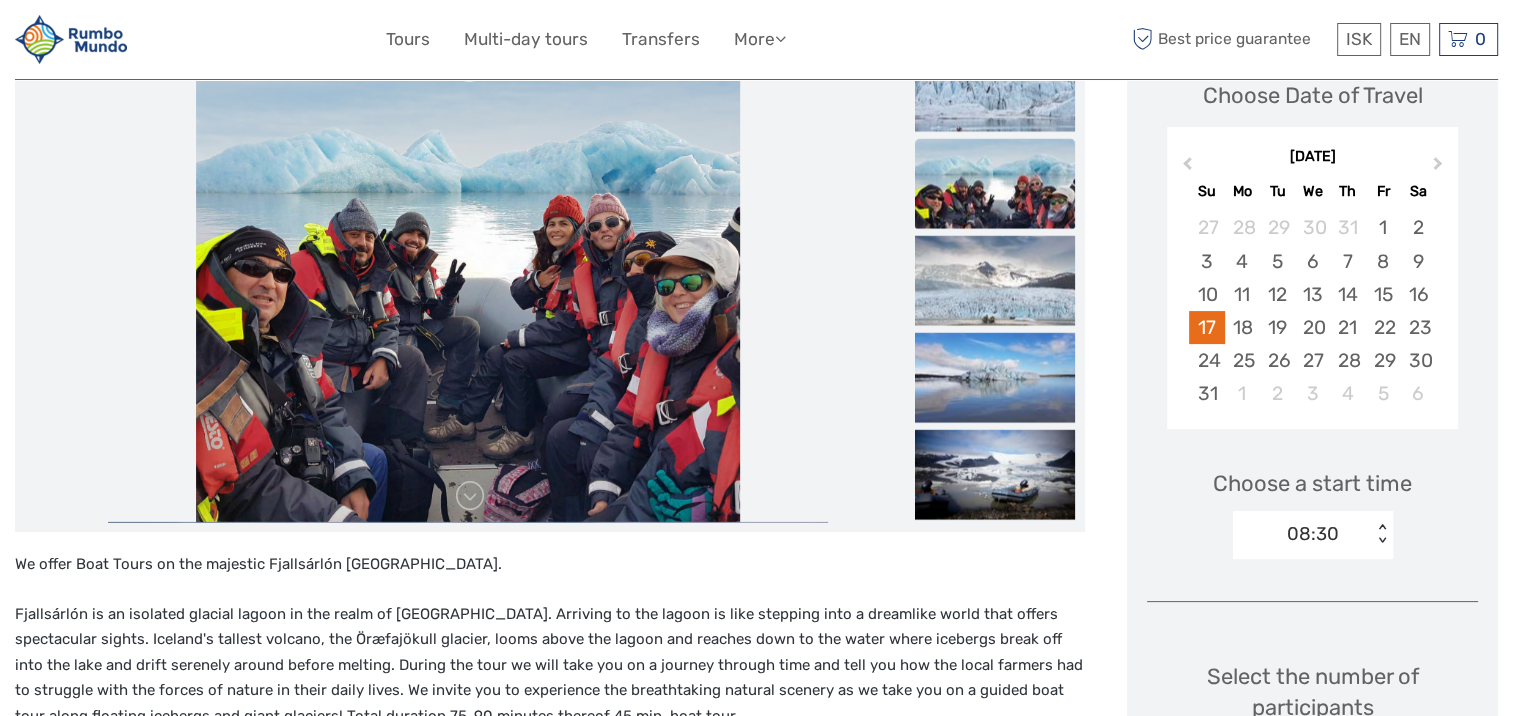 click on "08:30" at bounding box center (1313, 534) 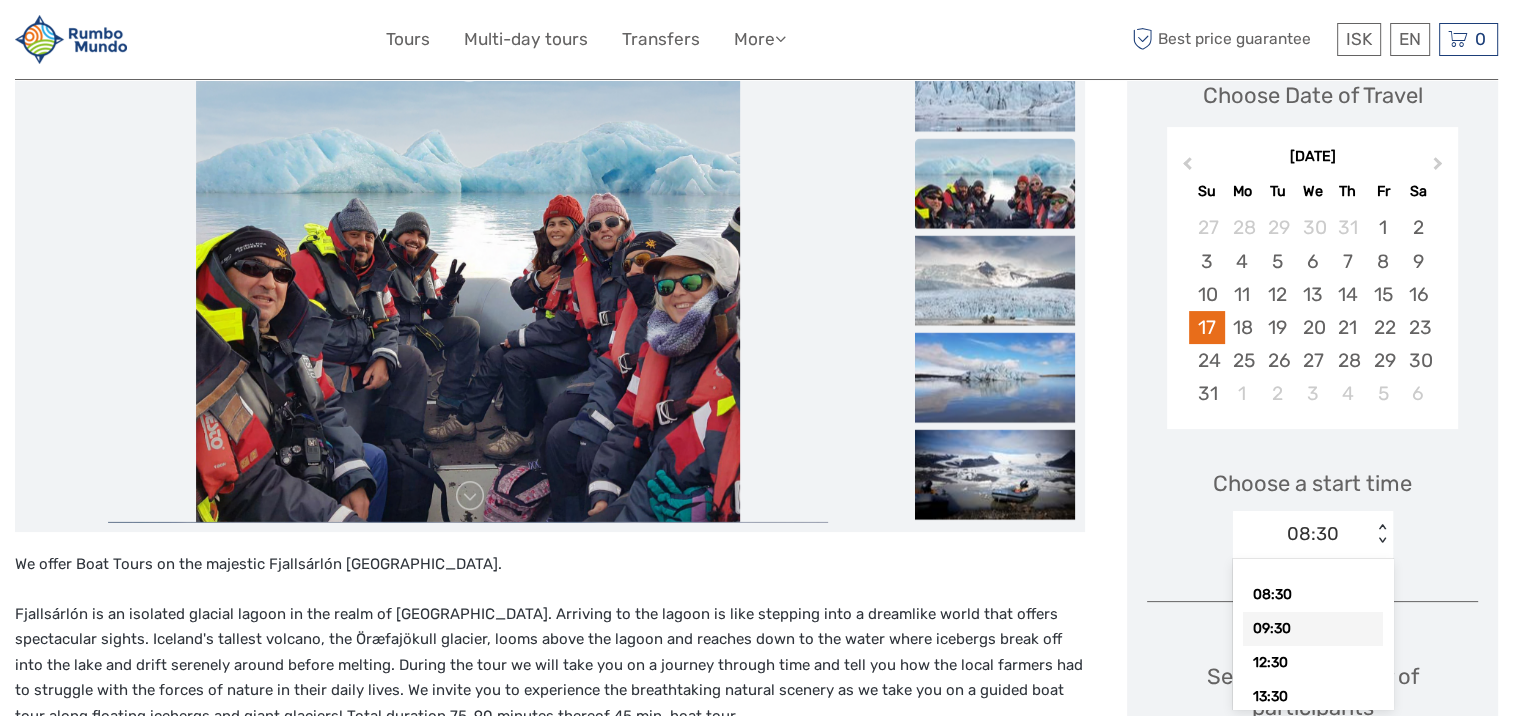click on "09:30" at bounding box center [1313, 629] 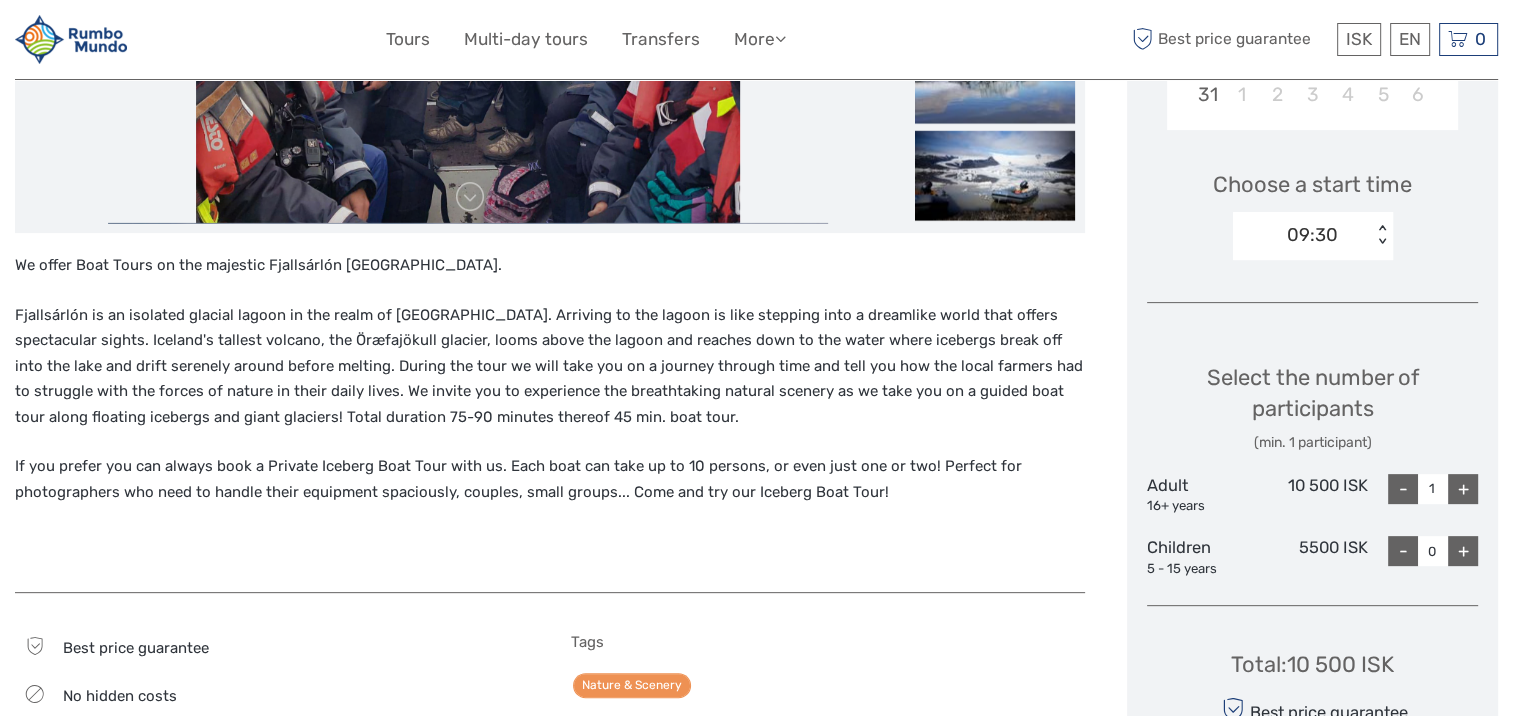 scroll, scrollTop: 600, scrollLeft: 0, axis: vertical 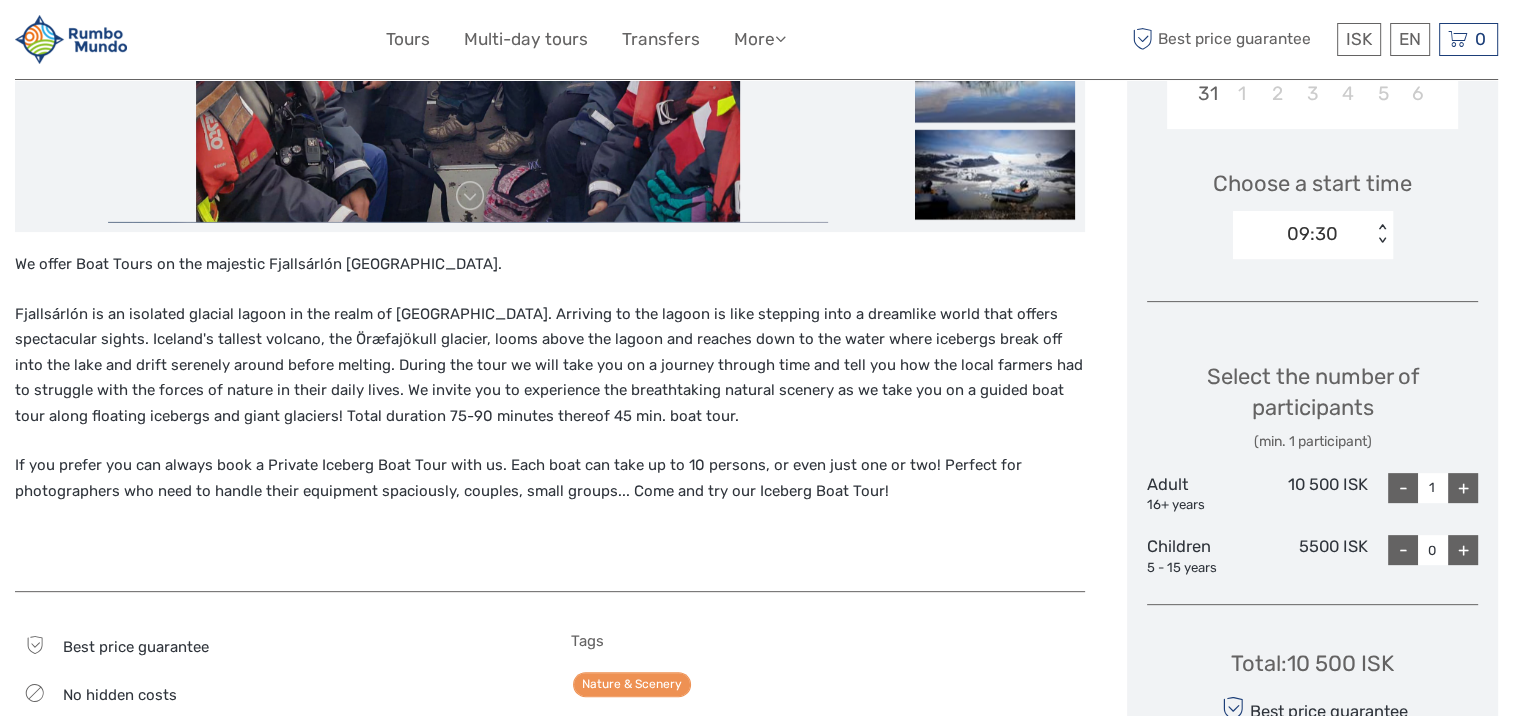 click on "09:30" at bounding box center (1302, 234) 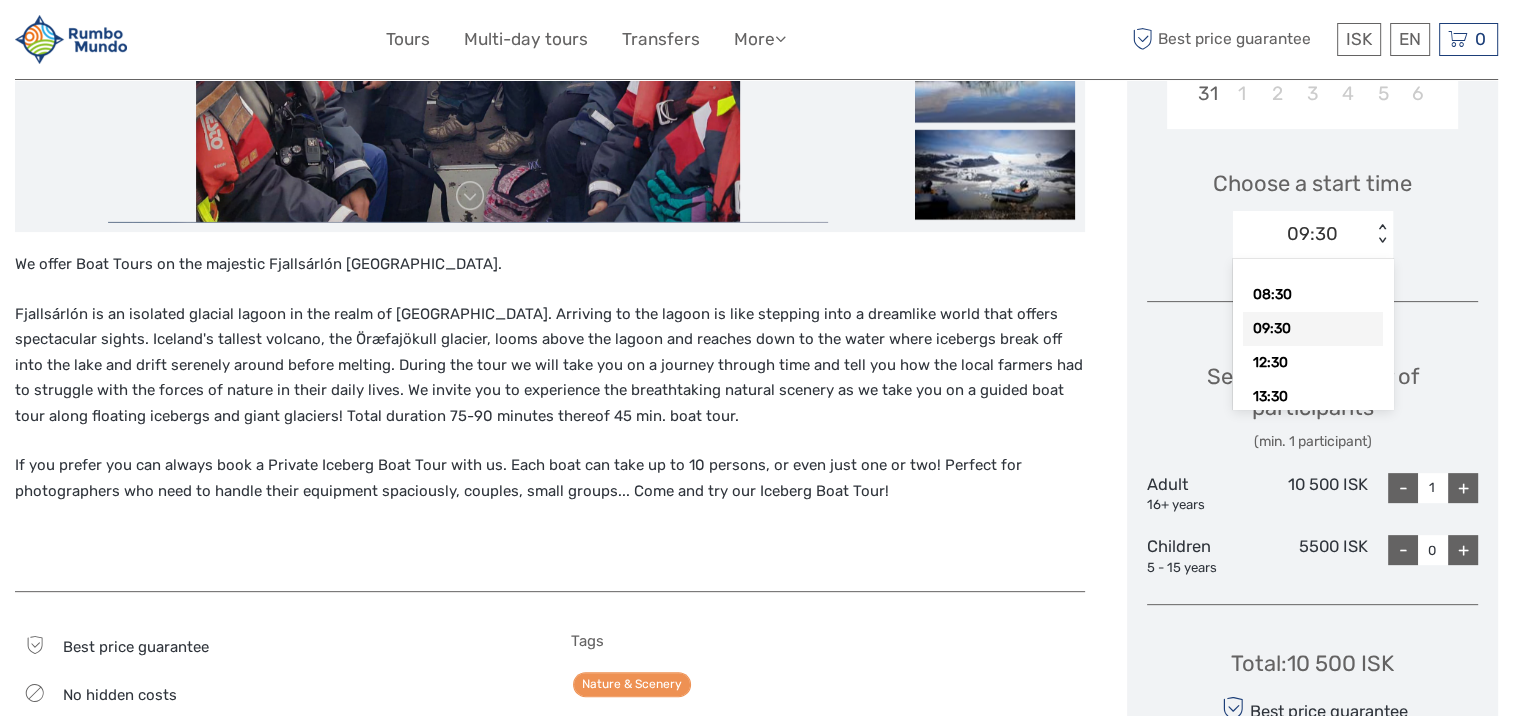 click on "09:30" at bounding box center [1313, 329] 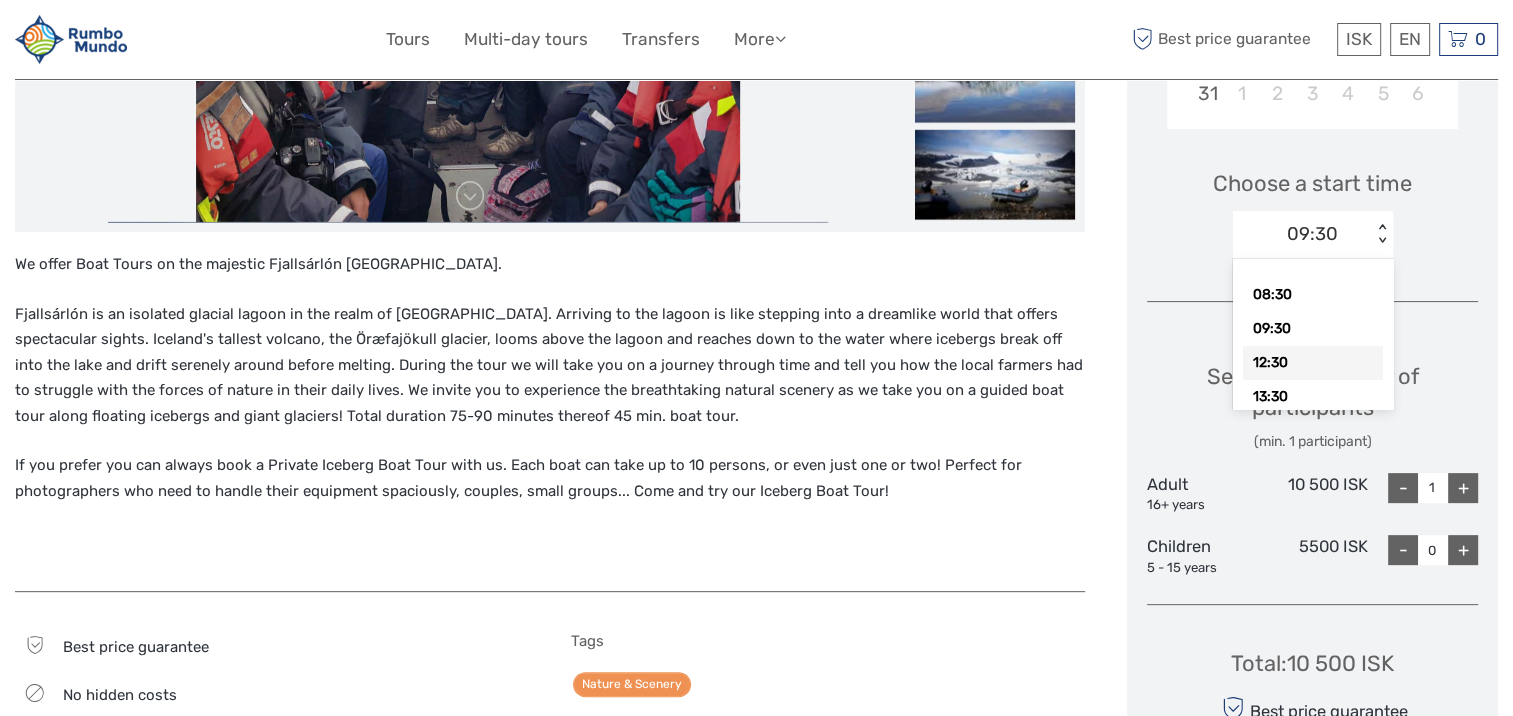 click on "12:30" at bounding box center [1313, 363] 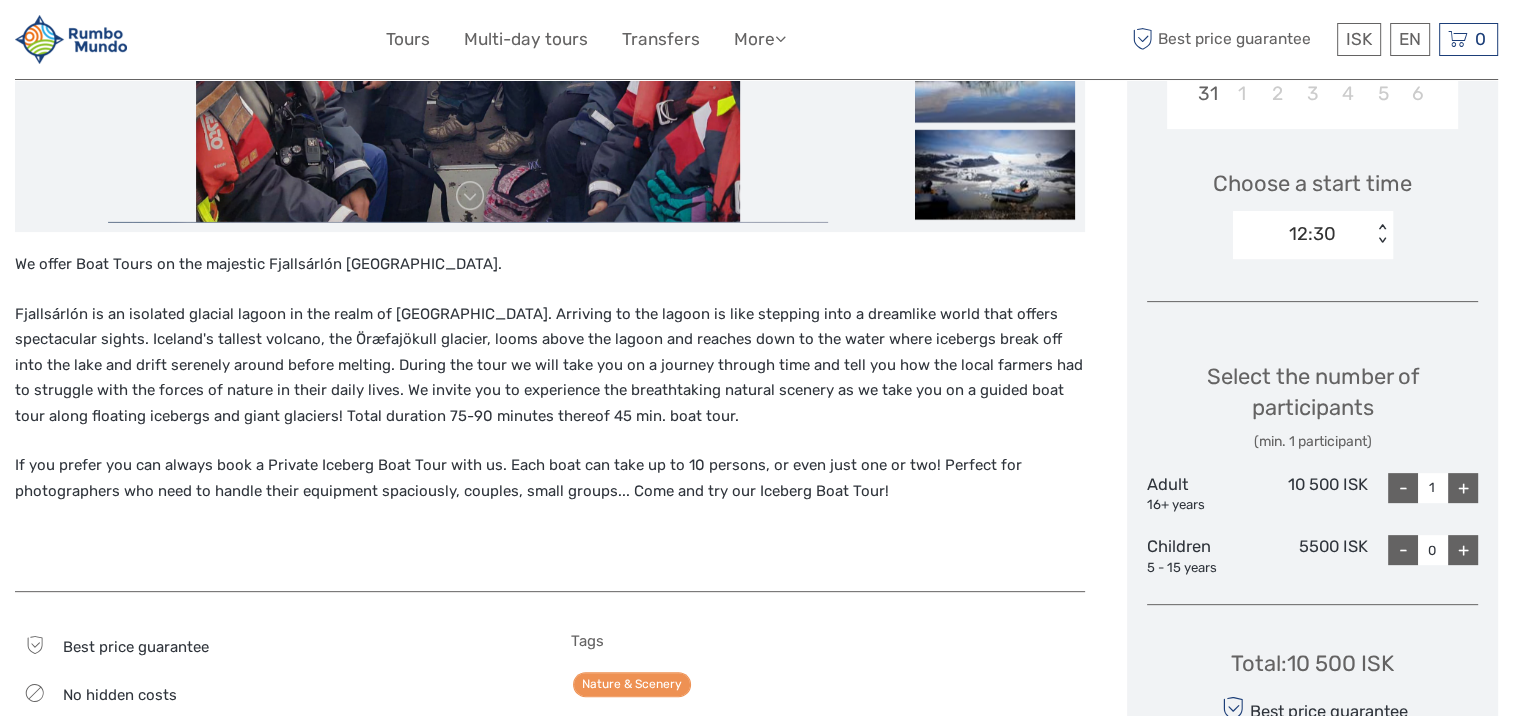 click on "12:30" at bounding box center [1312, 234] 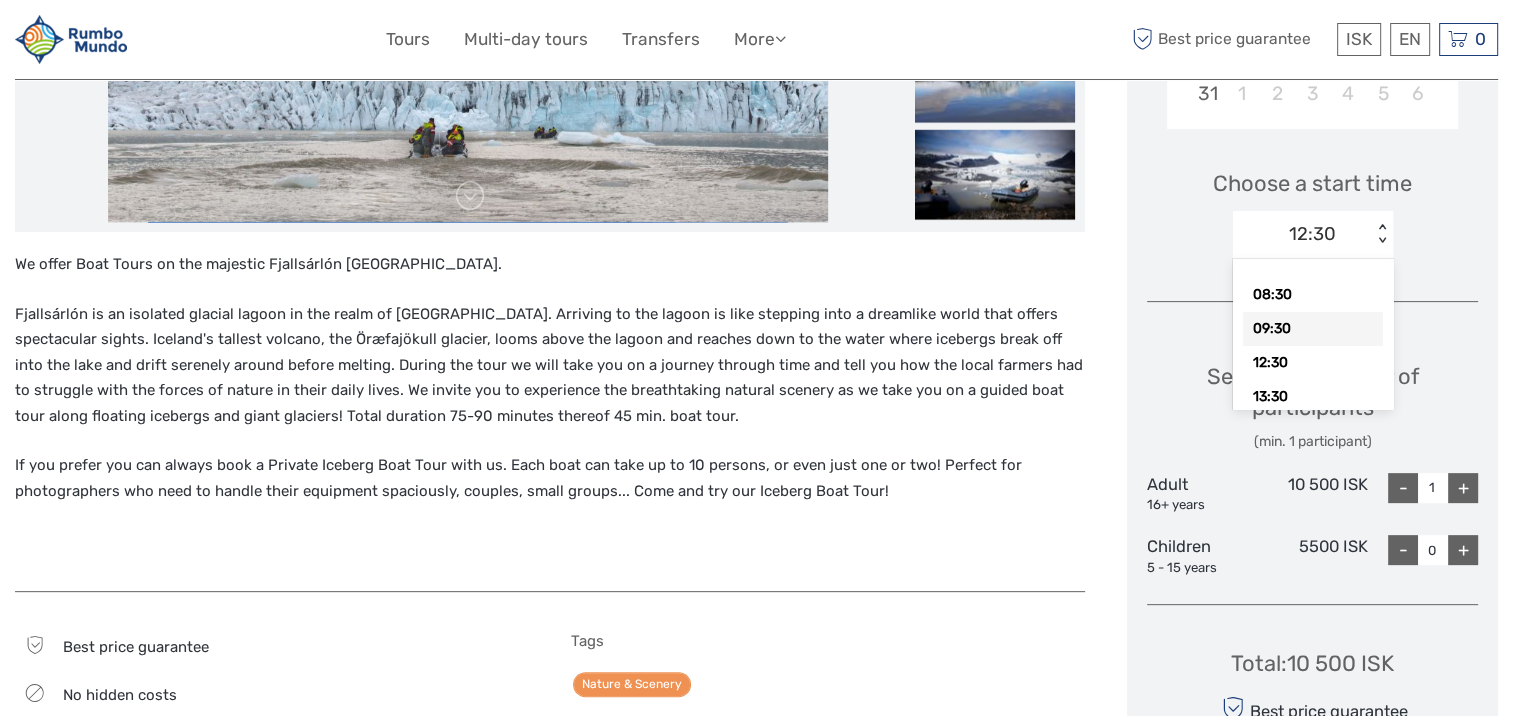 click on "09:30" at bounding box center [1313, 329] 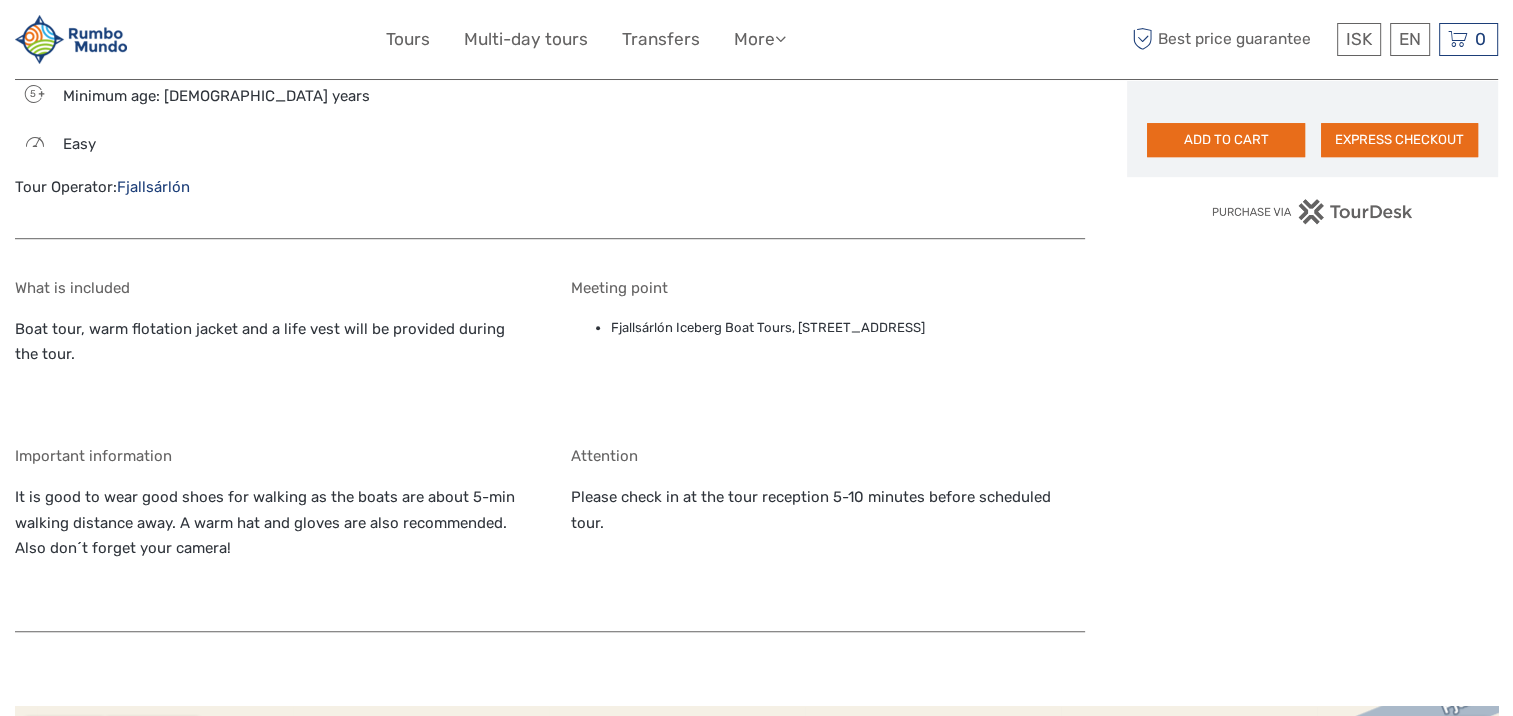 scroll, scrollTop: 1200, scrollLeft: 0, axis: vertical 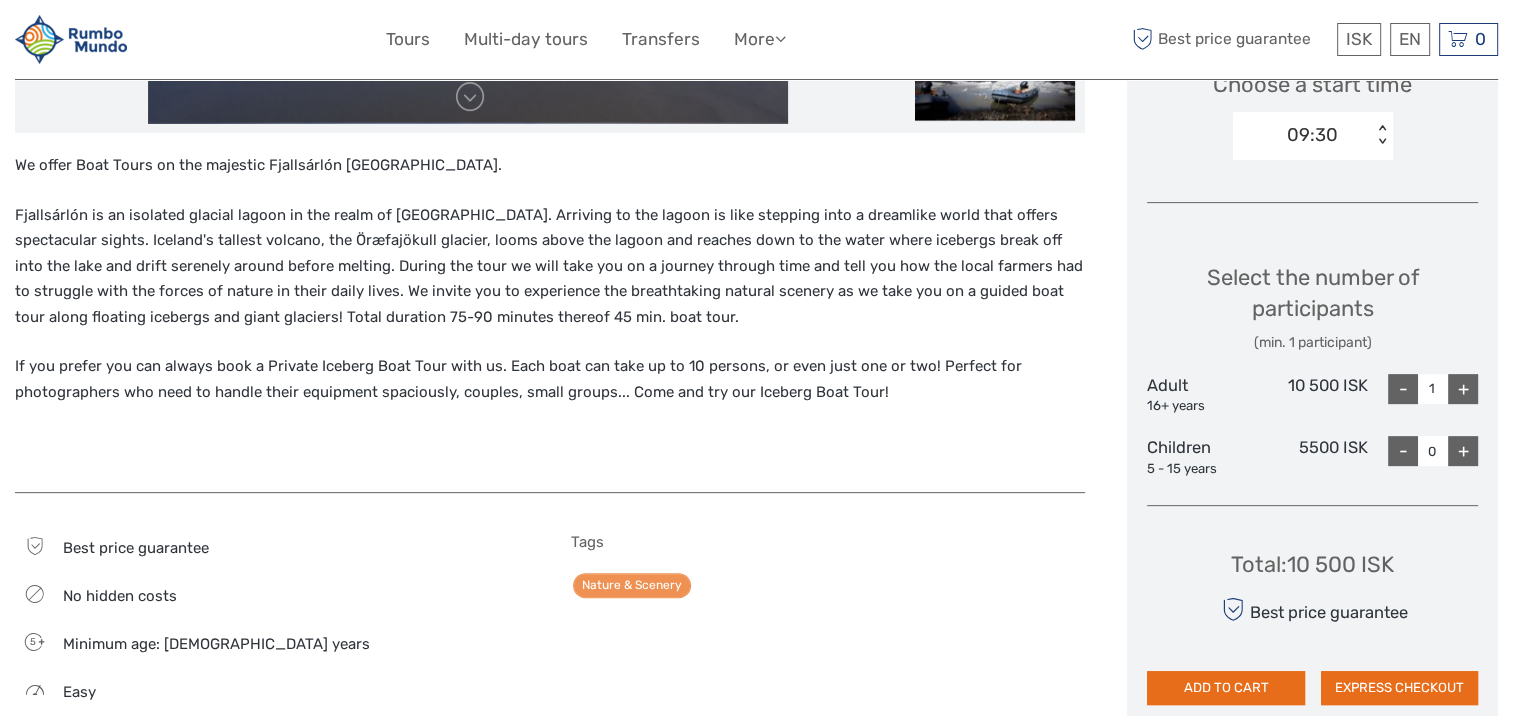 click on "+" at bounding box center (1463, 389) 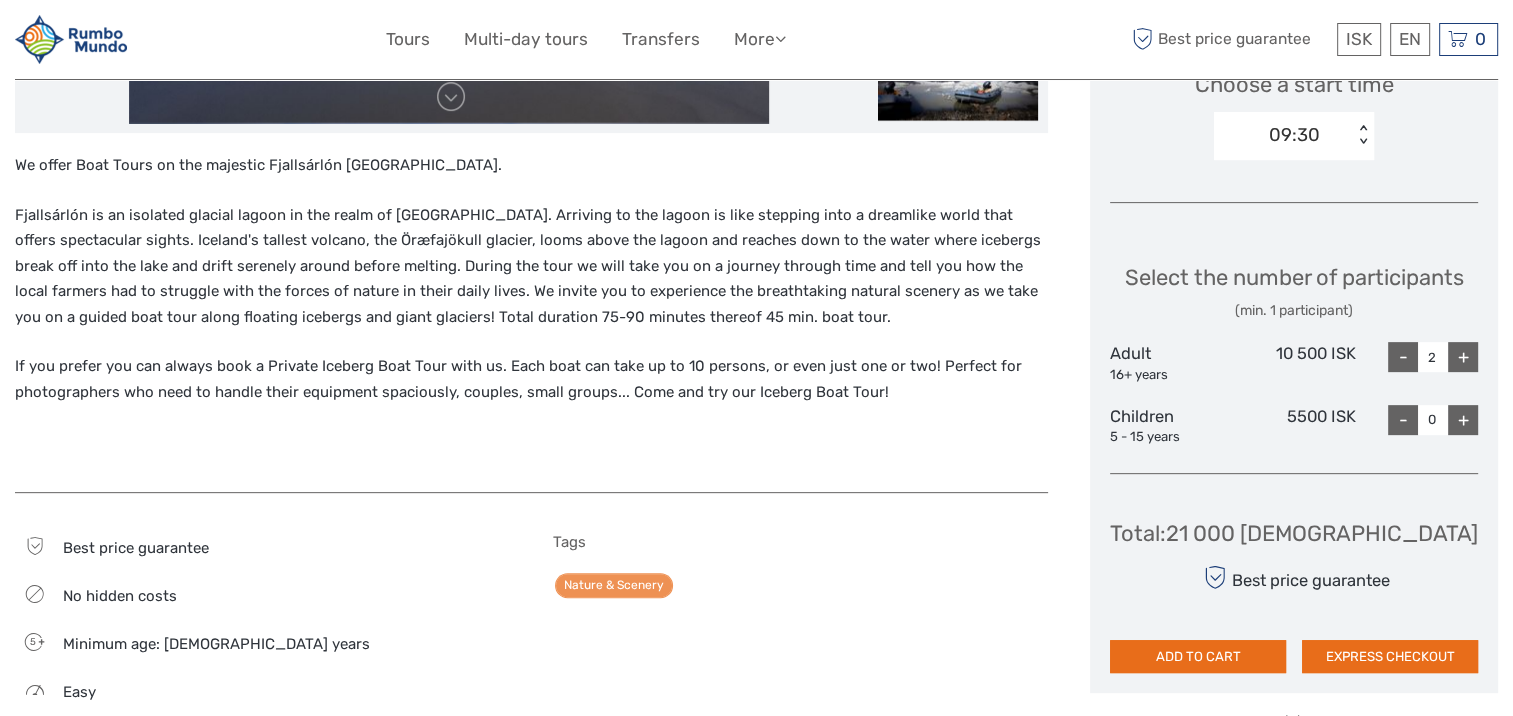 click on "+" at bounding box center [1463, 420] 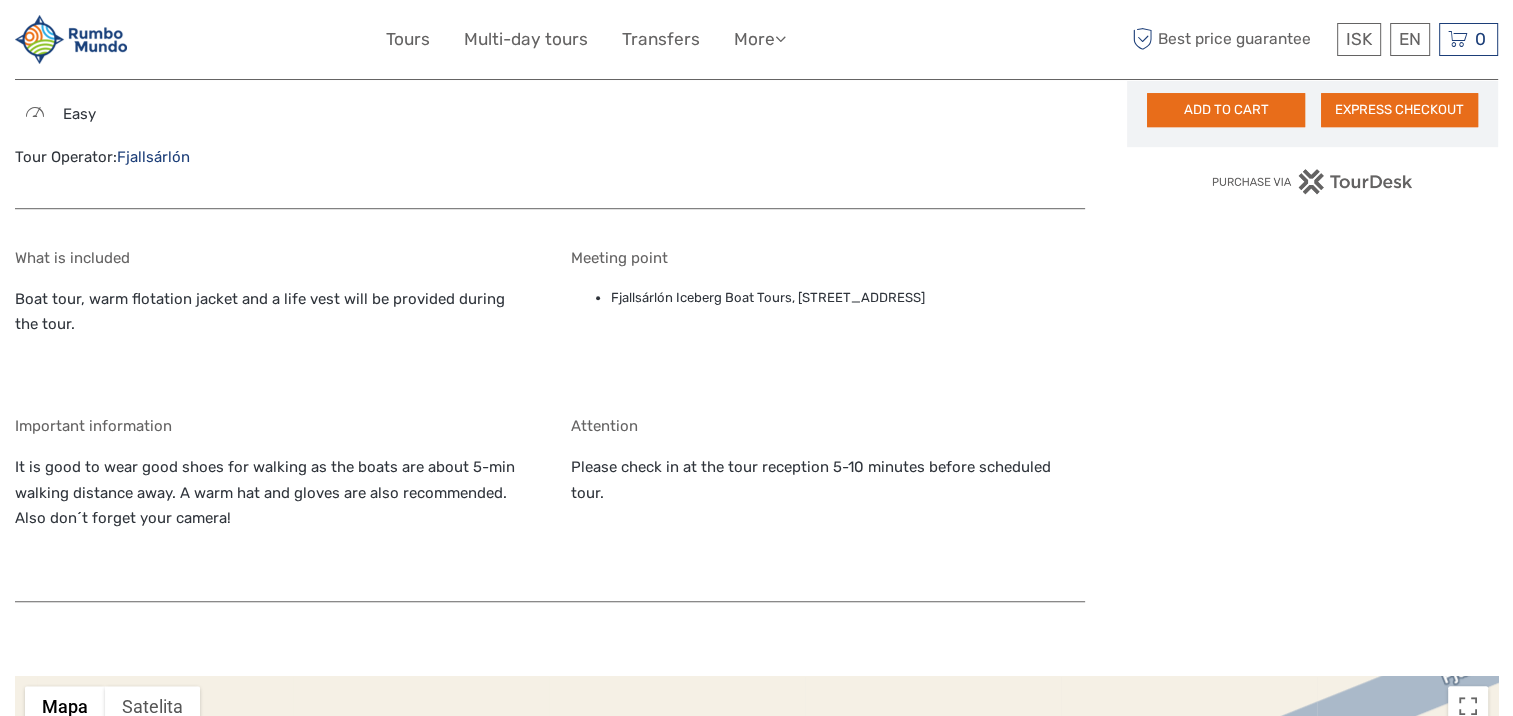 scroll, scrollTop: 1282, scrollLeft: 0, axis: vertical 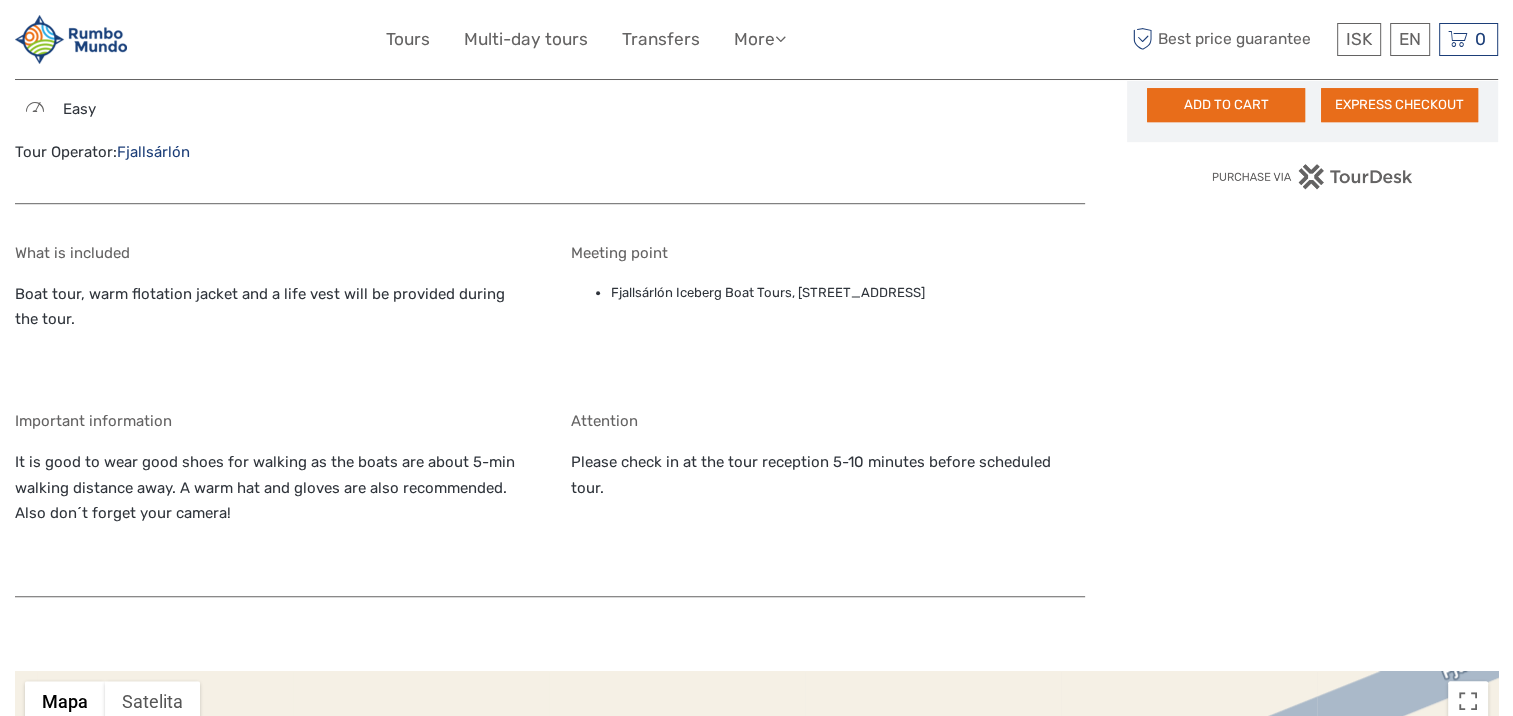 drag, startPoint x: 992, startPoint y: 288, endPoint x: 612, endPoint y: 309, distance: 380.57983 